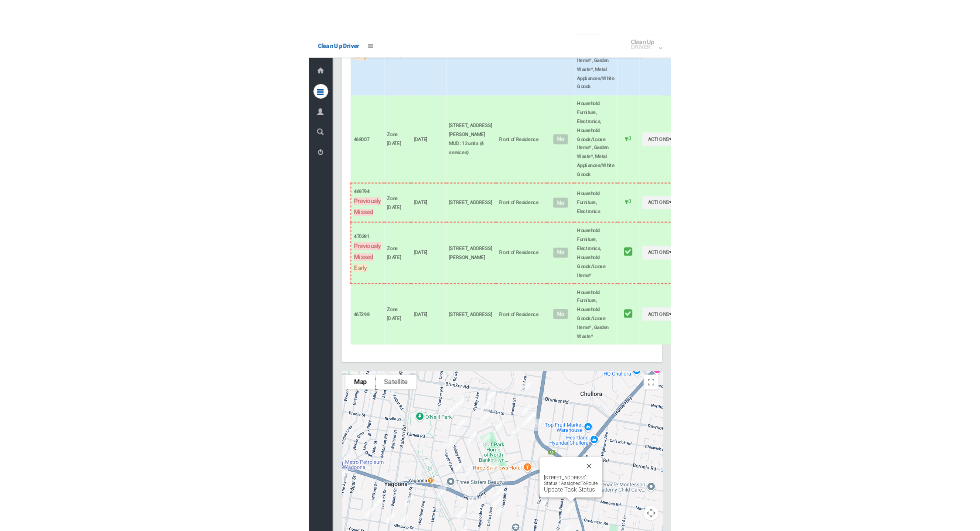 scroll, scrollTop: 10971, scrollLeft: 0, axis: vertical 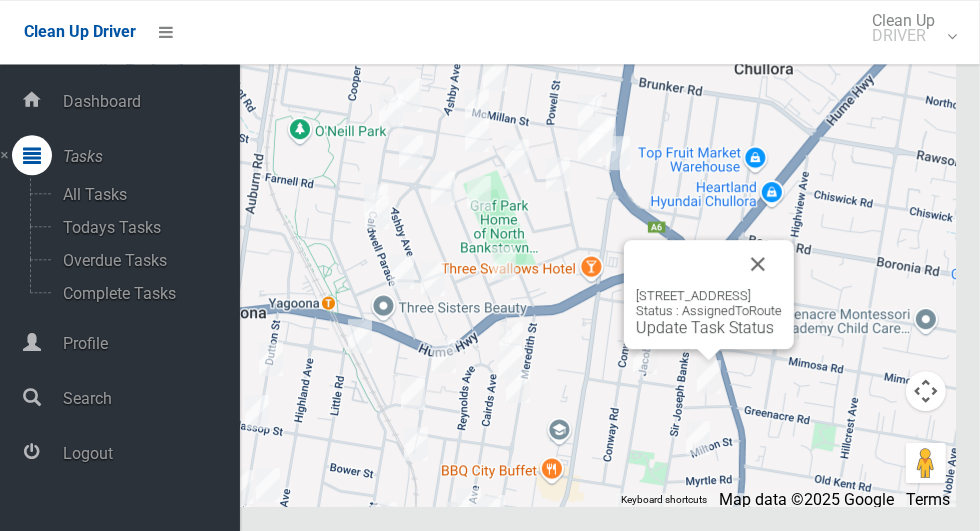 click on "Household Furniture, Electronics, Household Goods/Loose Items*, Garden Waste*, Metal Appliances/White Goods" at bounding box center (776, -620) 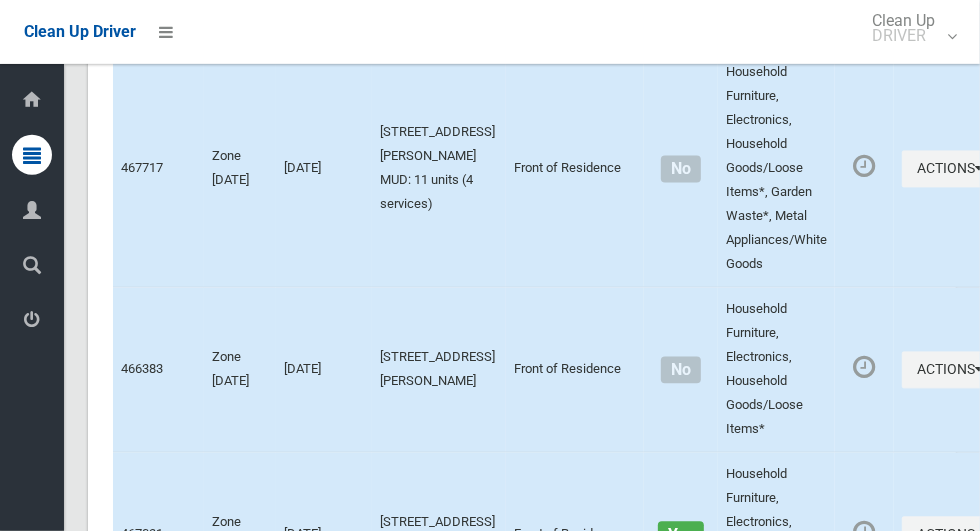 scroll, scrollTop: 0, scrollLeft: 0, axis: both 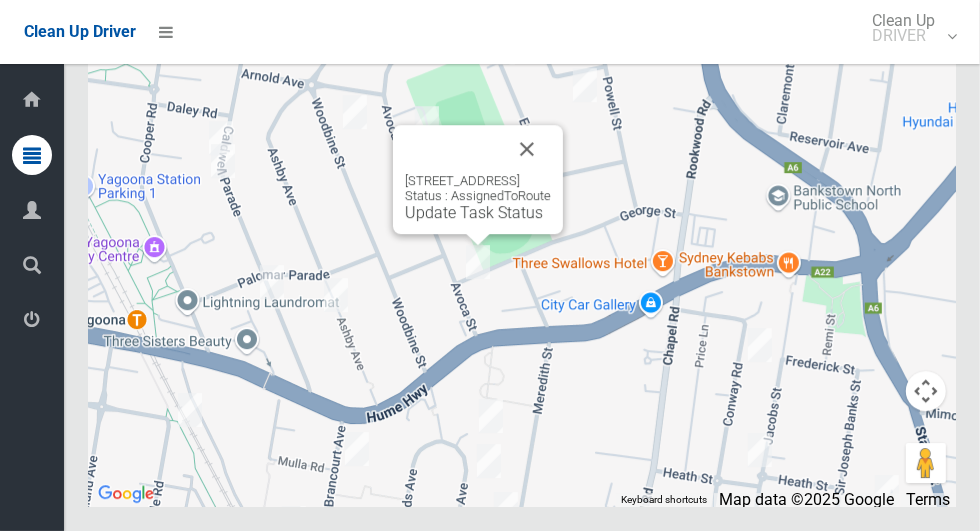 click at bounding box center (527, 149) 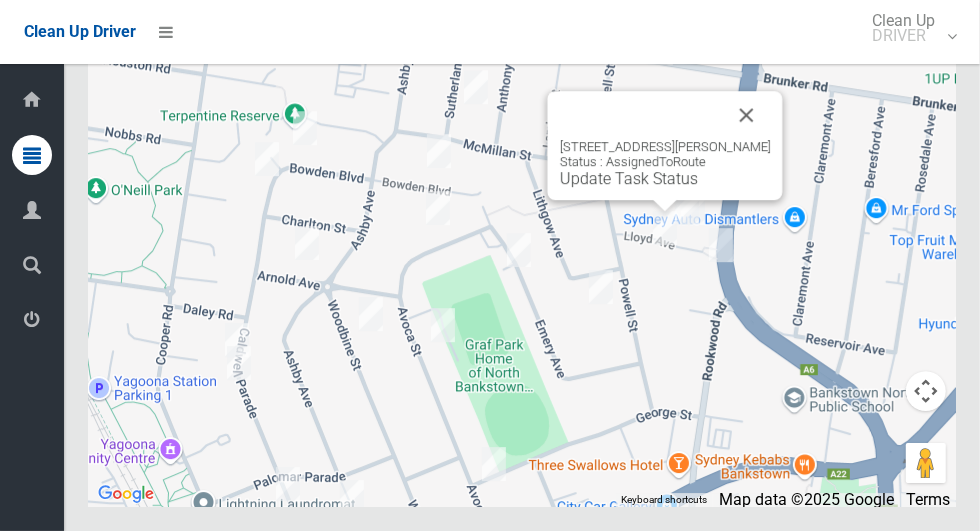 click at bounding box center [747, 115] 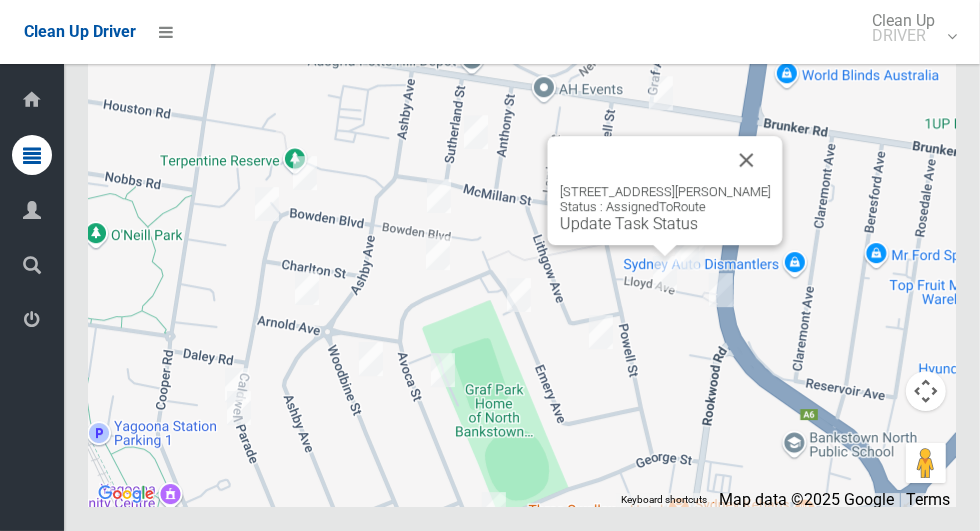 click at bounding box center (747, 160) 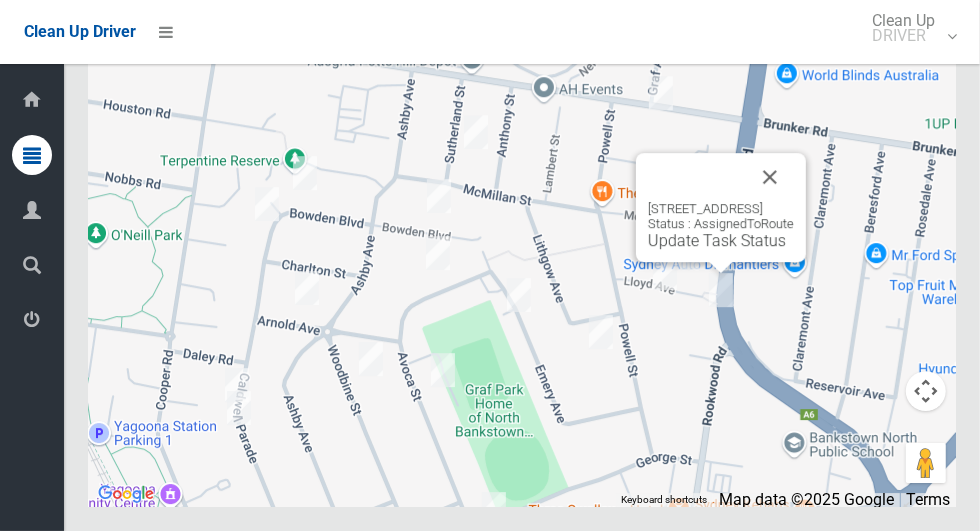 click at bounding box center (770, 177) 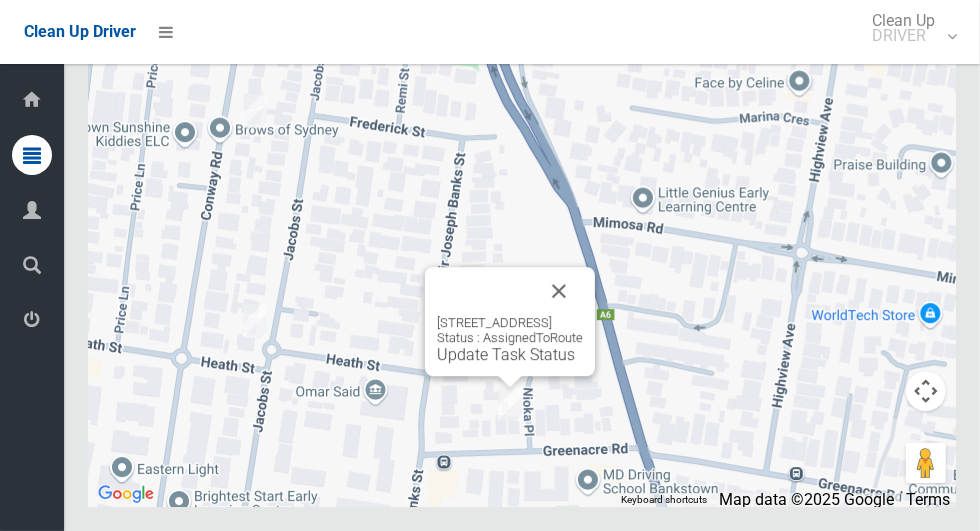 click on "Update Task Status" at bounding box center [506, 354] 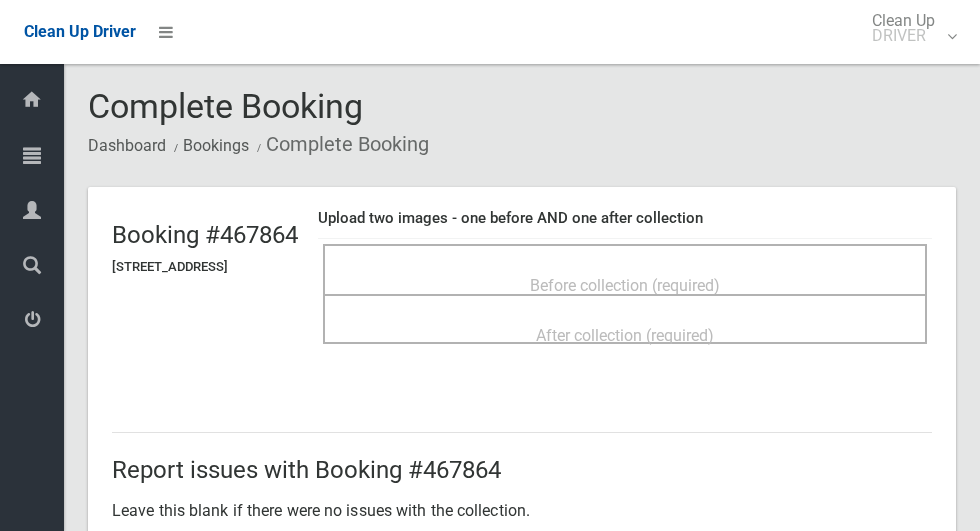 scroll, scrollTop: 0, scrollLeft: 0, axis: both 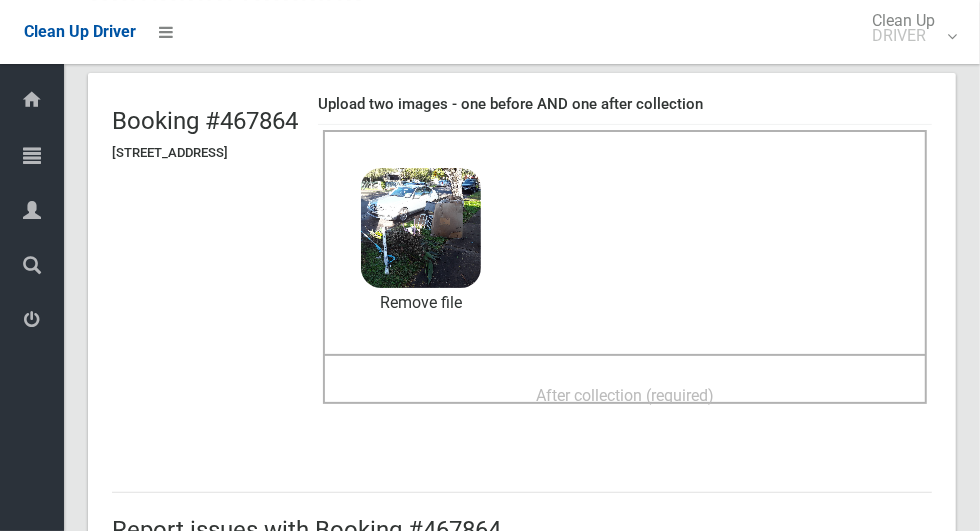 click on "After collection (required)" at bounding box center [625, 395] 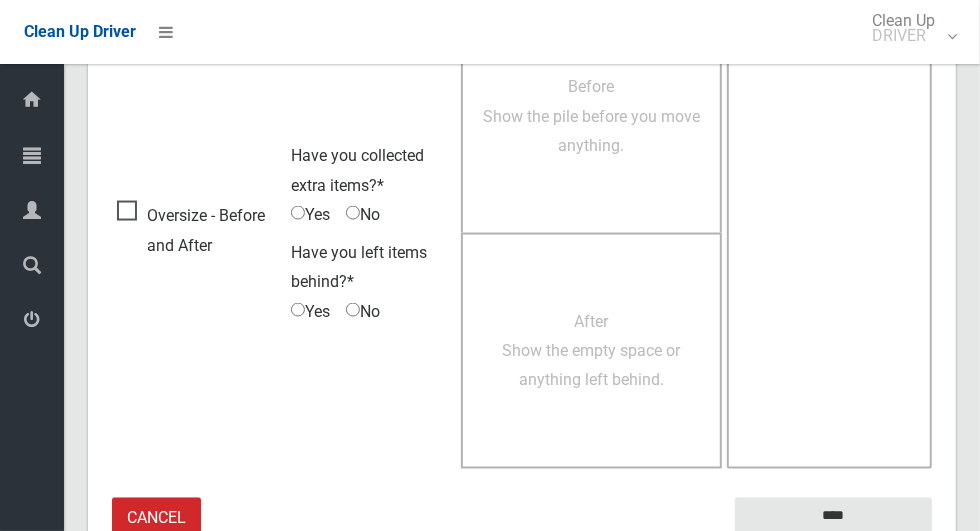 scroll, scrollTop: 1636, scrollLeft: 0, axis: vertical 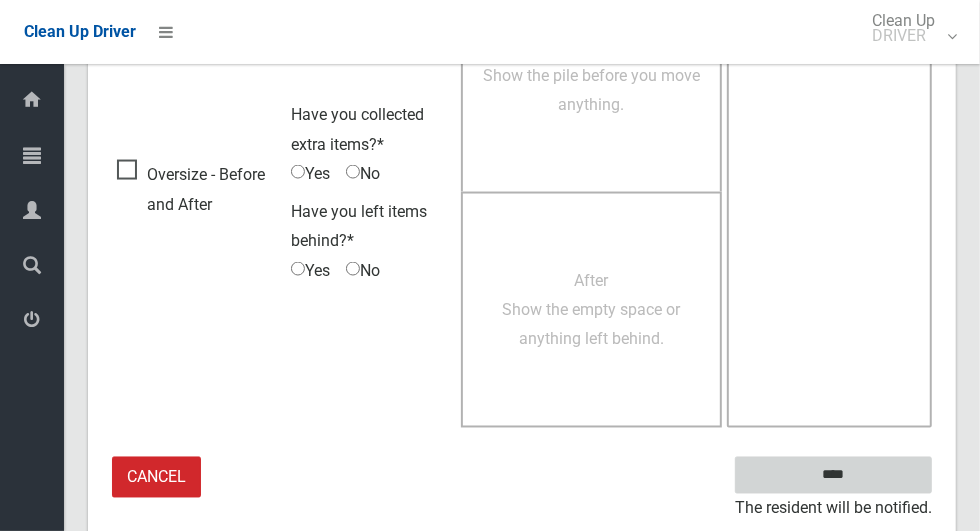 click on "****" at bounding box center (833, 475) 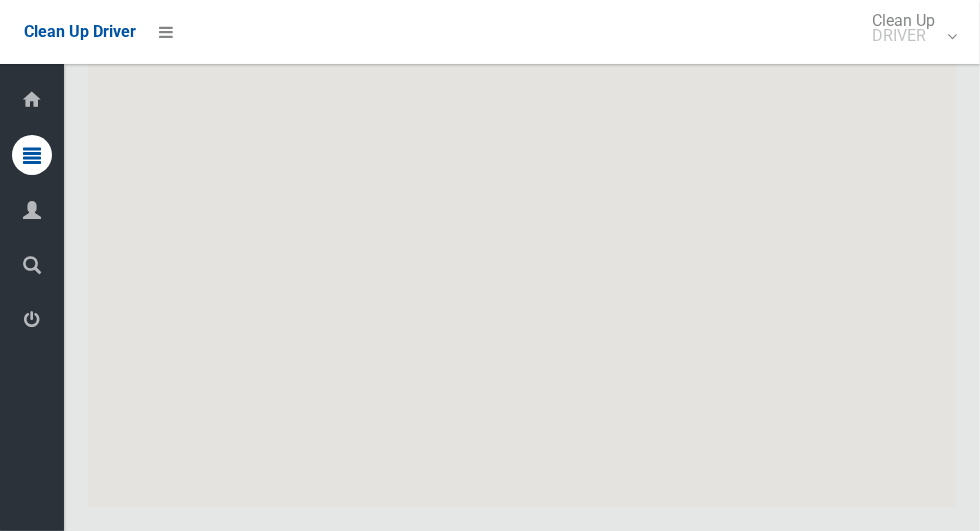 scroll, scrollTop: 11912, scrollLeft: 0, axis: vertical 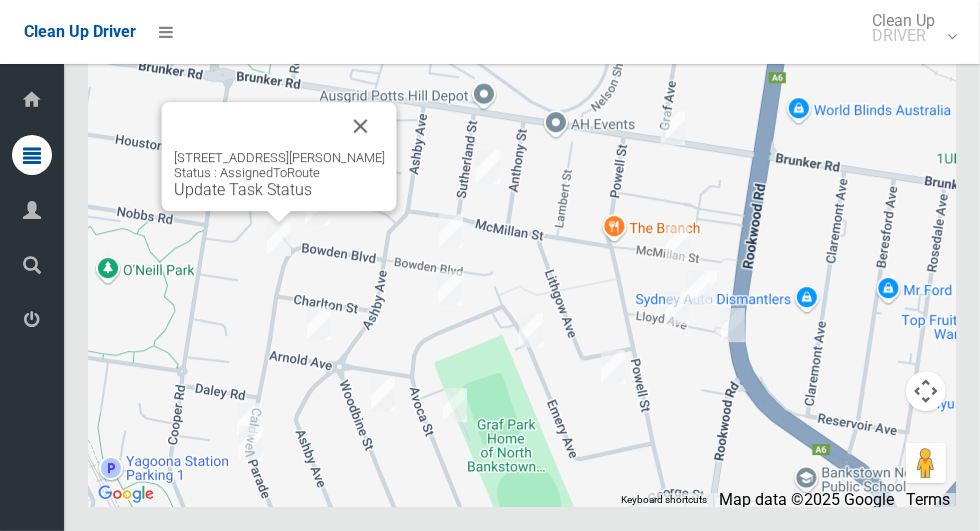 click at bounding box center [361, 126] 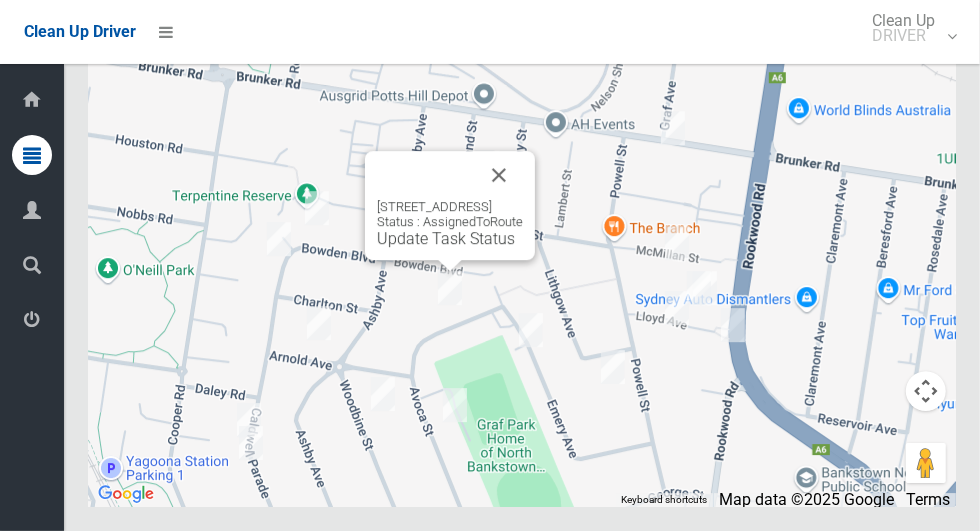 click at bounding box center [499, 175] 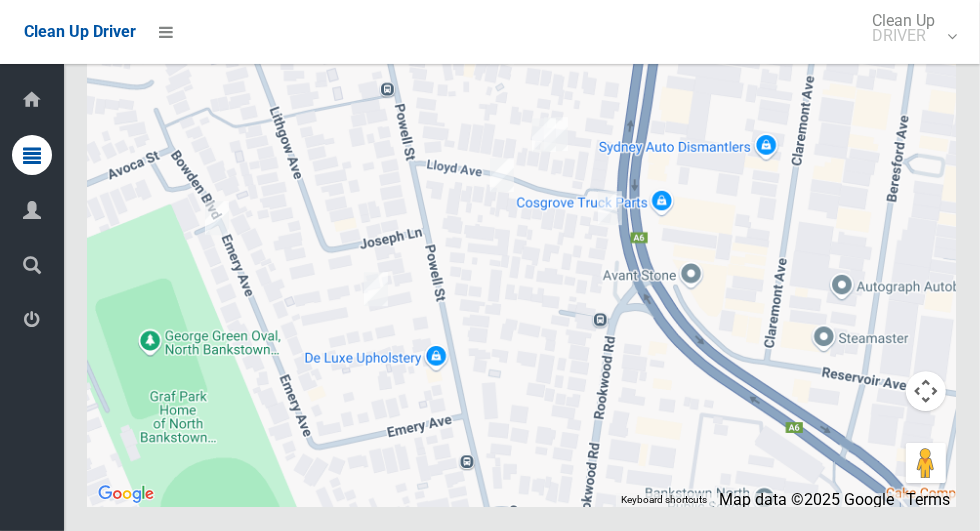 click on "To navigate, press the arrow keys." at bounding box center (522, 257) 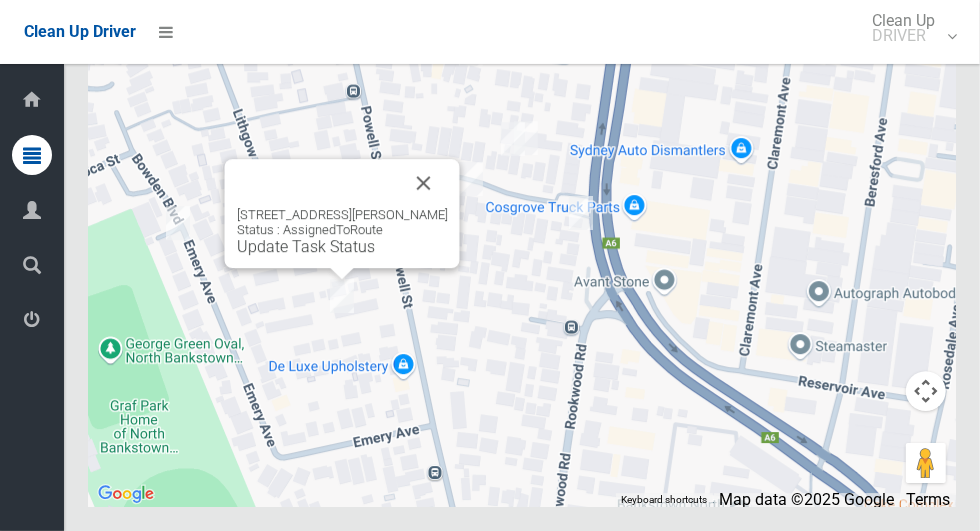click at bounding box center (424, 183) 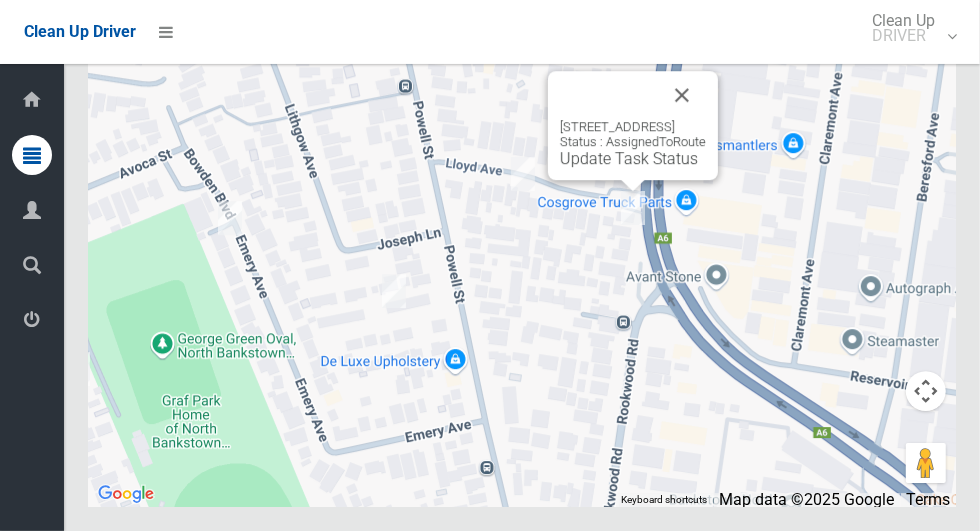 click on "Update Task Status" at bounding box center [629, 158] 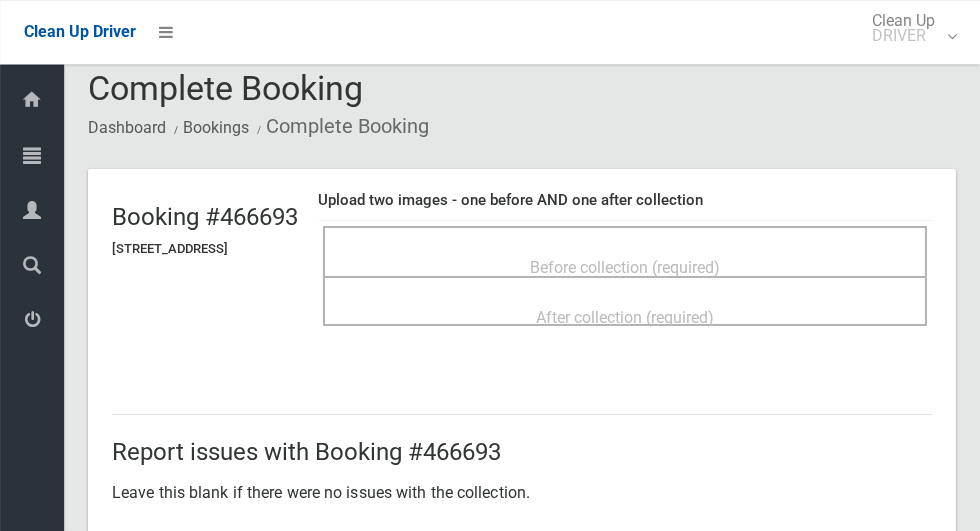 scroll, scrollTop: 19, scrollLeft: 0, axis: vertical 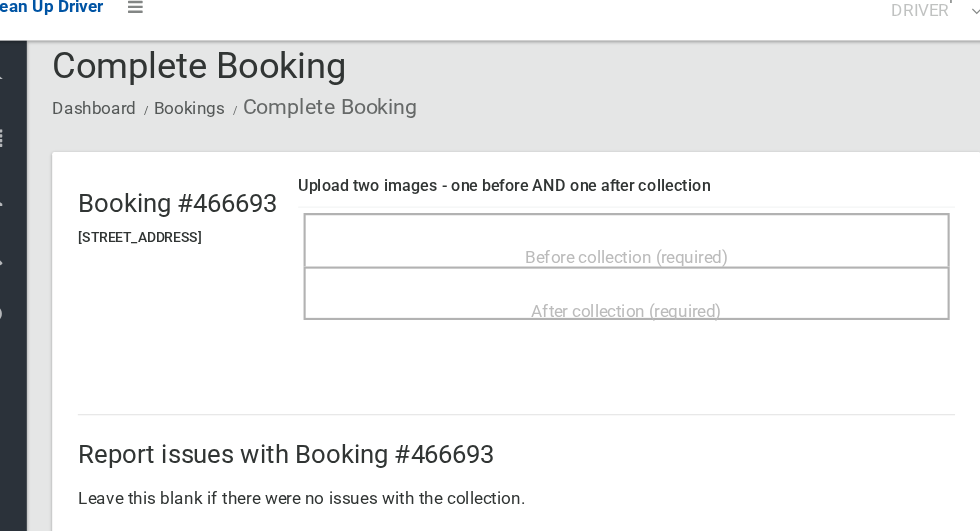click on "Before collection (required)" at bounding box center [625, 266] 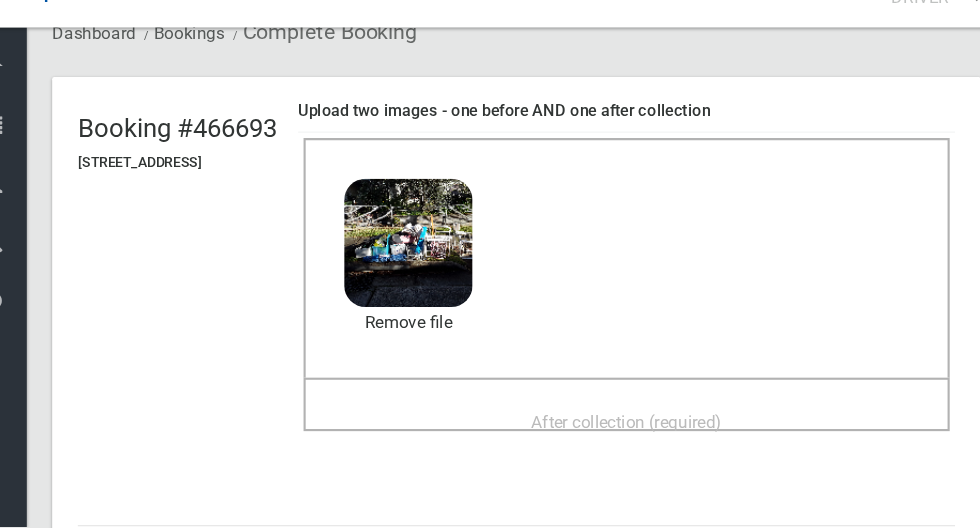 scroll, scrollTop: 78, scrollLeft: 0, axis: vertical 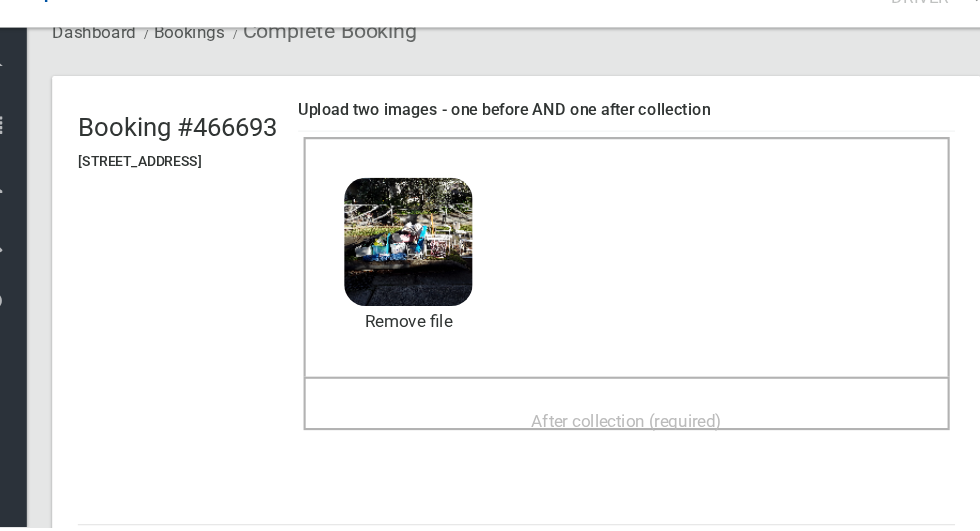 click on "After collection (required)" at bounding box center (625, 431) 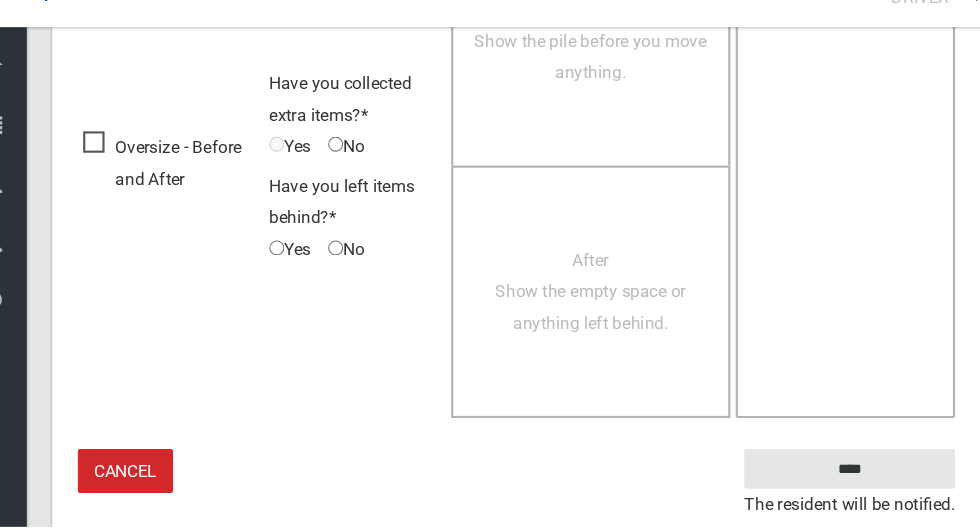 scroll, scrollTop: 1636, scrollLeft: 0, axis: vertical 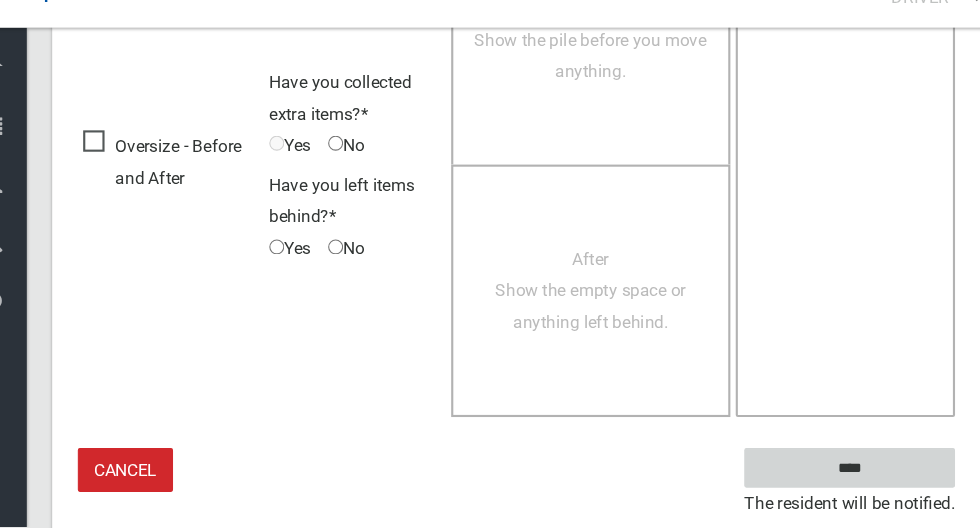click on "****" at bounding box center [833, 475] 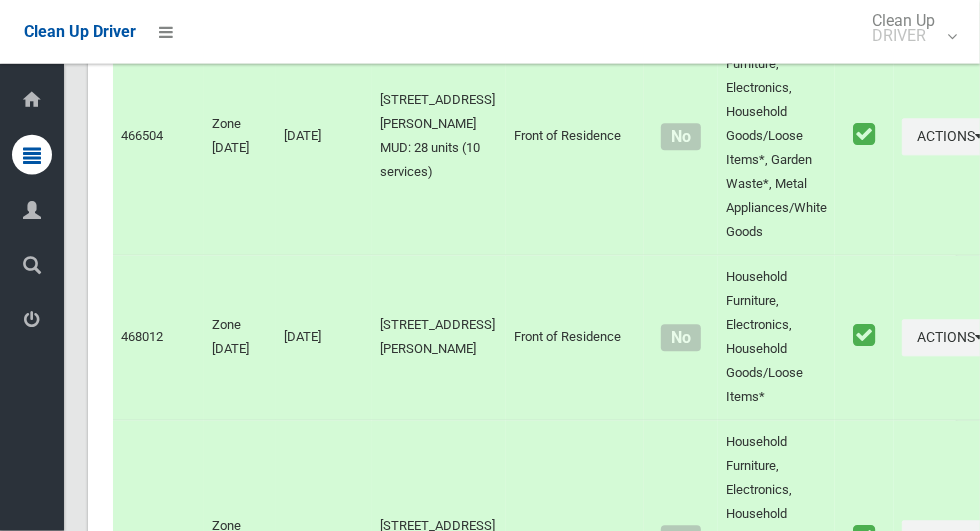 scroll, scrollTop: 11912, scrollLeft: 0, axis: vertical 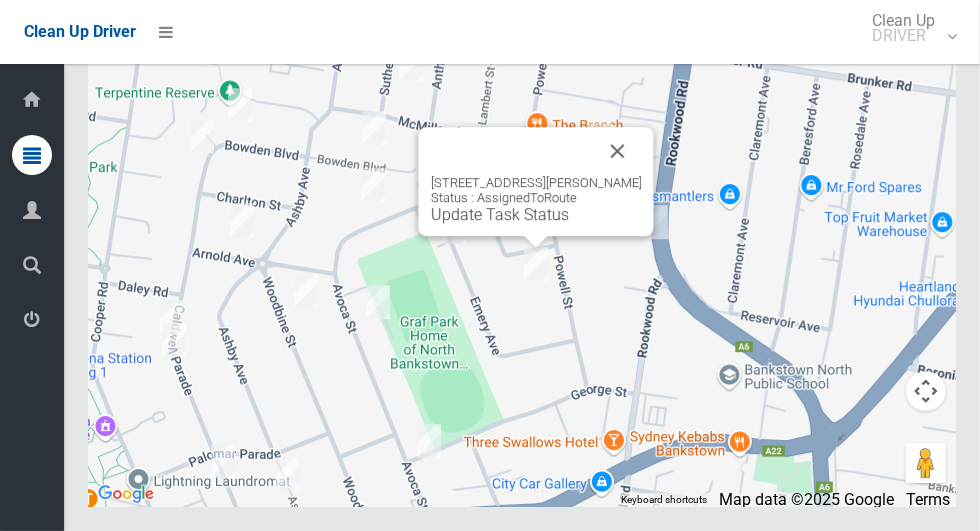 click at bounding box center (618, 151) 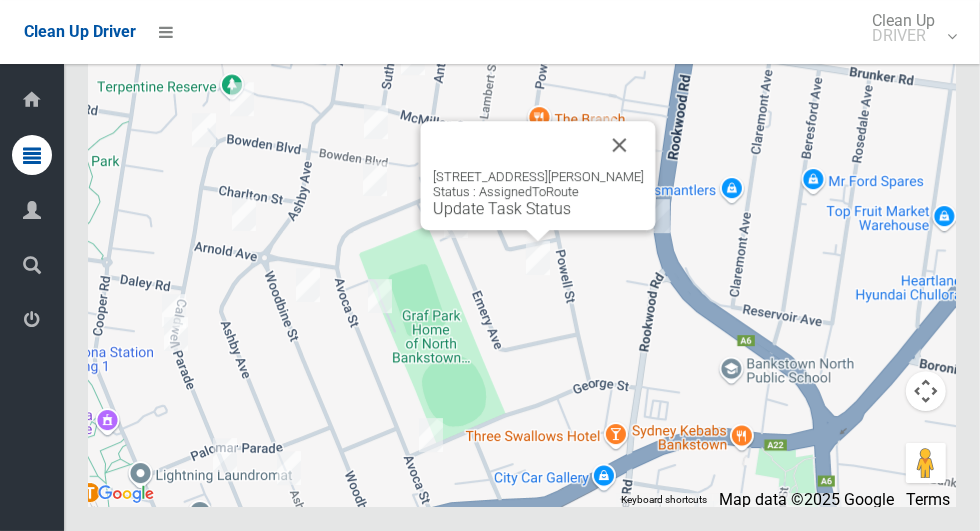 click on "Update Task Status" at bounding box center [502, 208] 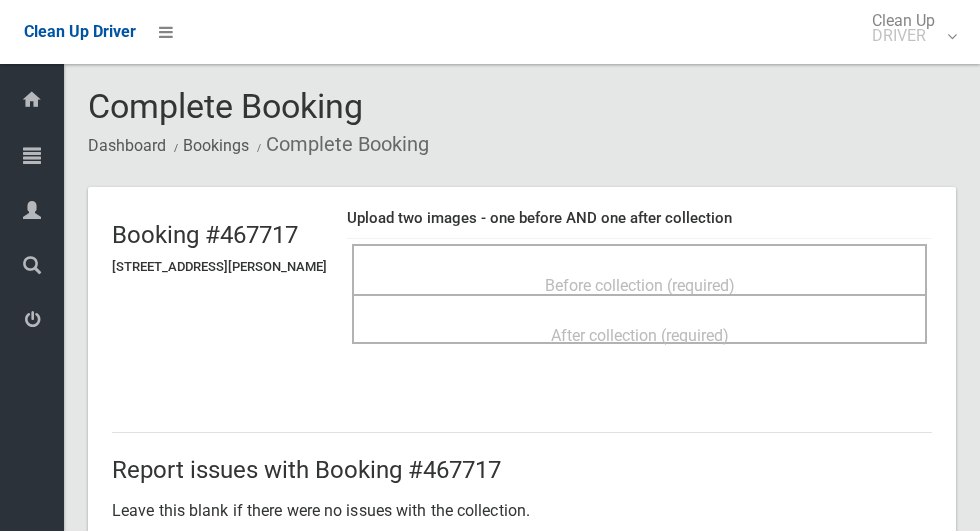 click on "Before collection (required)" at bounding box center (640, 285) 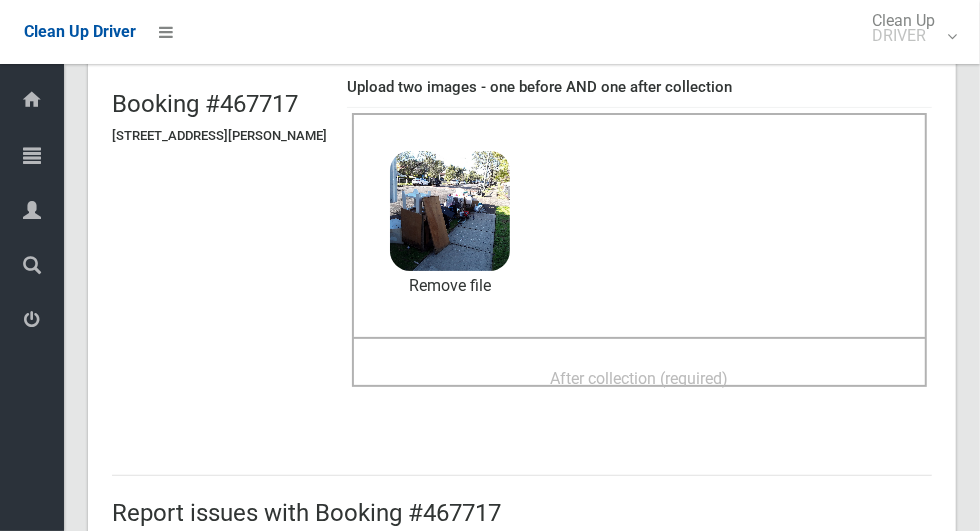 scroll, scrollTop: 143, scrollLeft: 0, axis: vertical 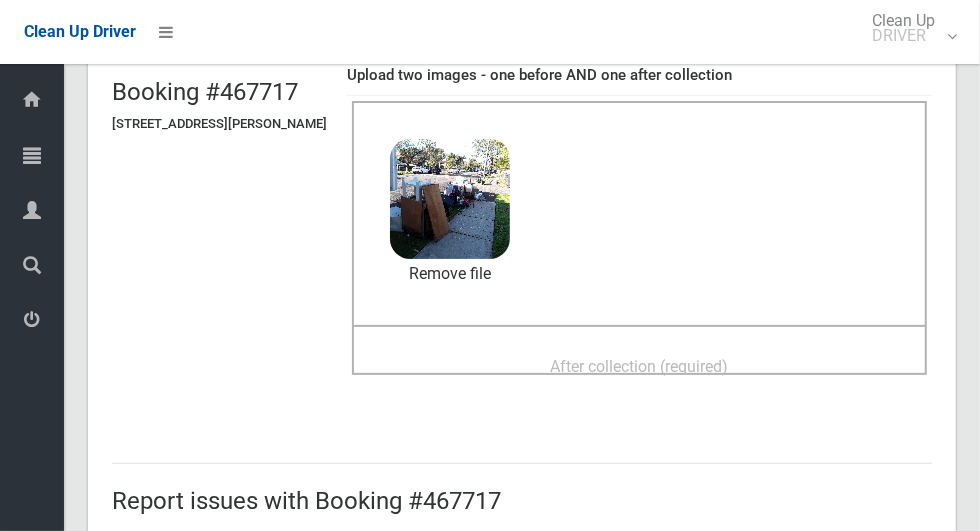 click on "After collection (required)" at bounding box center (640, 366) 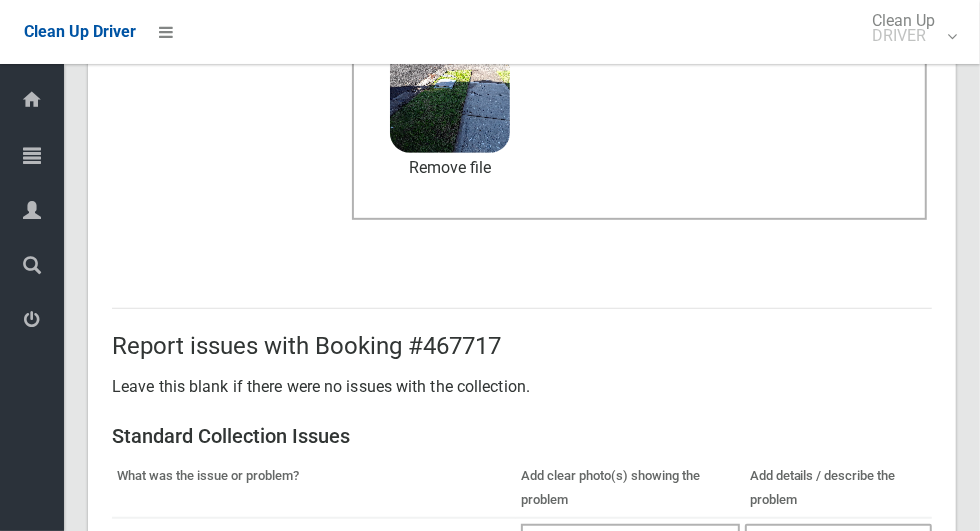scroll, scrollTop: 1033, scrollLeft: 0, axis: vertical 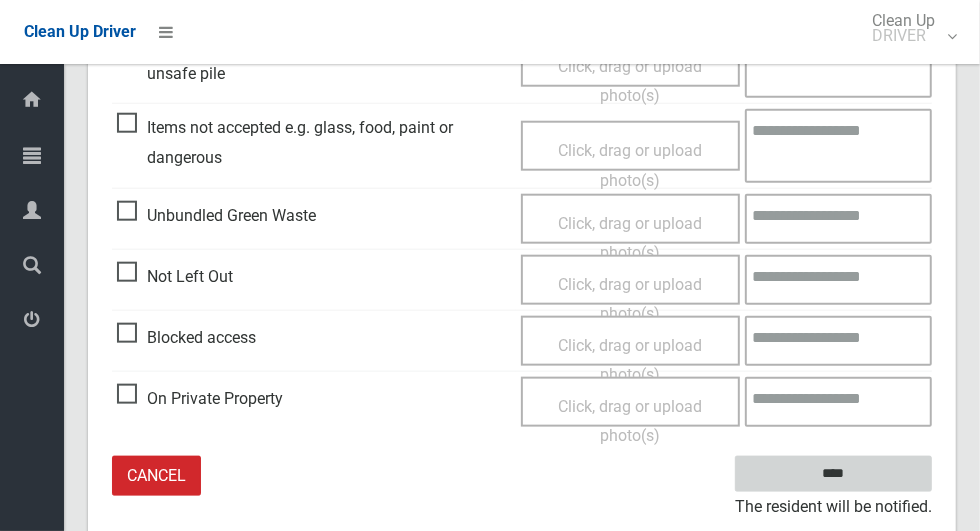 click on "****" at bounding box center [833, 474] 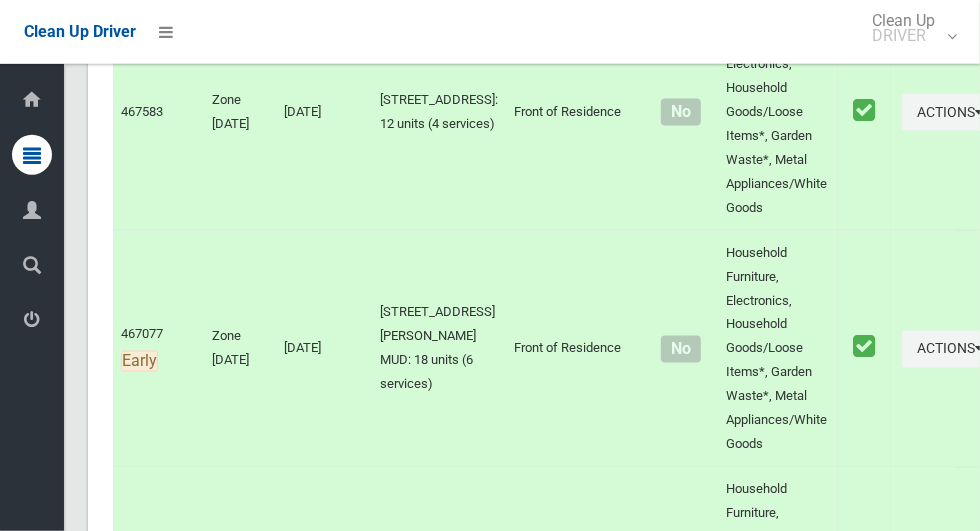 scroll, scrollTop: 11912, scrollLeft: 0, axis: vertical 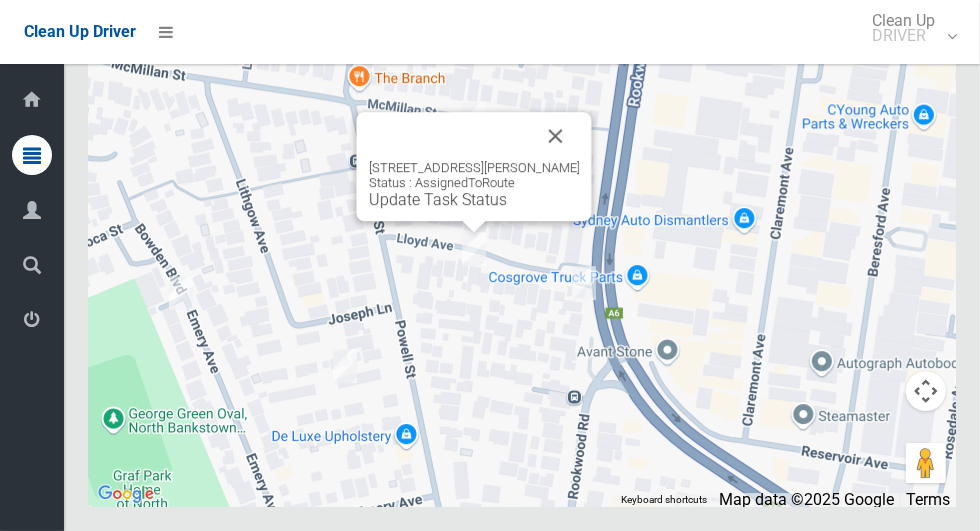 click at bounding box center [556, 136] 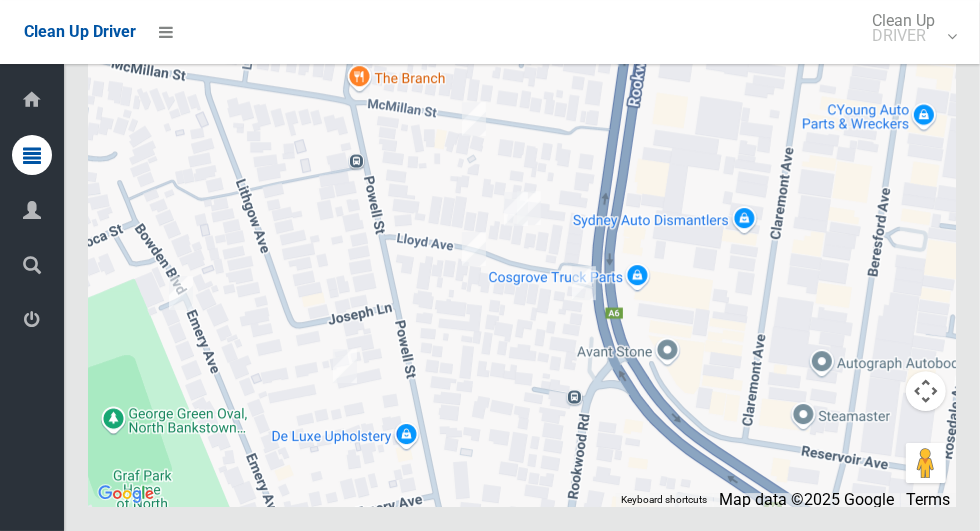 click on "To navigate, press the arrow keys." at bounding box center [522, 257] 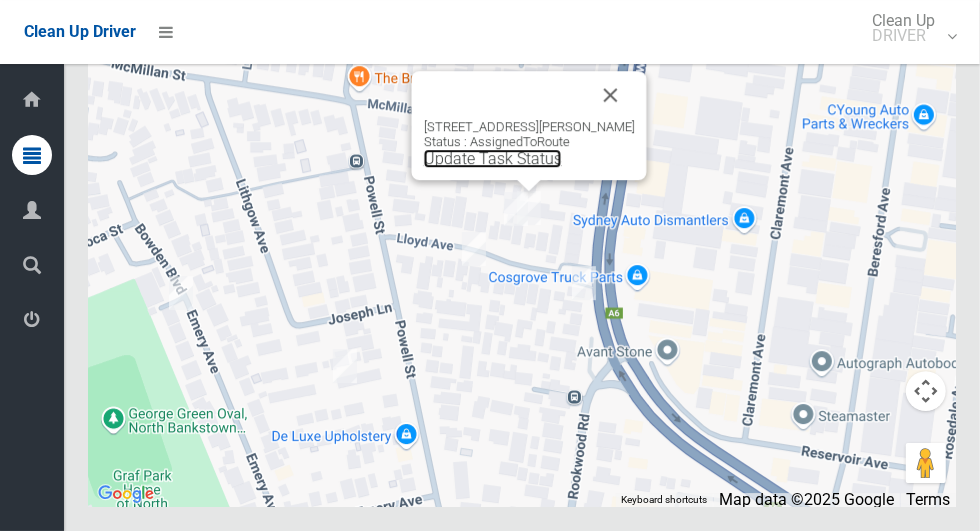 click on "Update Task Status" at bounding box center (493, 158) 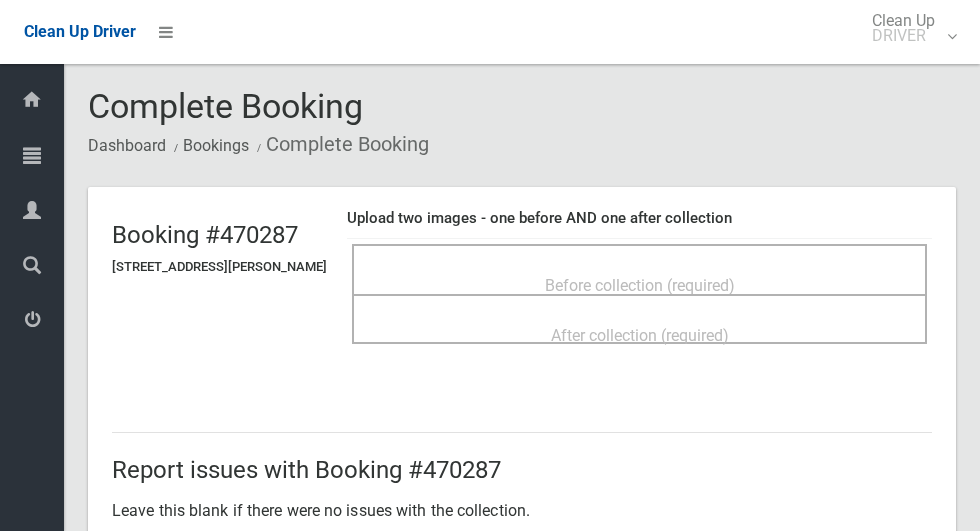 scroll, scrollTop: 0, scrollLeft: 0, axis: both 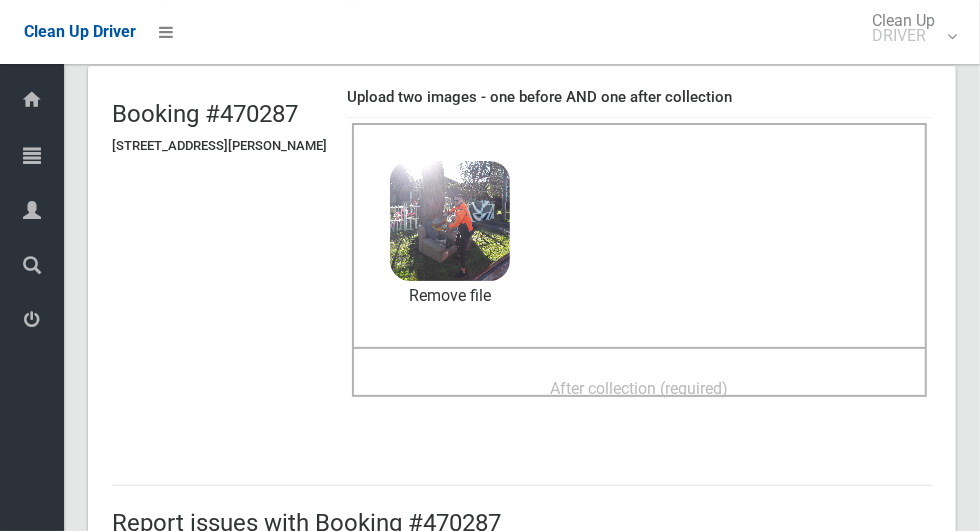click on "After collection (required)" at bounding box center [640, 388] 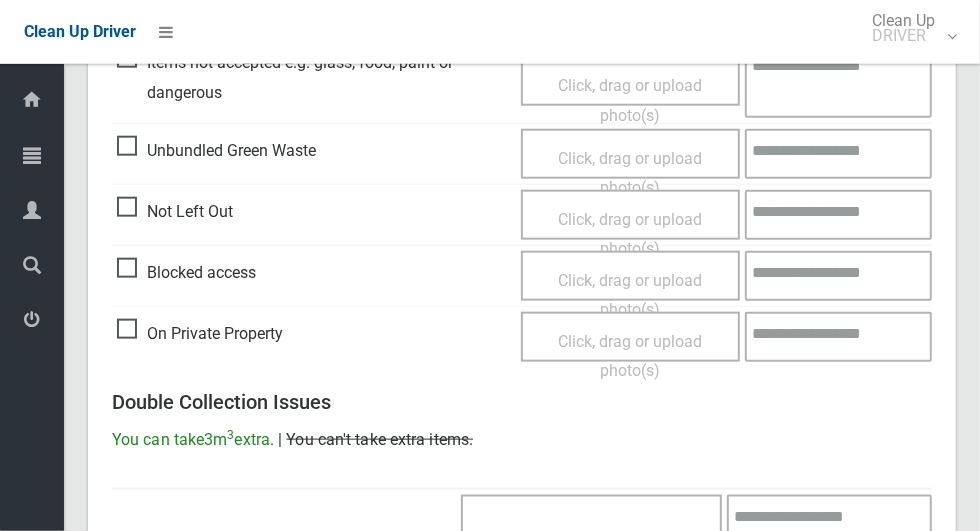 scroll, scrollTop: 1636, scrollLeft: 0, axis: vertical 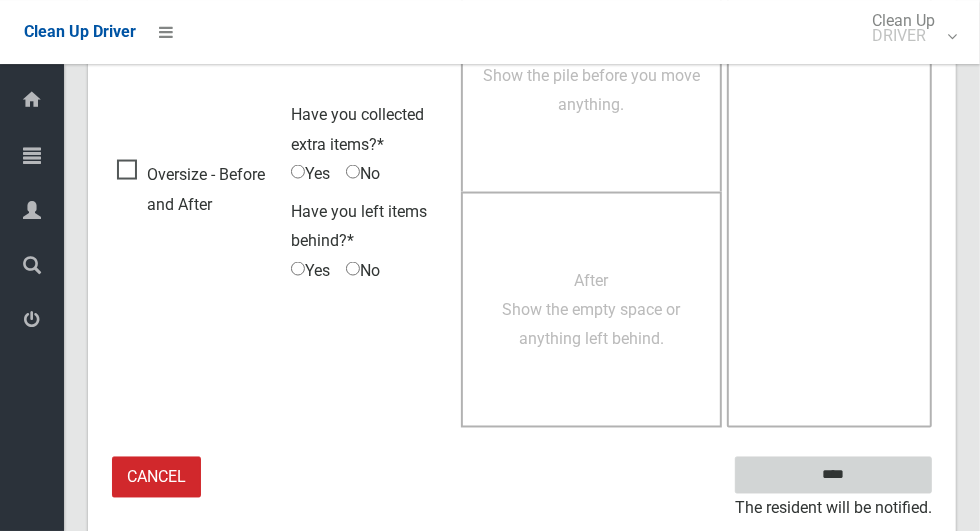 click on "****" at bounding box center (833, 475) 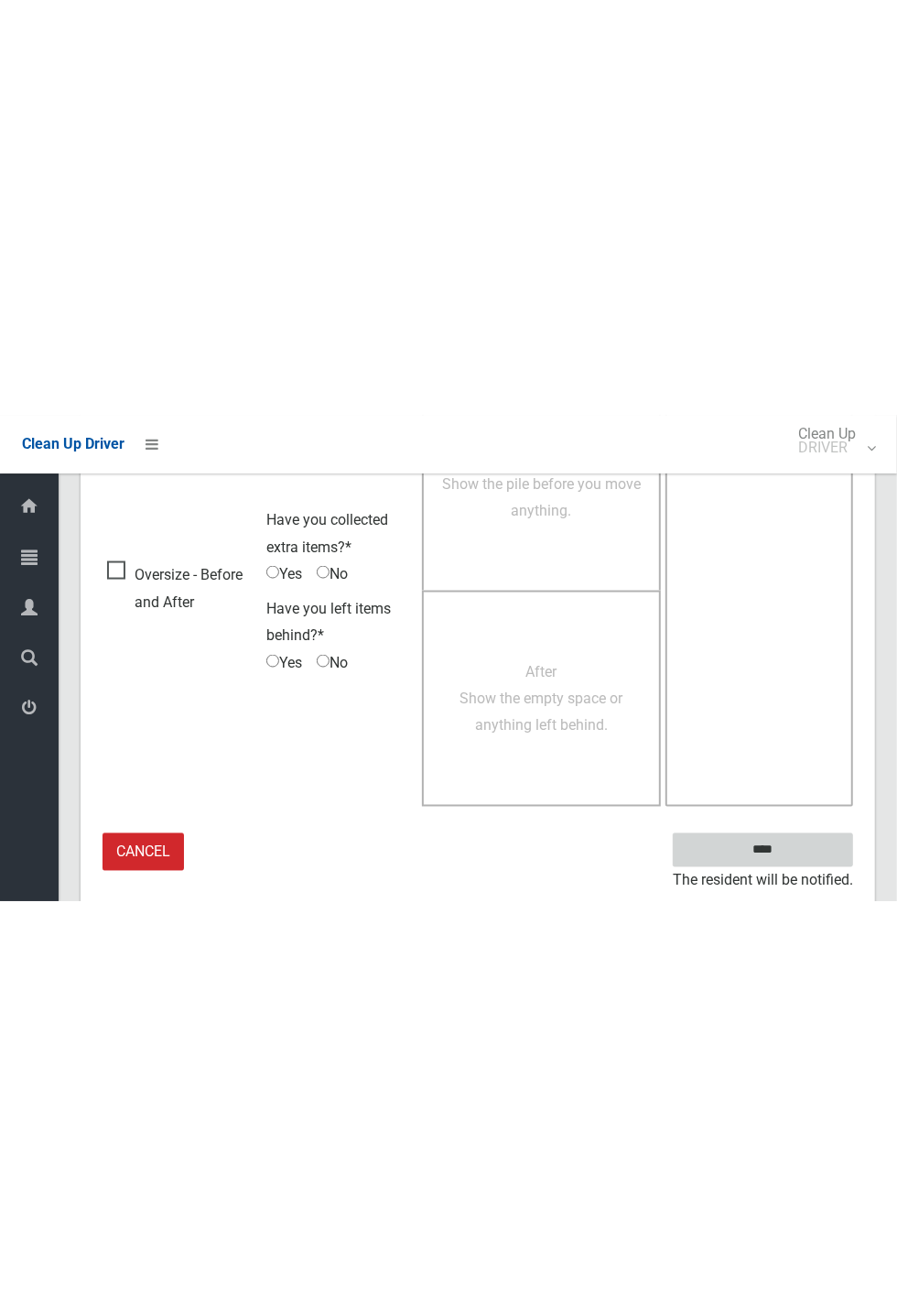 scroll, scrollTop: 721, scrollLeft: 0, axis: vertical 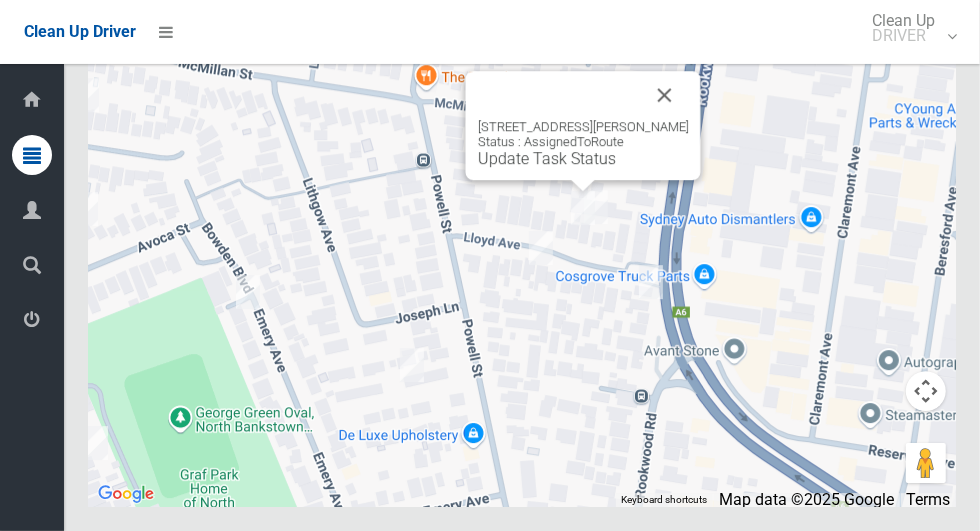 click on "Update Task Status" at bounding box center [547, 158] 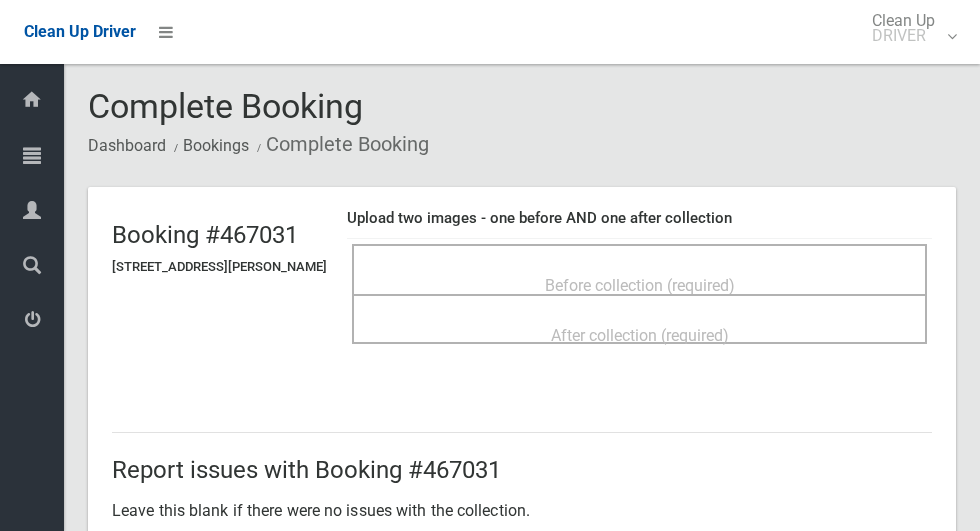 scroll, scrollTop: 0, scrollLeft: 0, axis: both 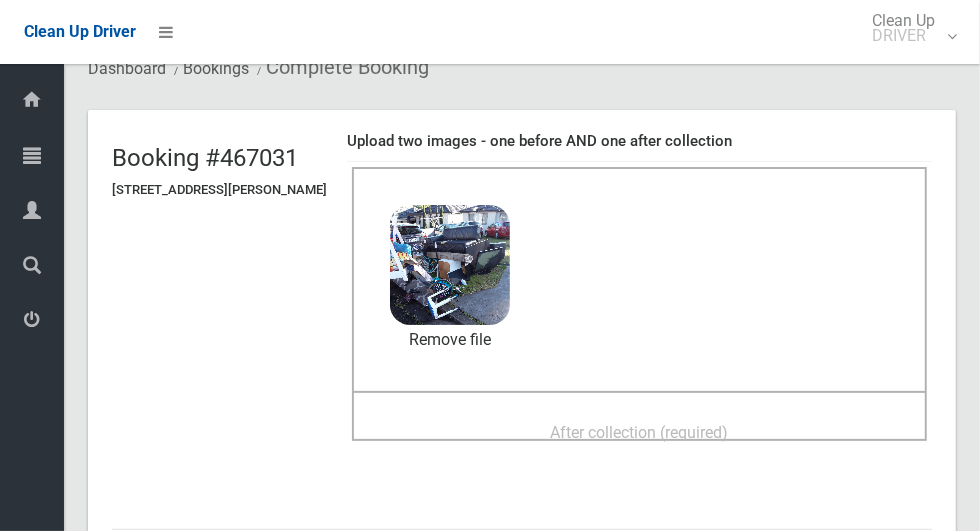 click on "After collection (required)" at bounding box center [640, 432] 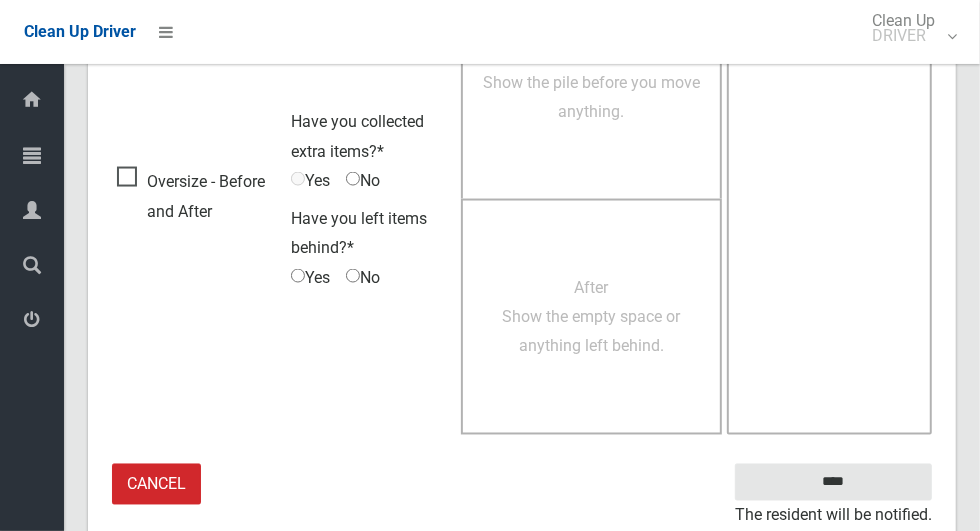 scroll, scrollTop: 1636, scrollLeft: 0, axis: vertical 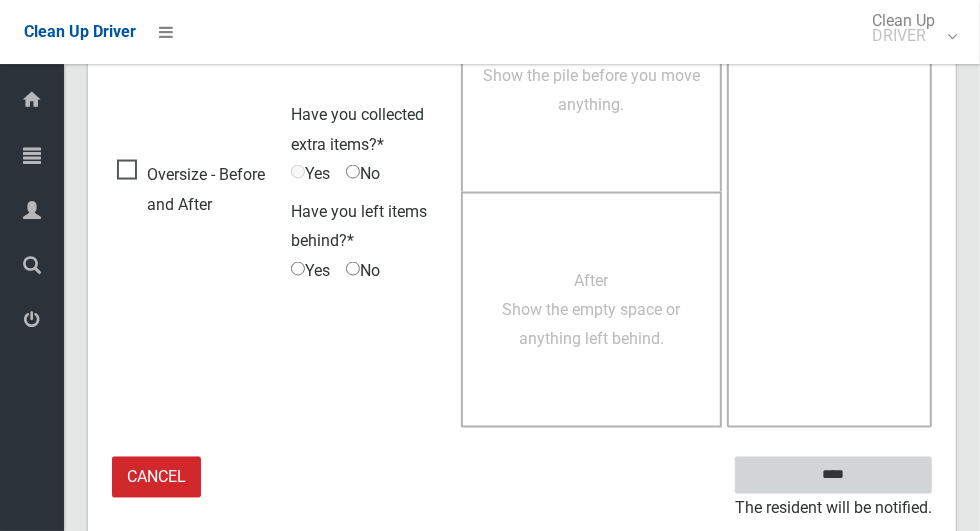 click on "****" at bounding box center [833, 475] 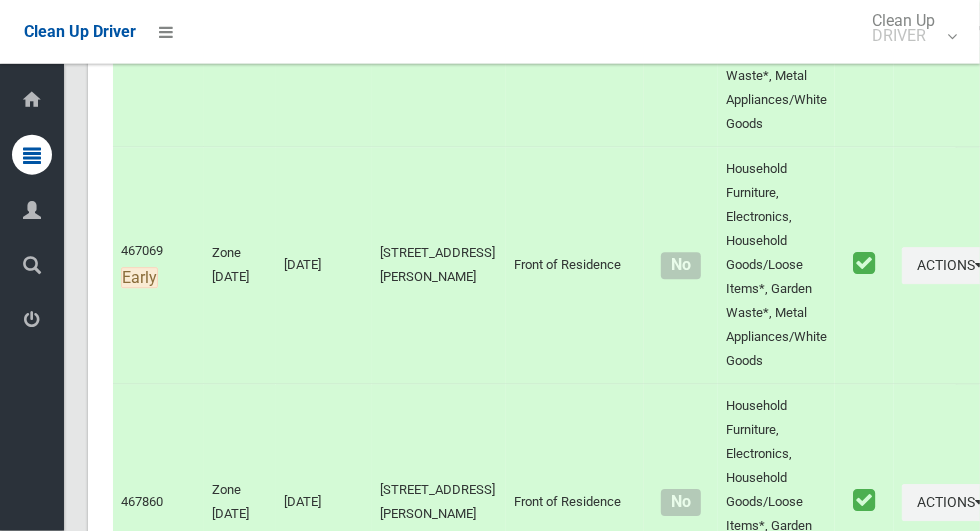 scroll, scrollTop: 11912, scrollLeft: 0, axis: vertical 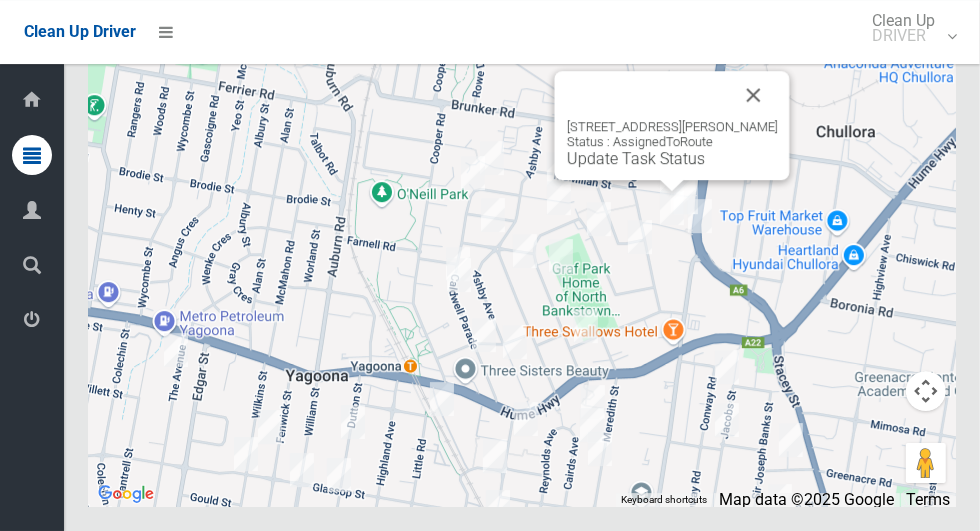 click on "Update Task Status" at bounding box center (636, 158) 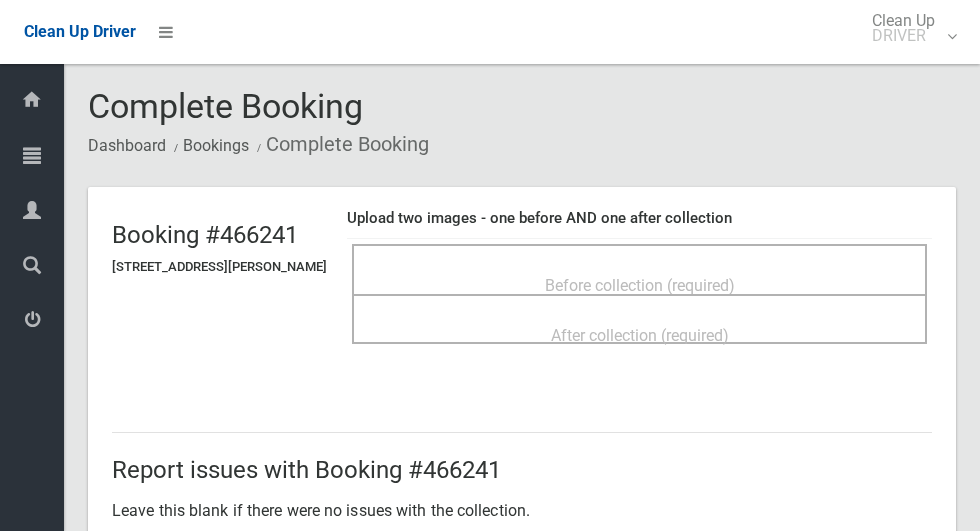 scroll, scrollTop: 0, scrollLeft: 0, axis: both 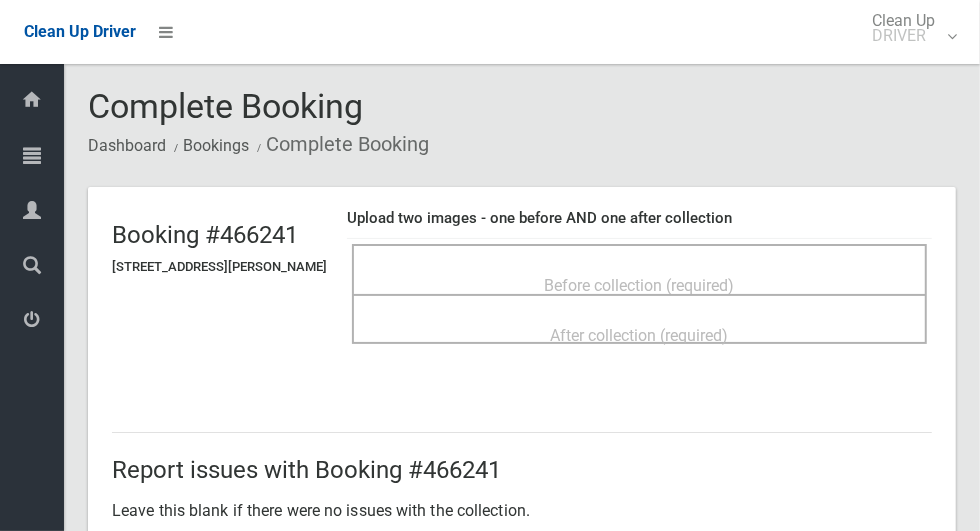 click on "Before collection (required)" at bounding box center (639, 284) 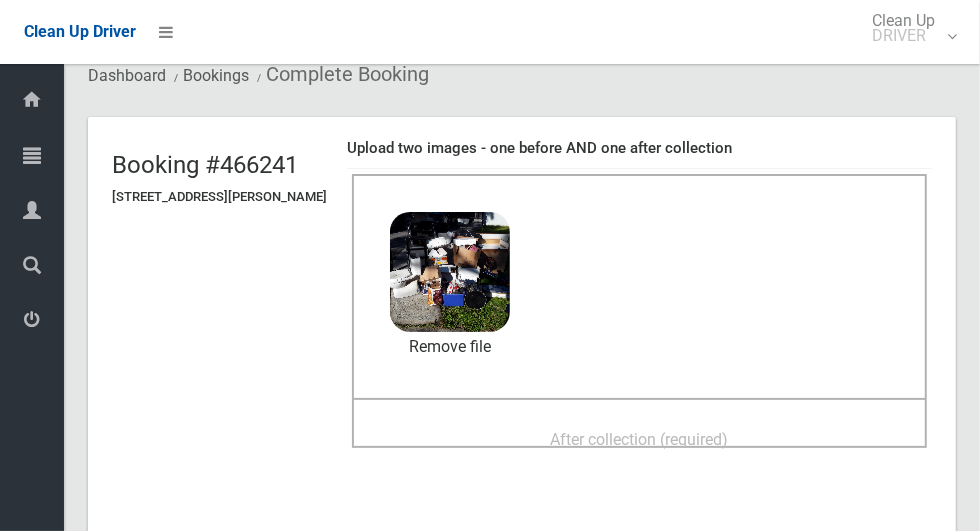 scroll, scrollTop: 71, scrollLeft: 0, axis: vertical 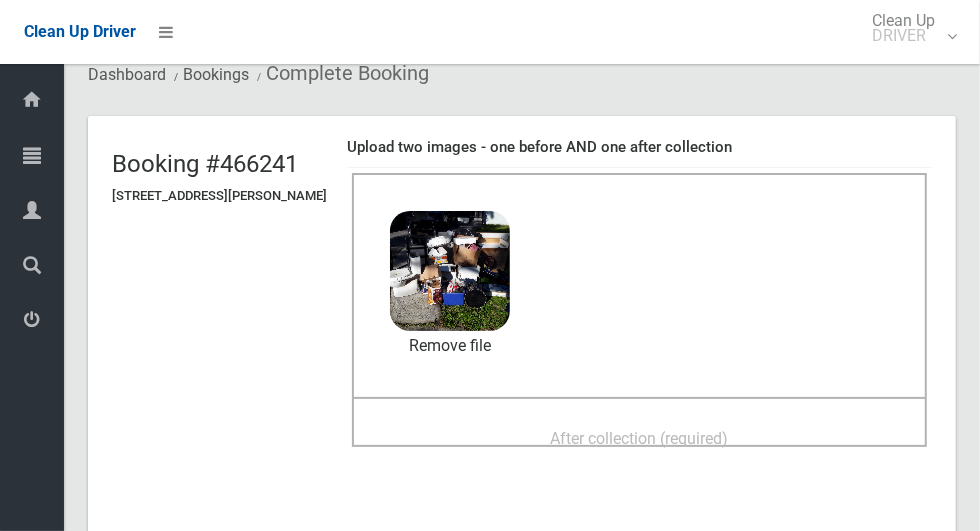 click on "After collection (required)" at bounding box center (640, 438) 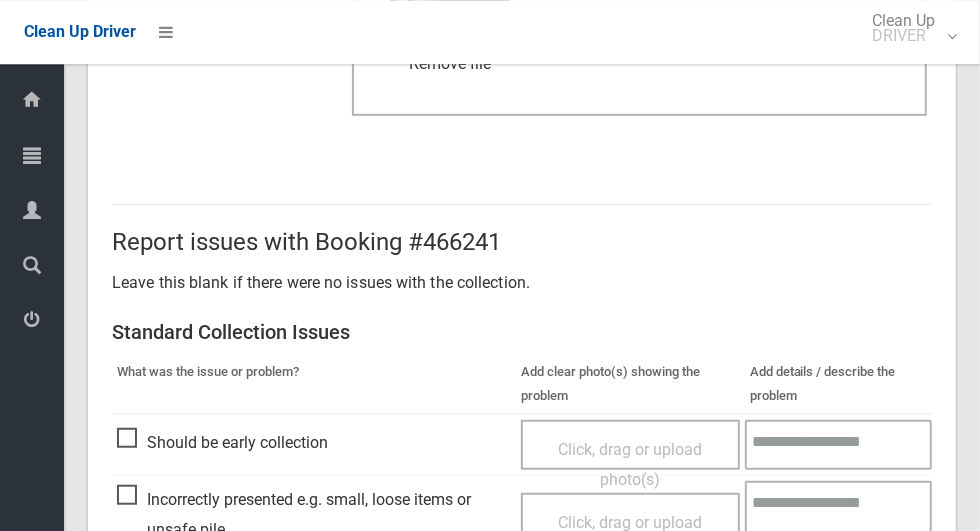 scroll, scrollTop: 1636, scrollLeft: 0, axis: vertical 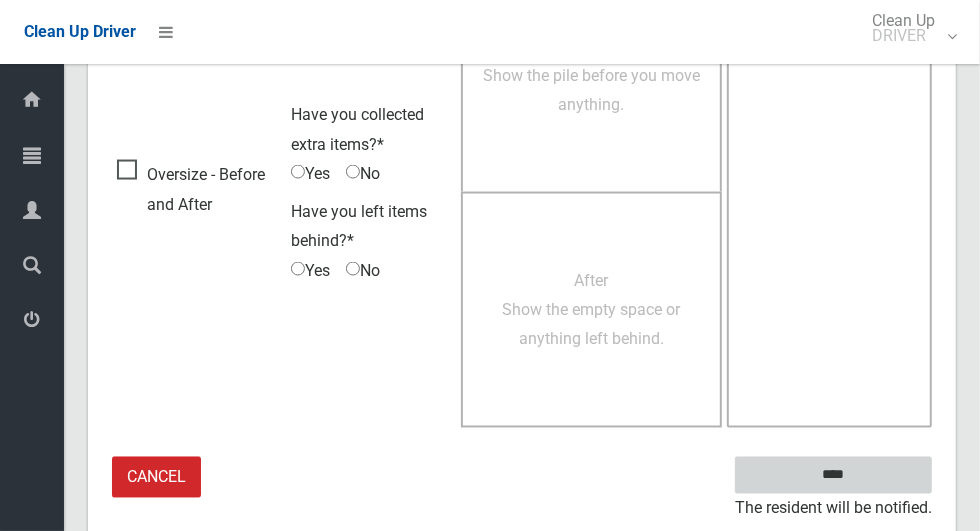 click on "****" at bounding box center (833, 475) 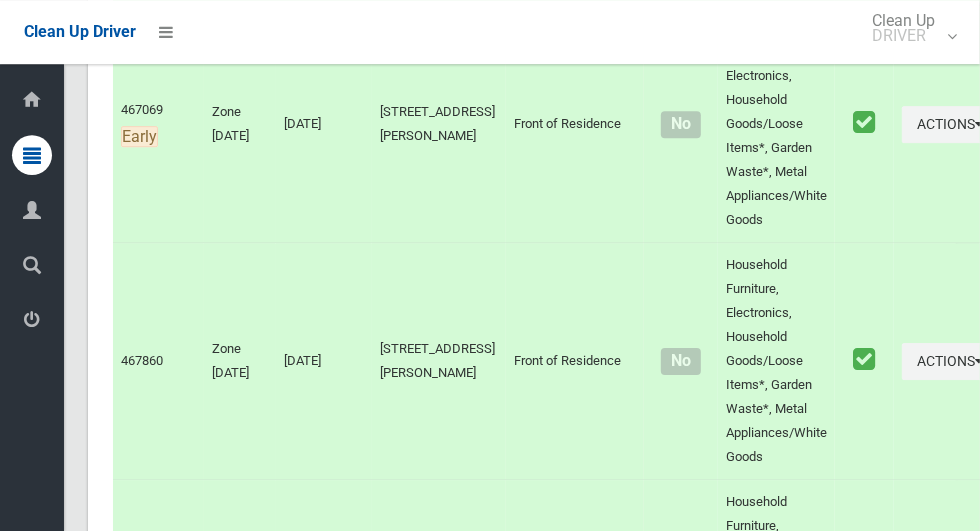scroll, scrollTop: 11912, scrollLeft: 0, axis: vertical 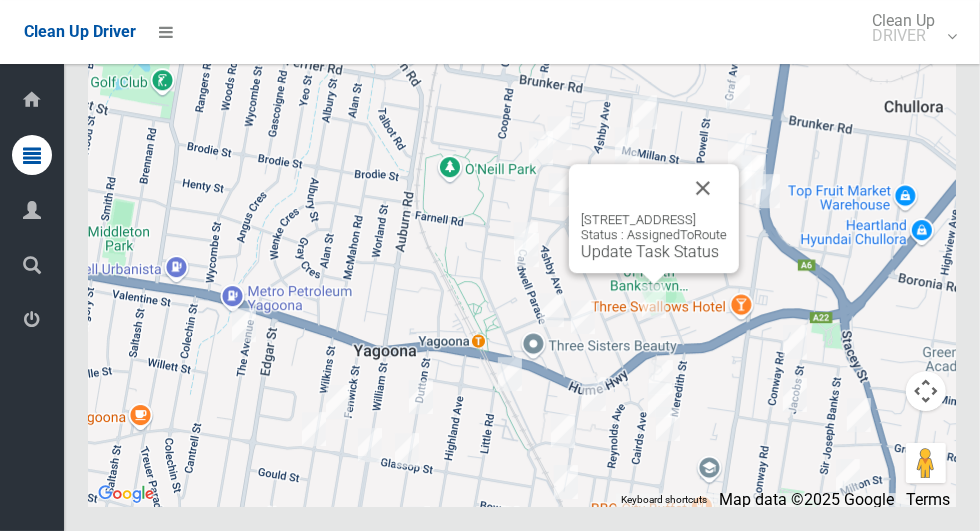 click at bounding box center [703, 188] 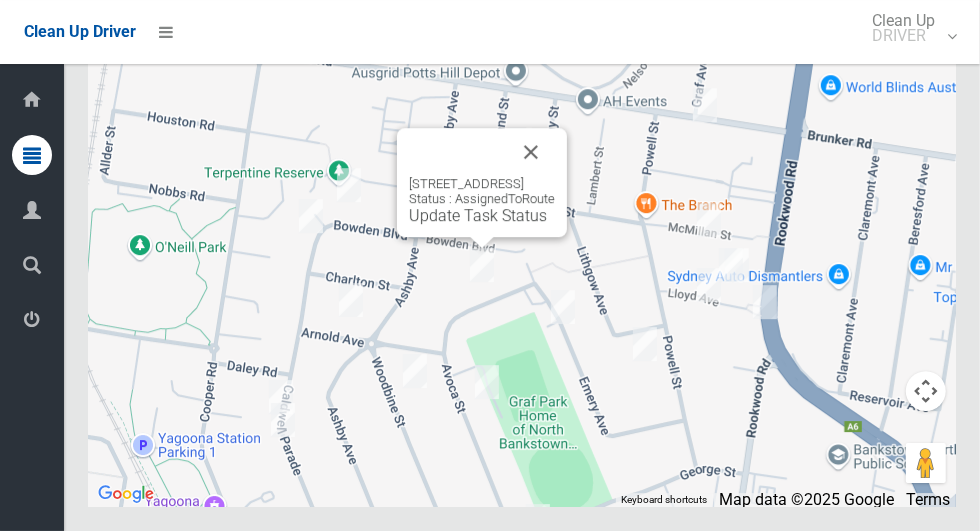 click at bounding box center (531, 152) 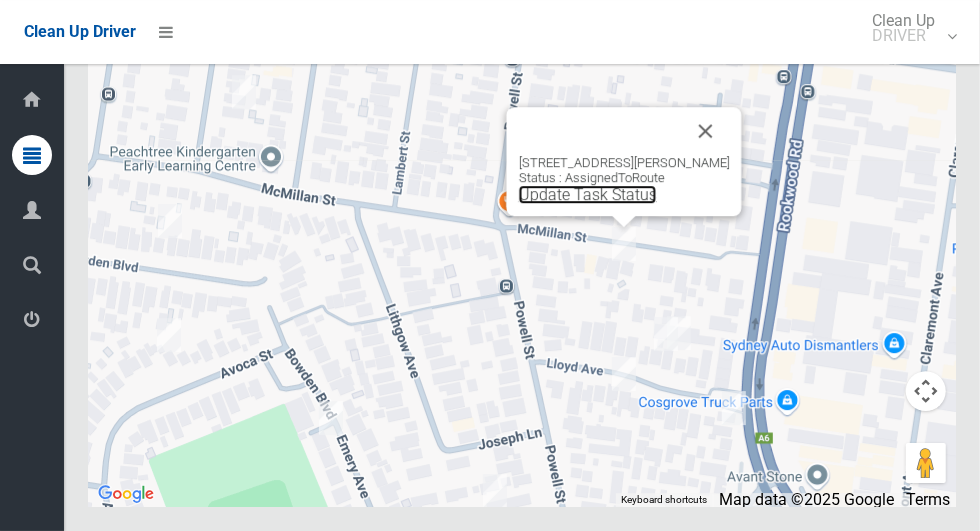 click on "Update Task Status" at bounding box center [588, 194] 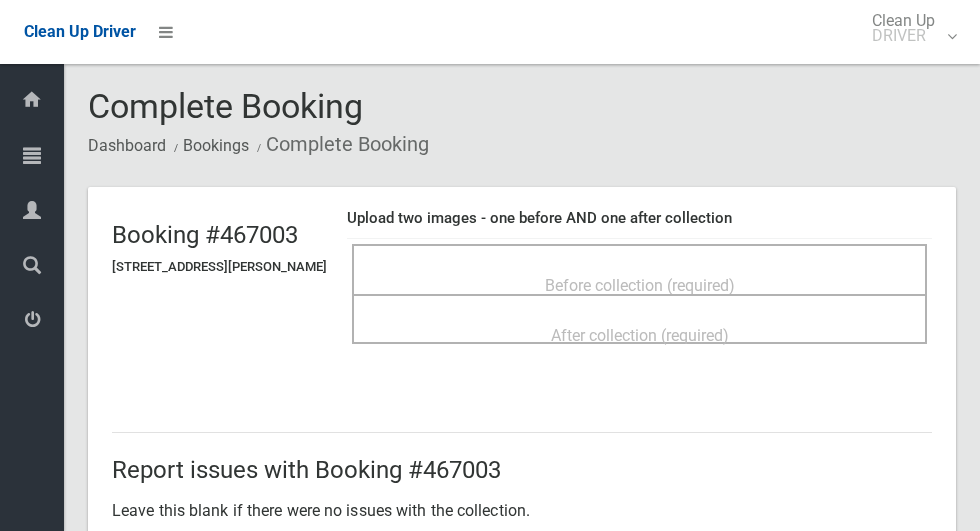 click on "Before collection (required)" at bounding box center (639, 269) 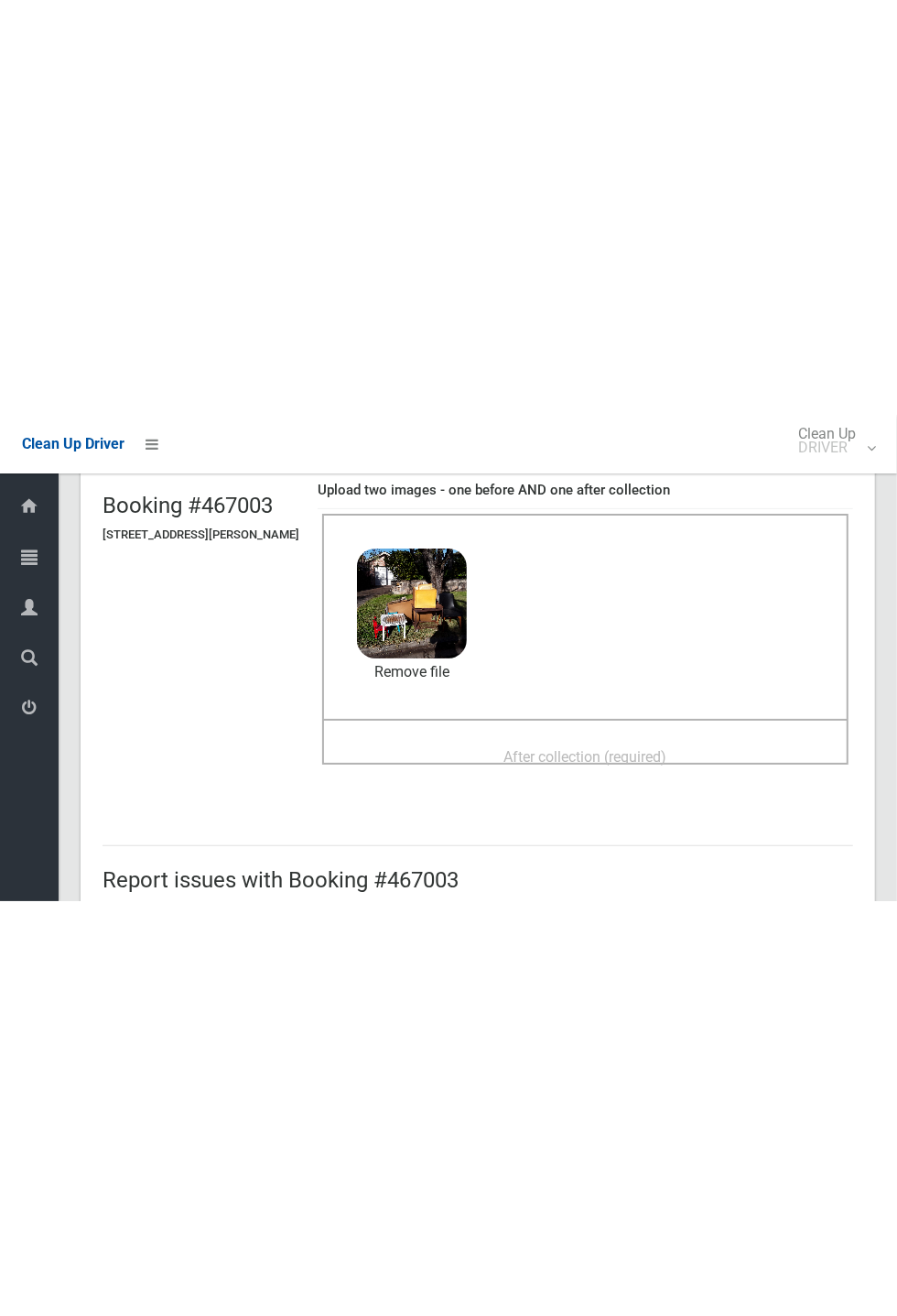 scroll, scrollTop: 126, scrollLeft: 0, axis: vertical 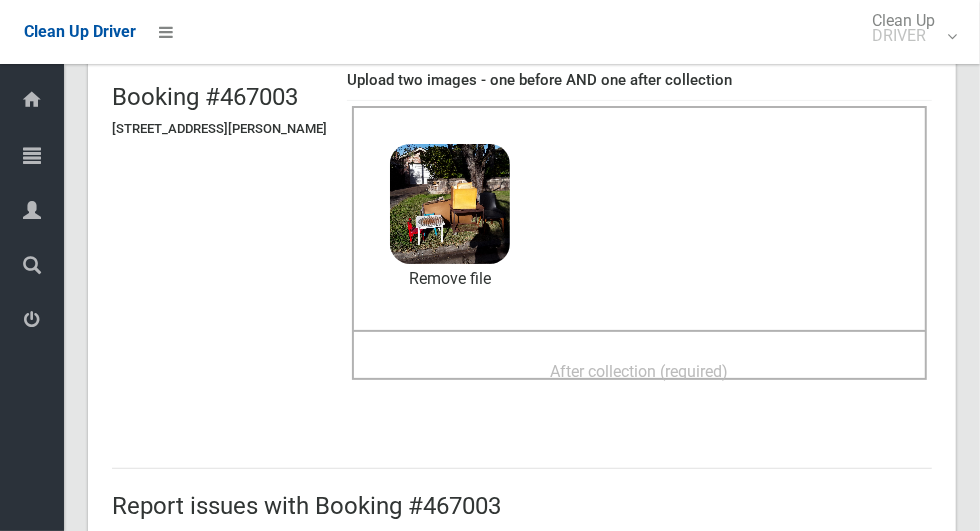 click on "After collection (required)" at bounding box center (640, 371) 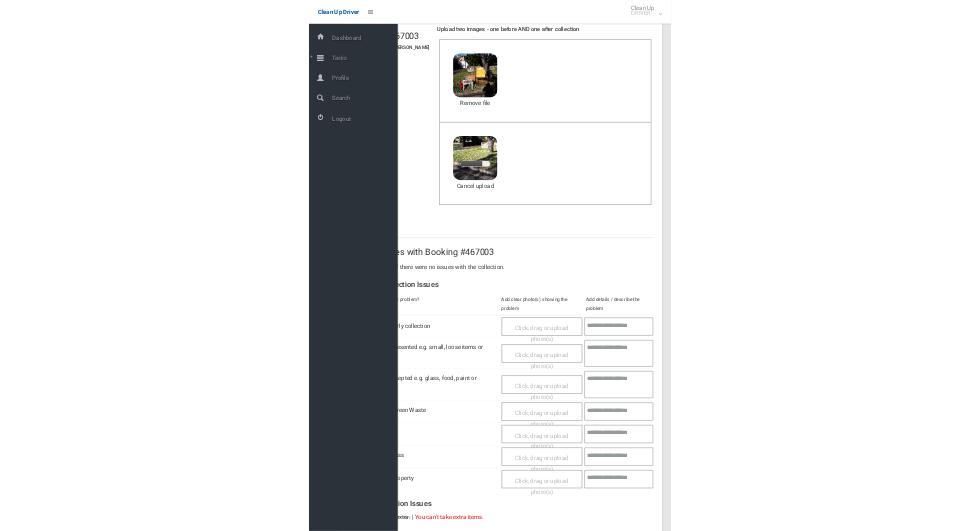 scroll, scrollTop: 143, scrollLeft: 0, axis: vertical 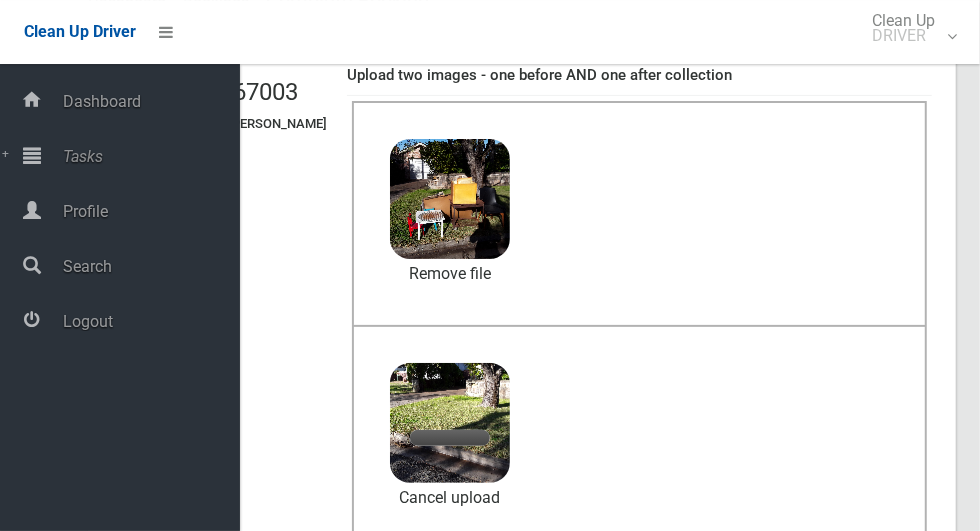 click on "Booking #467003
11 Mc Millan Street, YAGOONA NSW 2199
Upload two images - one before AND one after collection
Before collection (required)
3.9  MB      2025-07-0709.40.26461602906672052644.jpg                         Check                                                      Error                                                           Remove file
4.7  MB" at bounding box center [522, 317] 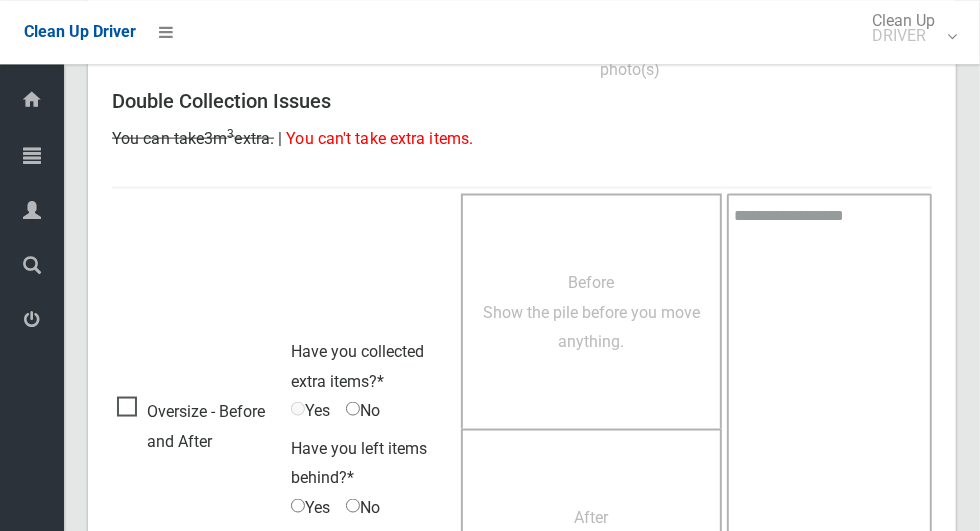 scroll, scrollTop: 1636, scrollLeft: 0, axis: vertical 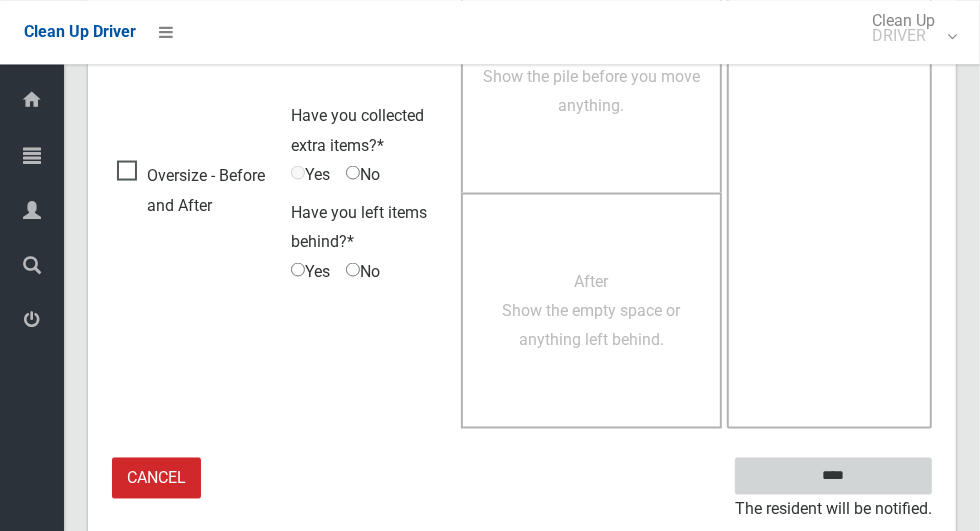 click on "****" at bounding box center (833, 475) 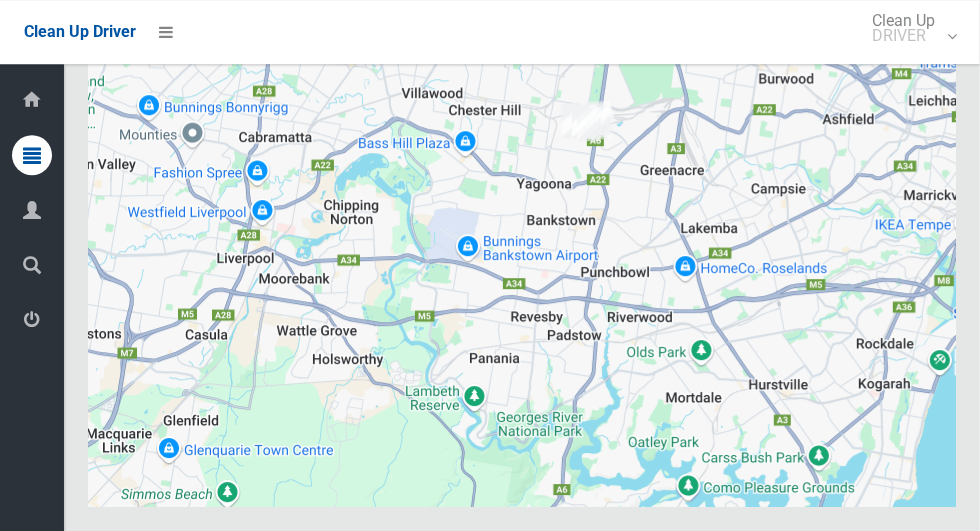 scroll, scrollTop: 11912, scrollLeft: 0, axis: vertical 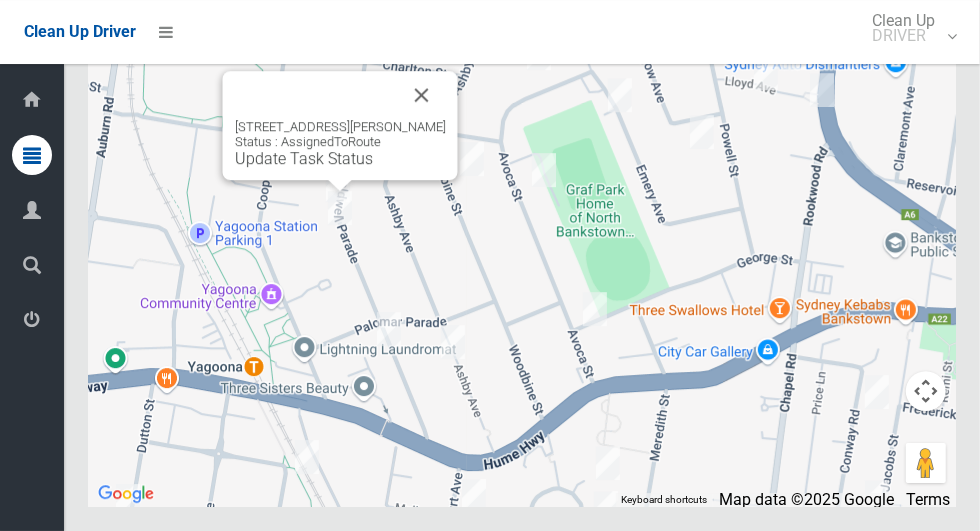 click at bounding box center (422, 95) 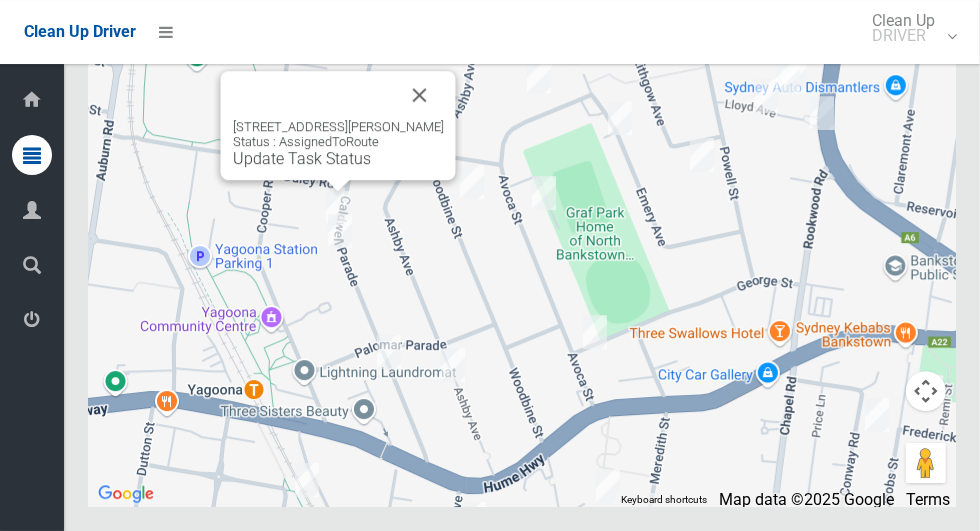 click at bounding box center (420, 95) 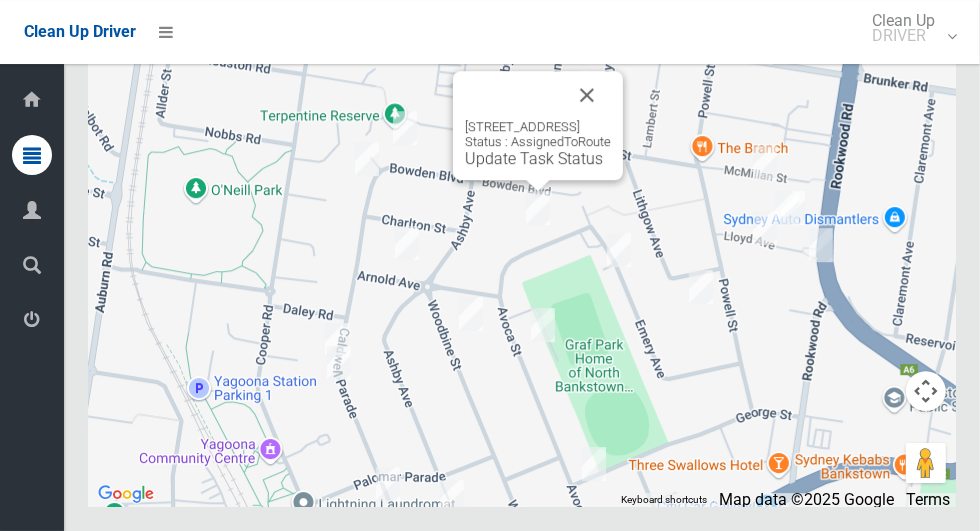 click at bounding box center (587, 95) 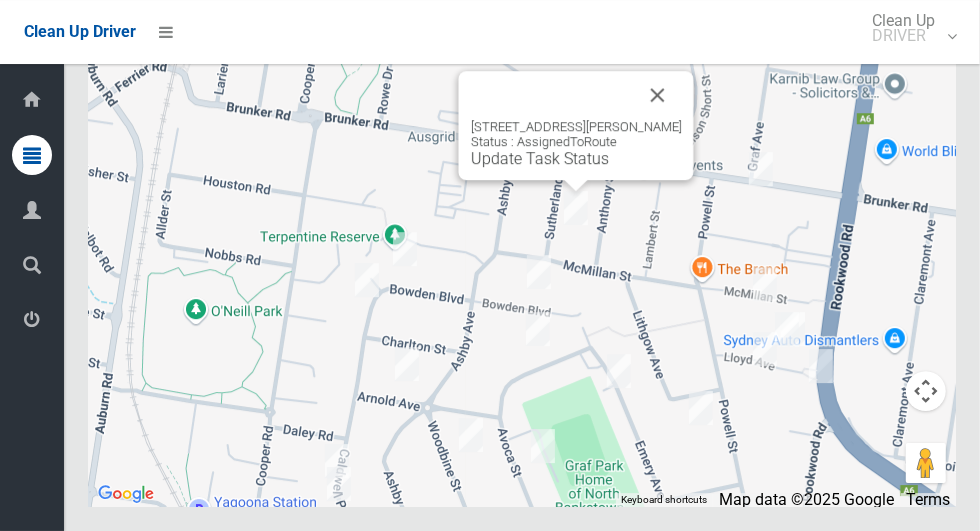 click at bounding box center [658, 95] 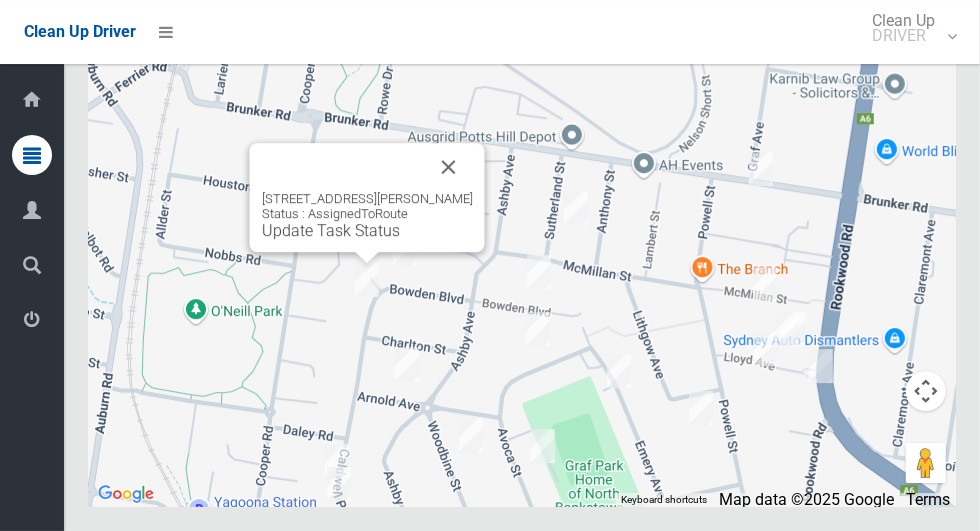 click at bounding box center [449, 167] 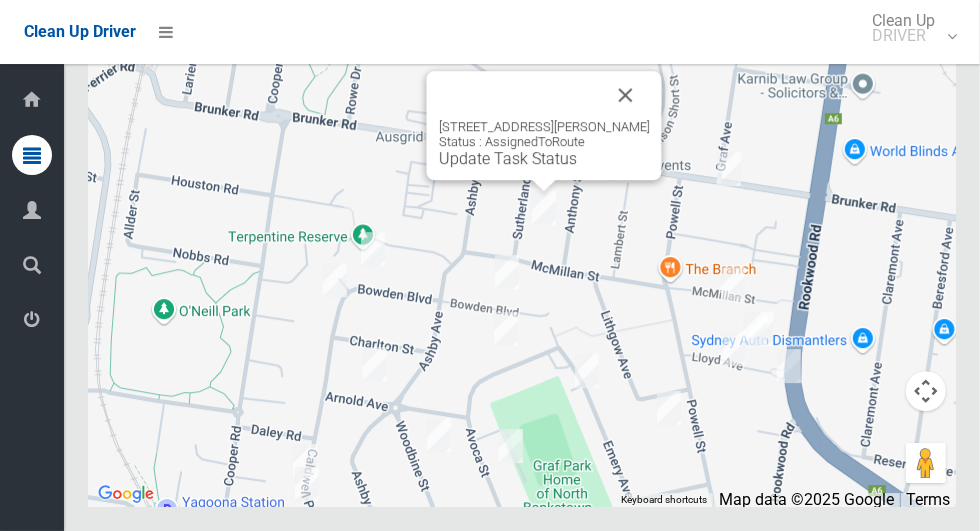 click on "Update Task Status" at bounding box center (508, 158) 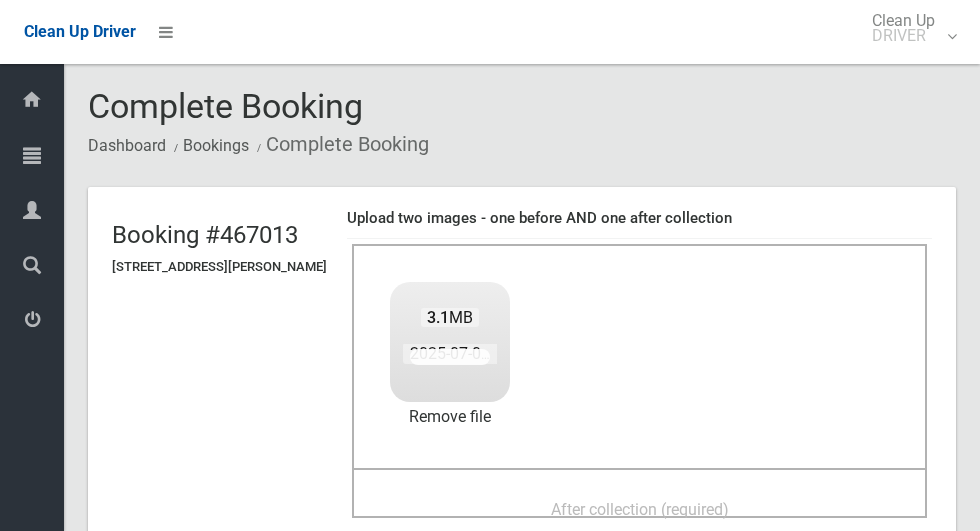 scroll, scrollTop: 0, scrollLeft: 0, axis: both 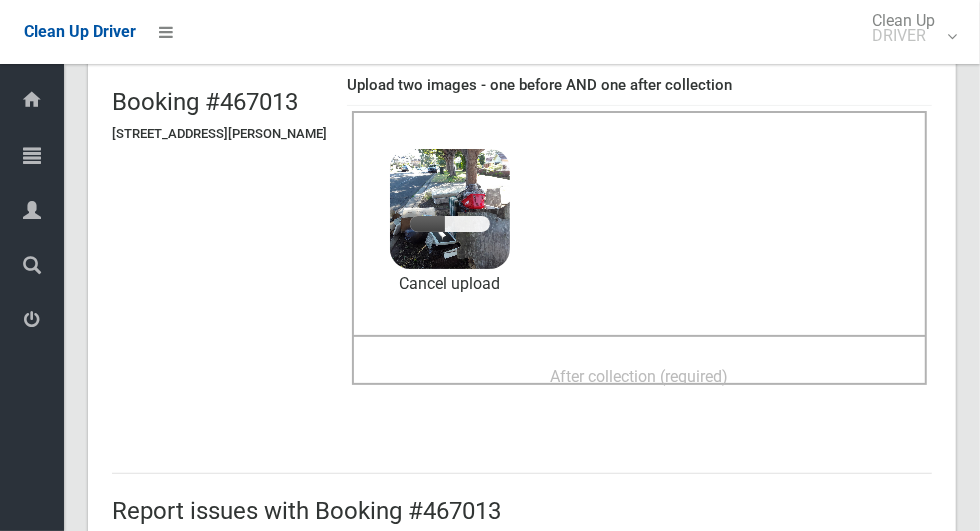 click on "After collection (required)" at bounding box center (640, 376) 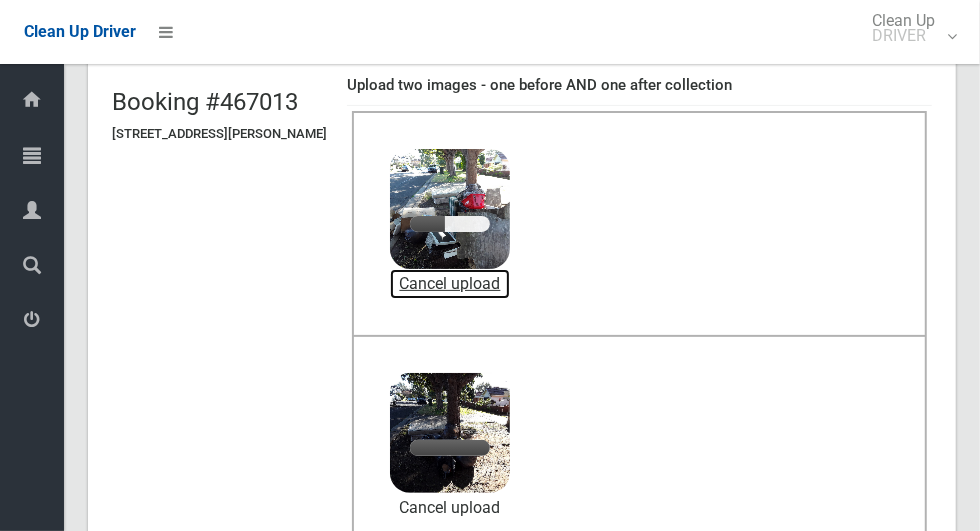 click on "Cancel upload" at bounding box center [450, 284] 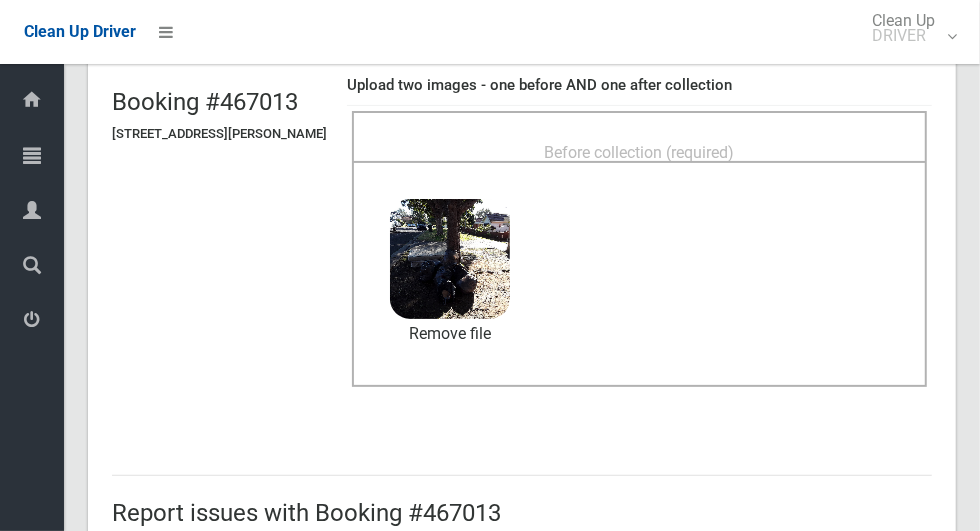 click on "Before collection (required)" at bounding box center (639, 151) 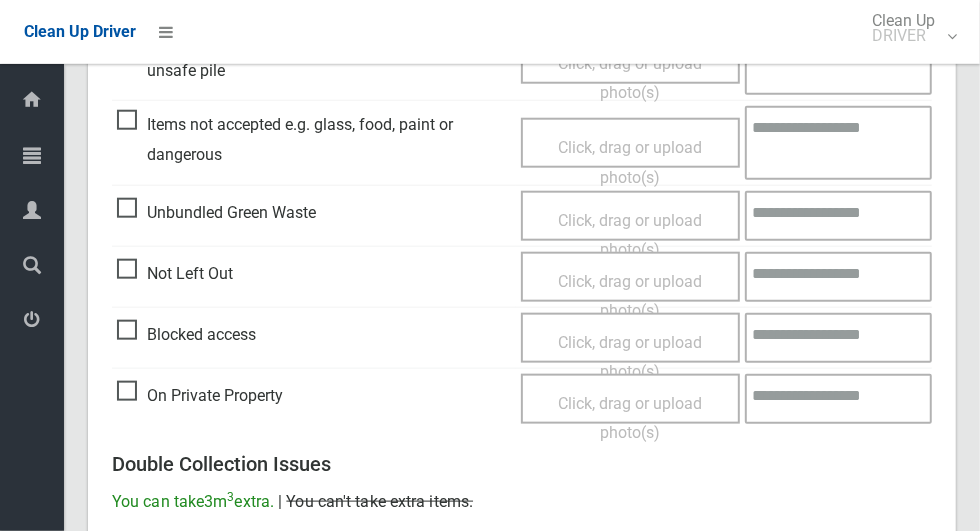 scroll, scrollTop: 1037, scrollLeft: 0, axis: vertical 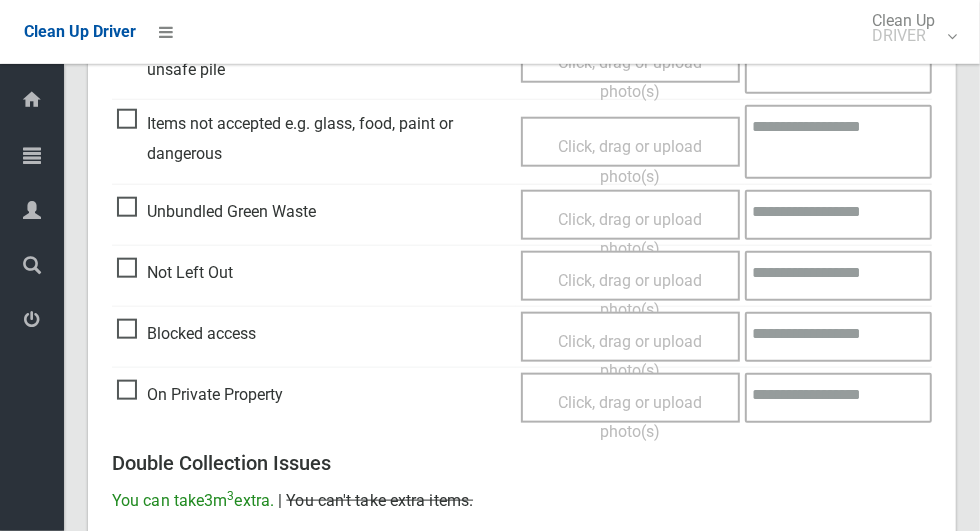 click on "Items not accepted e.g. glass, food, paint or dangerous" at bounding box center (314, 138) 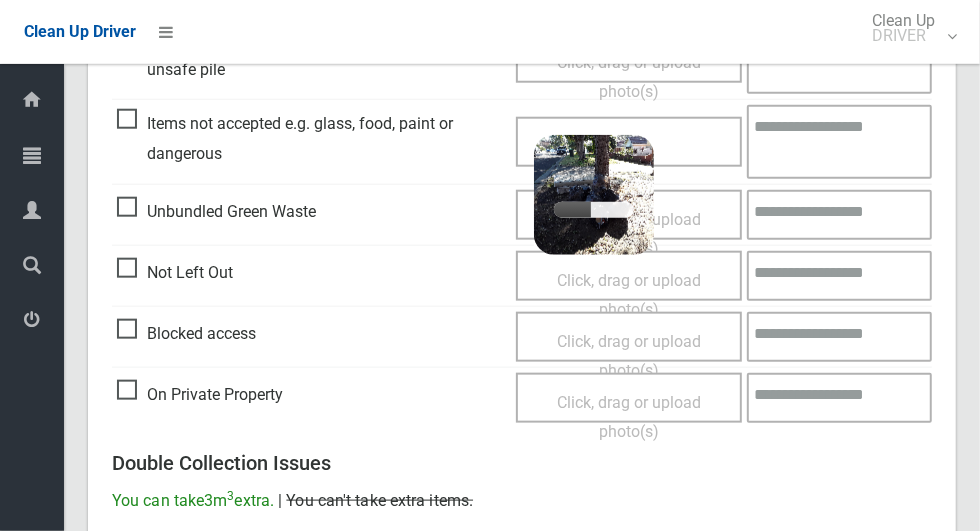click at bounding box center (839, 141) 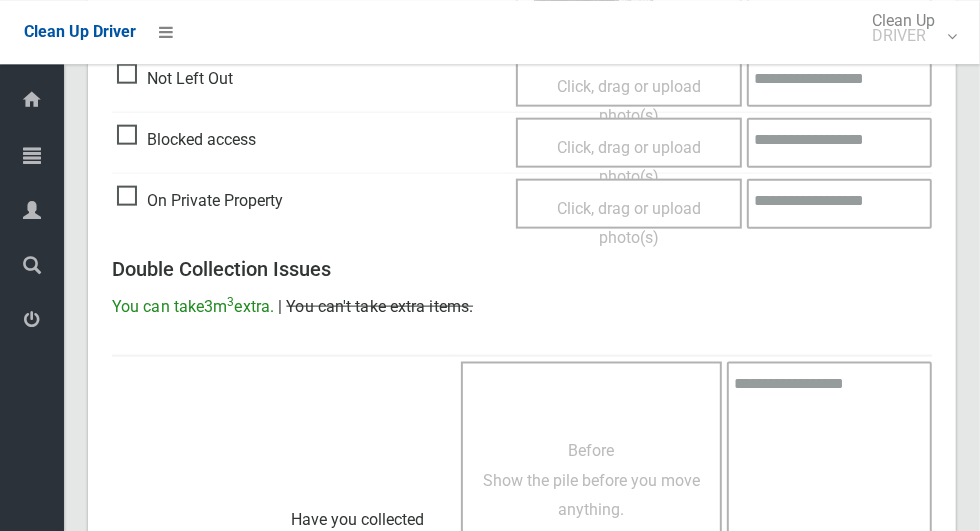 scroll, scrollTop: 1694, scrollLeft: 0, axis: vertical 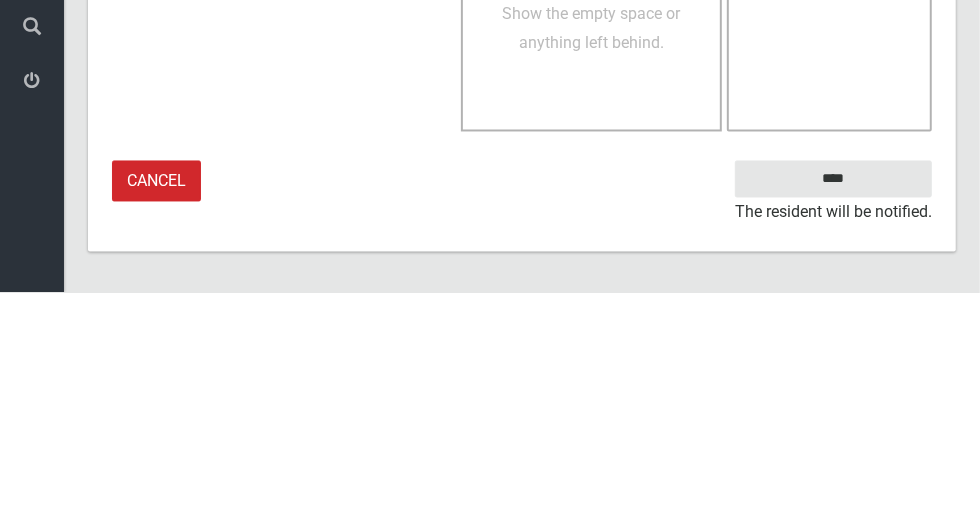 type on "**********" 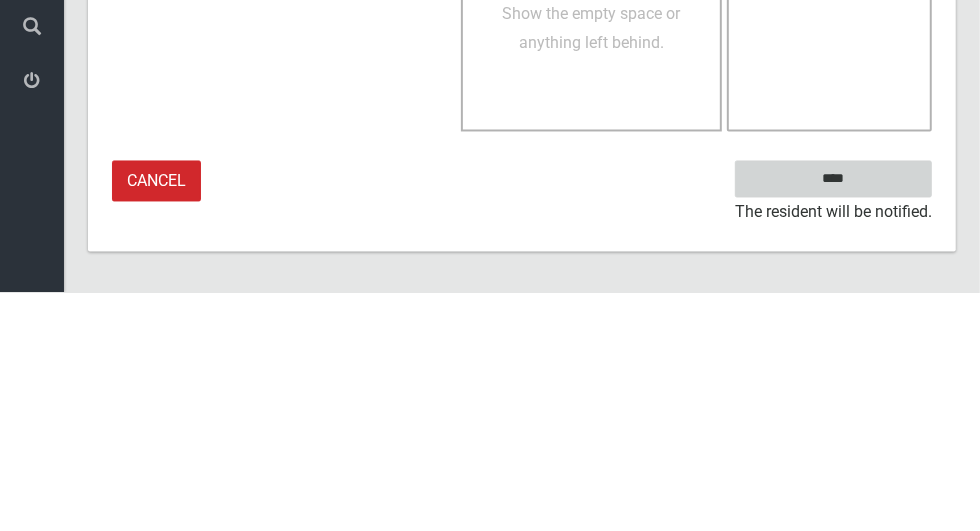 click on "****" at bounding box center (833, 417) 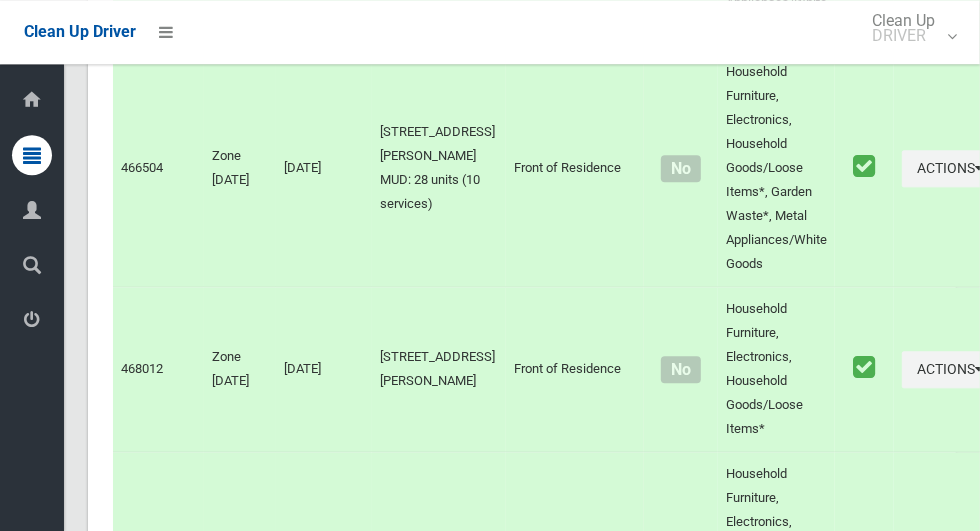 scroll, scrollTop: 11912, scrollLeft: 0, axis: vertical 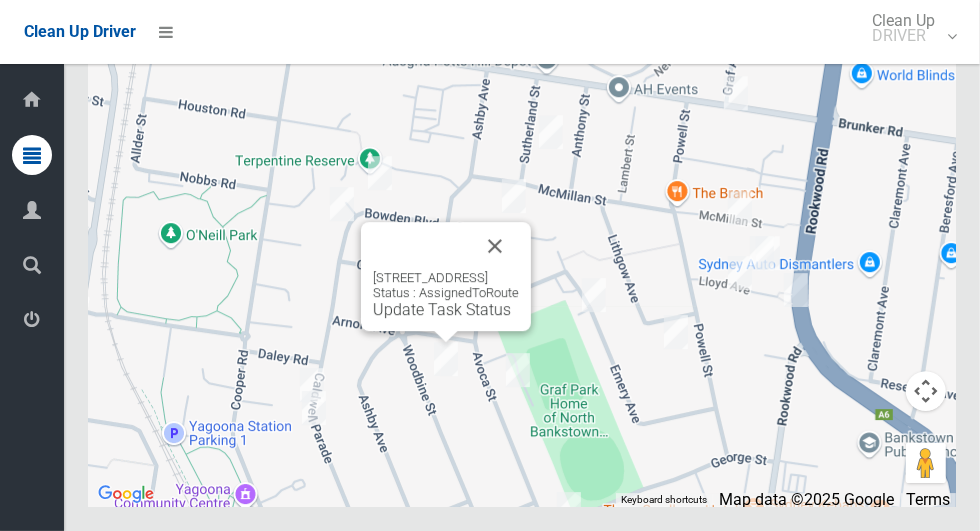 click at bounding box center (495, 246) 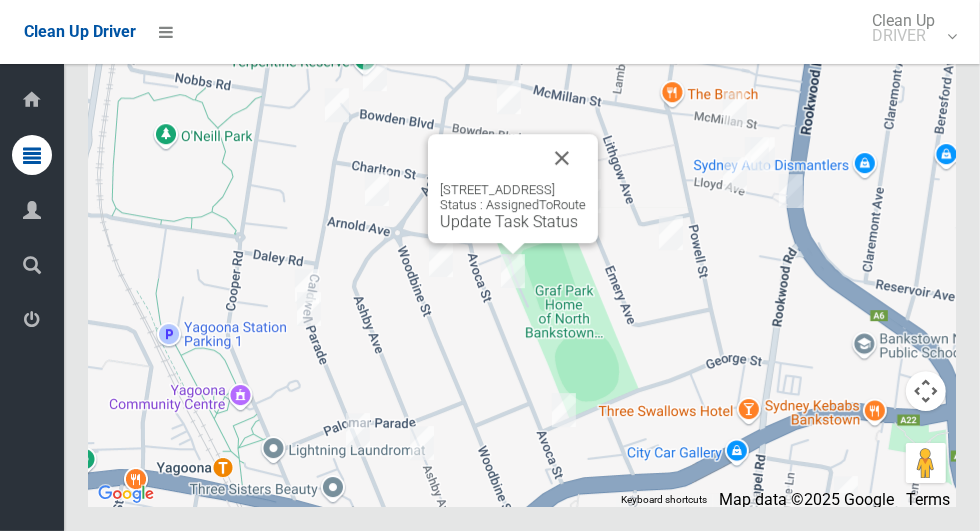 click at bounding box center [562, 158] 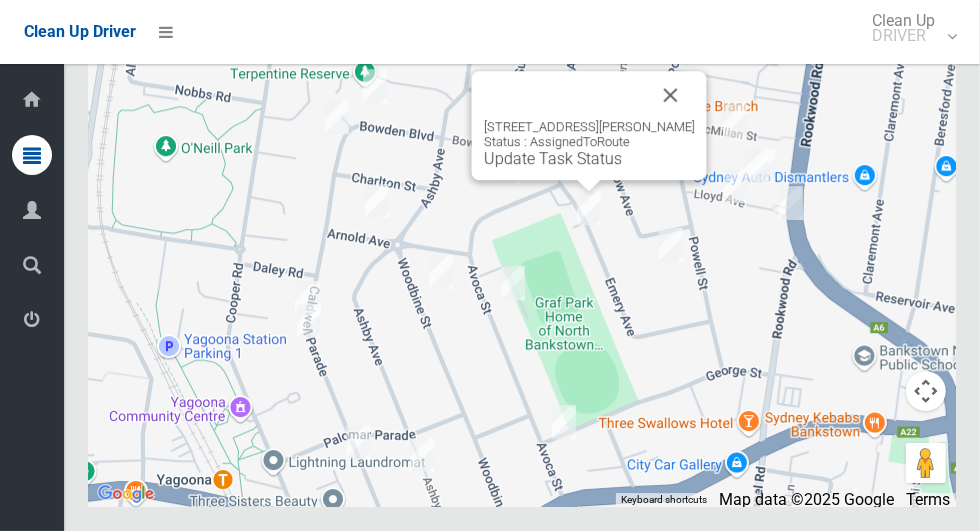 click at bounding box center (671, 95) 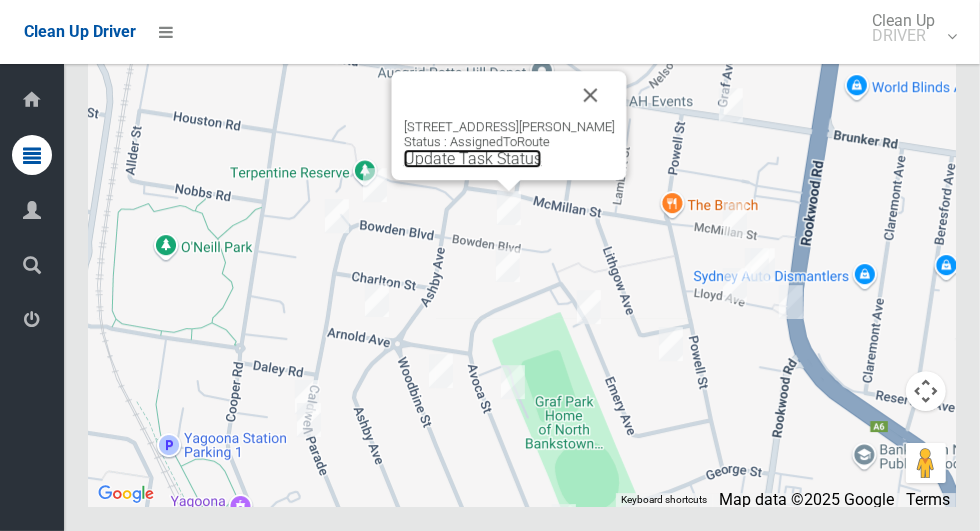 click on "Update Task Status" at bounding box center (473, 158) 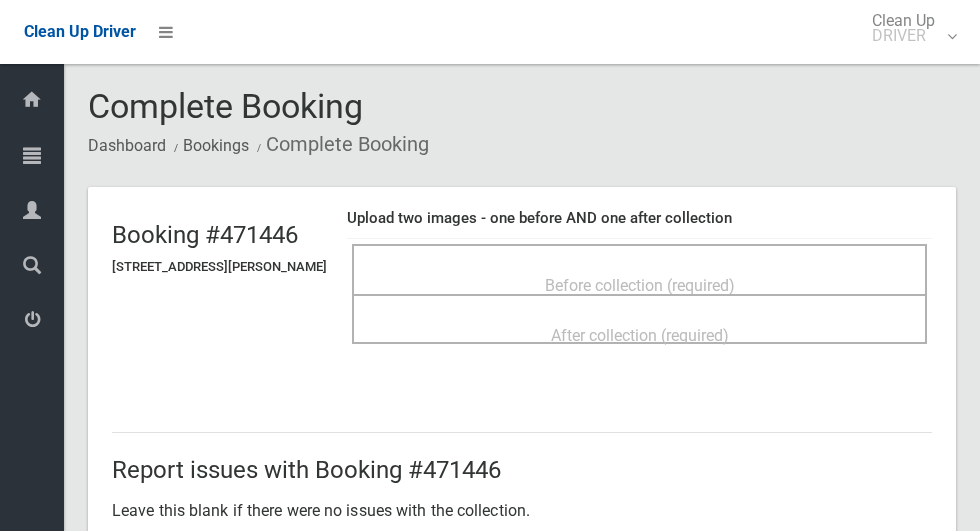 scroll, scrollTop: 0, scrollLeft: 0, axis: both 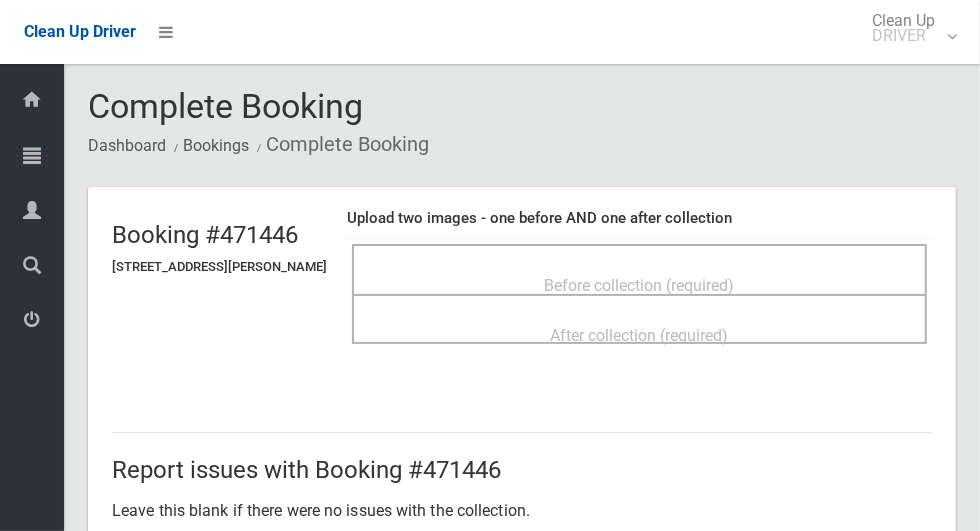 click on "Before collection (required)" at bounding box center [639, 284] 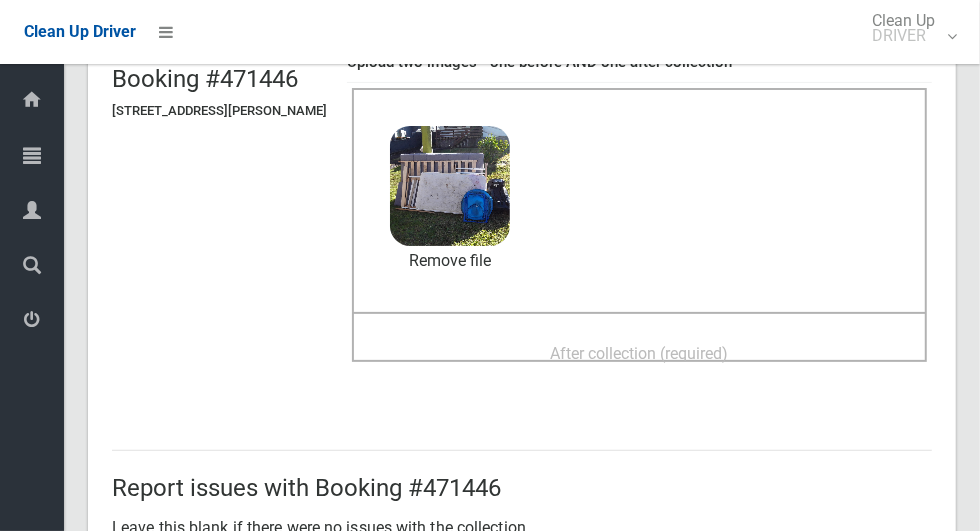scroll, scrollTop: 157, scrollLeft: 0, axis: vertical 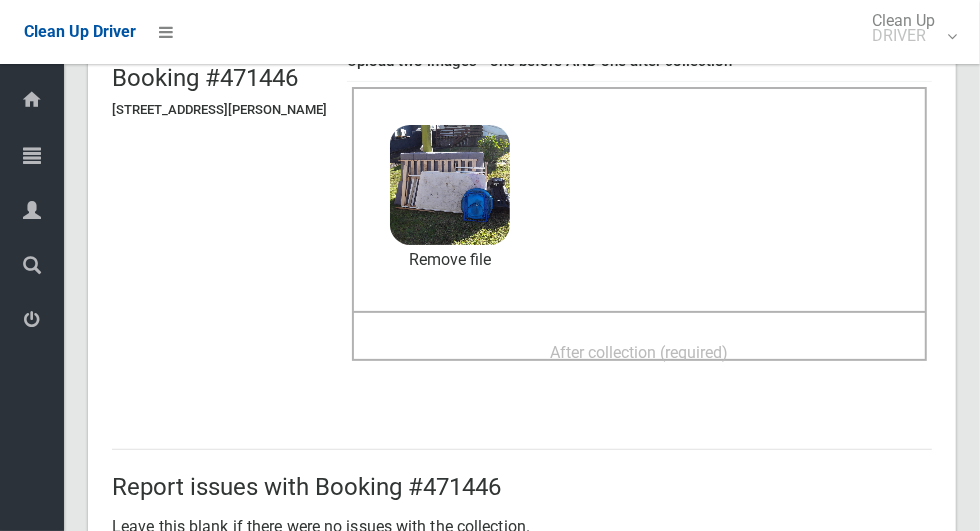 click on "After collection (required)" at bounding box center (640, 352) 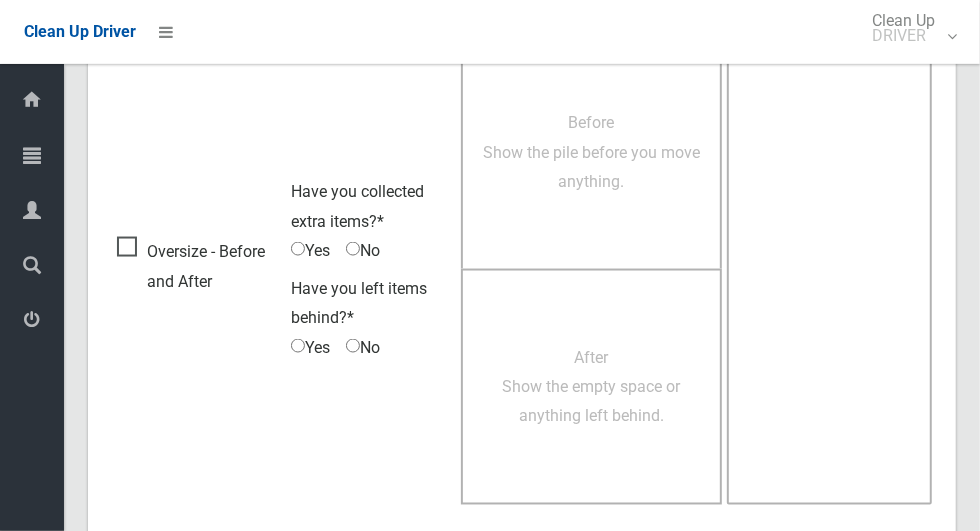 scroll, scrollTop: 1636, scrollLeft: 0, axis: vertical 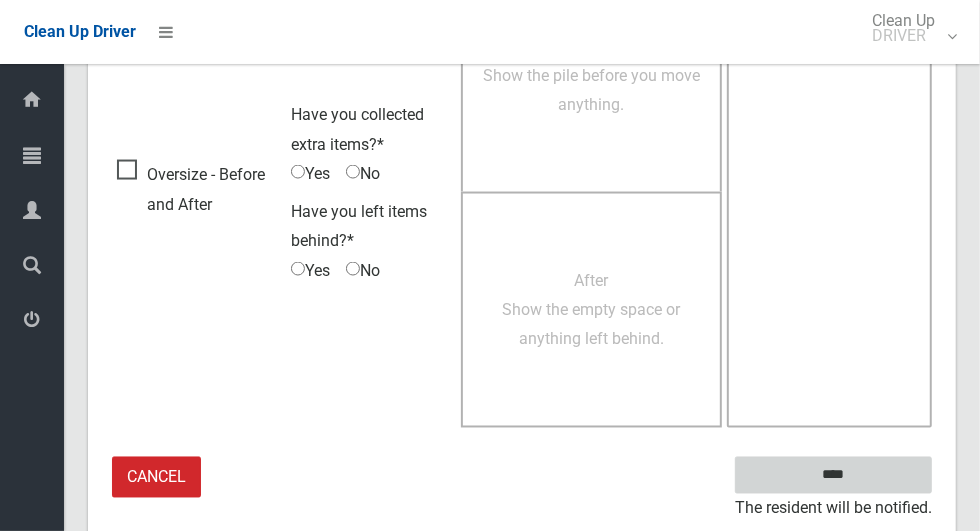 click on "****" at bounding box center (833, 475) 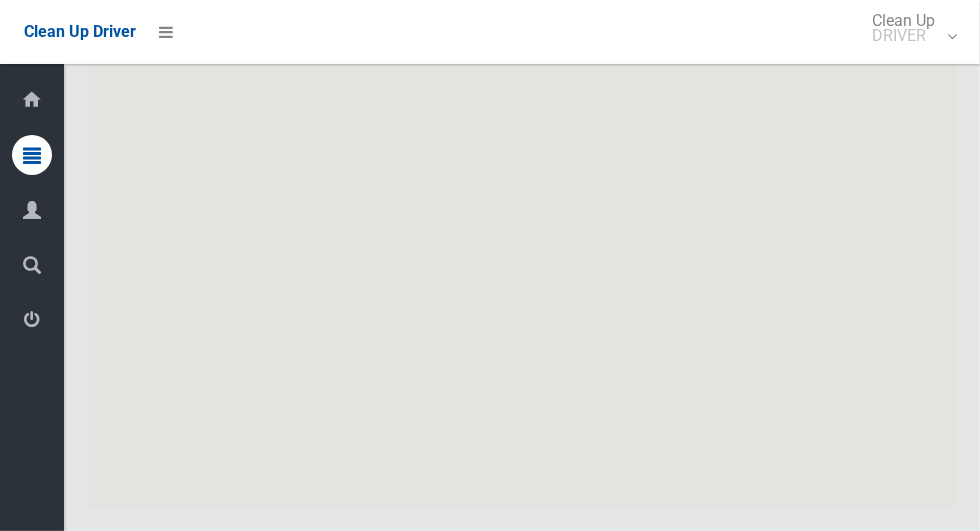 scroll, scrollTop: 11912, scrollLeft: 0, axis: vertical 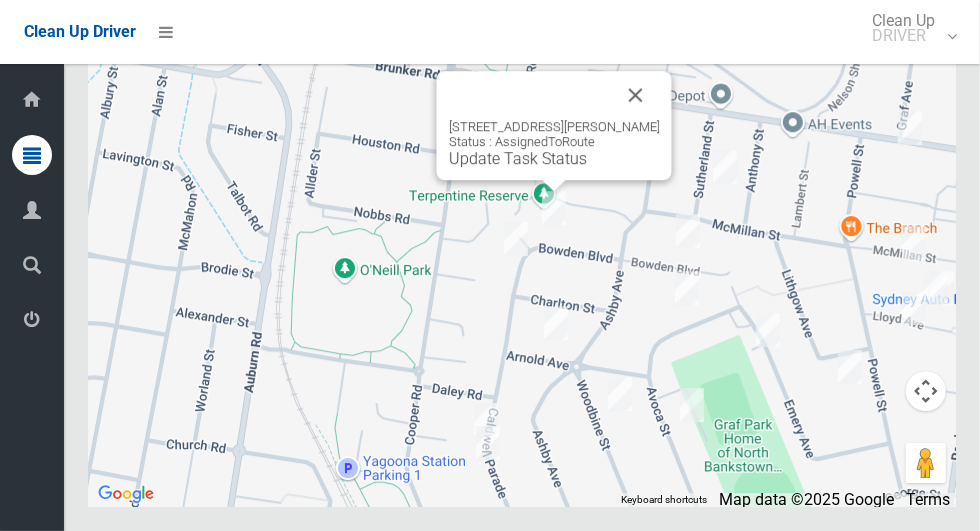 click on "80 Bowden Boulevard, YAGOONA NSW 2199 Status : AssignedToRoute Update Task Status" at bounding box center [554, 143] 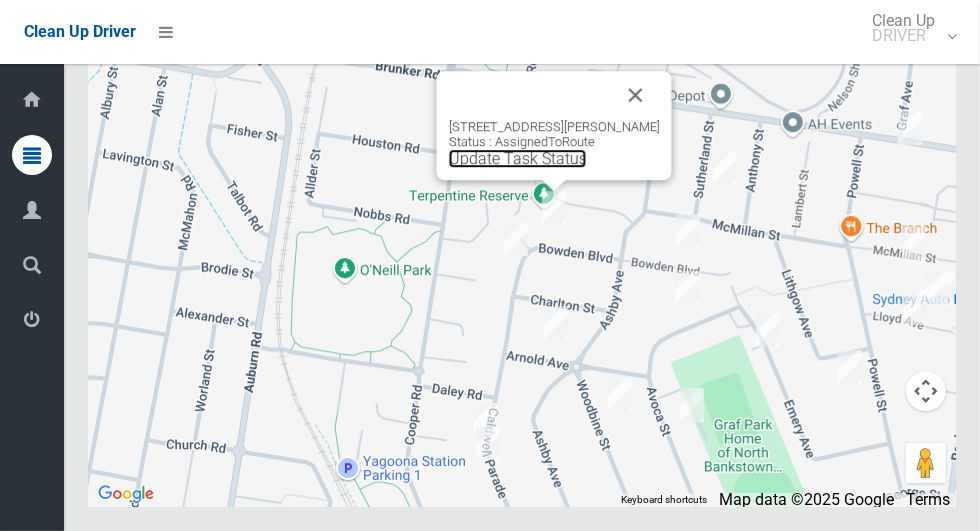 click on "Update Task Status" at bounding box center [518, 158] 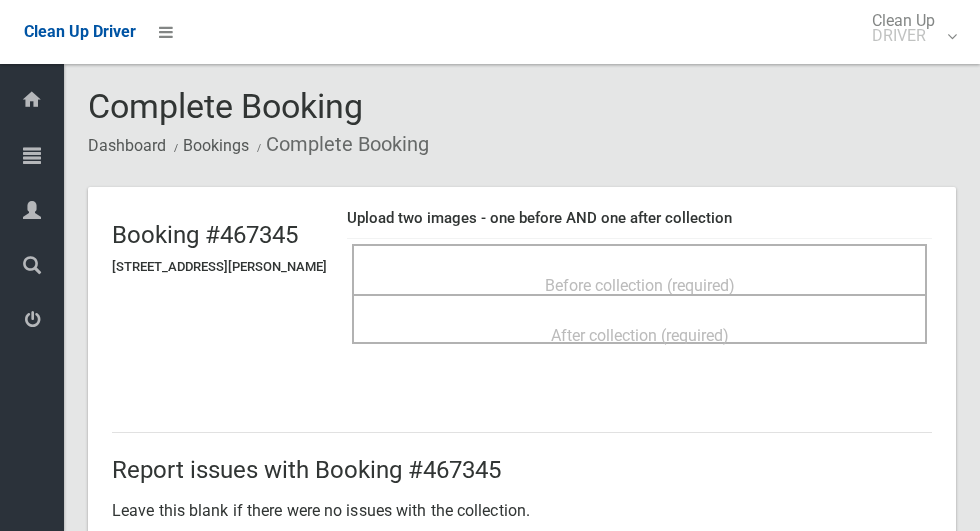 scroll, scrollTop: 0, scrollLeft: 0, axis: both 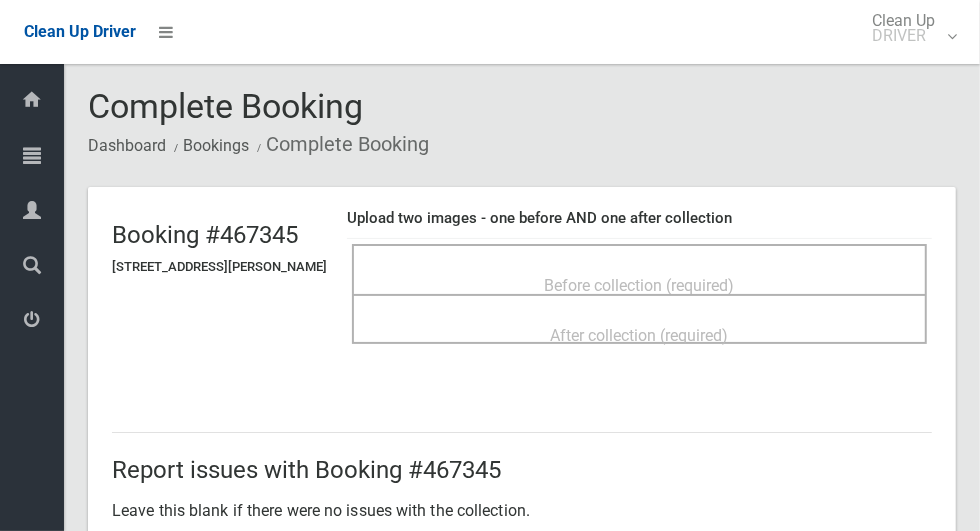 click on "Before collection (required)" at bounding box center (640, 285) 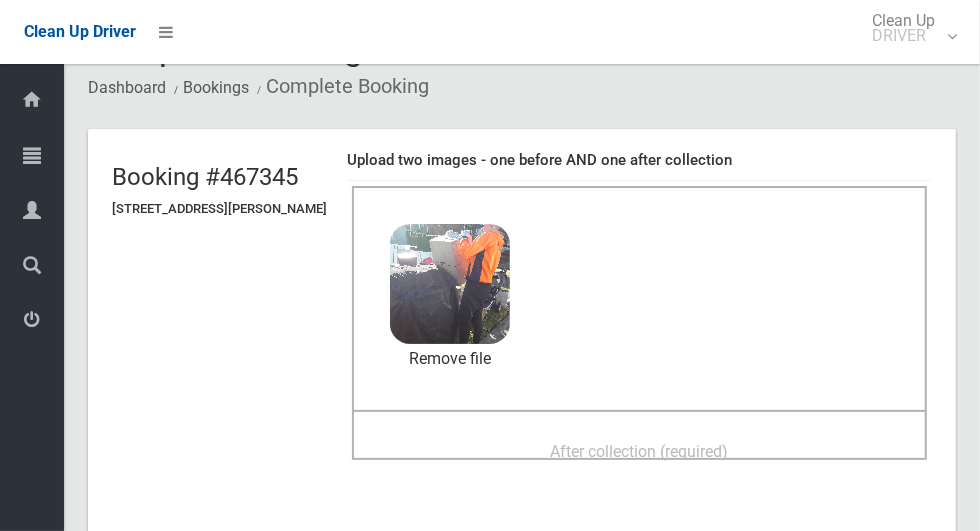 scroll, scrollTop: 75, scrollLeft: 0, axis: vertical 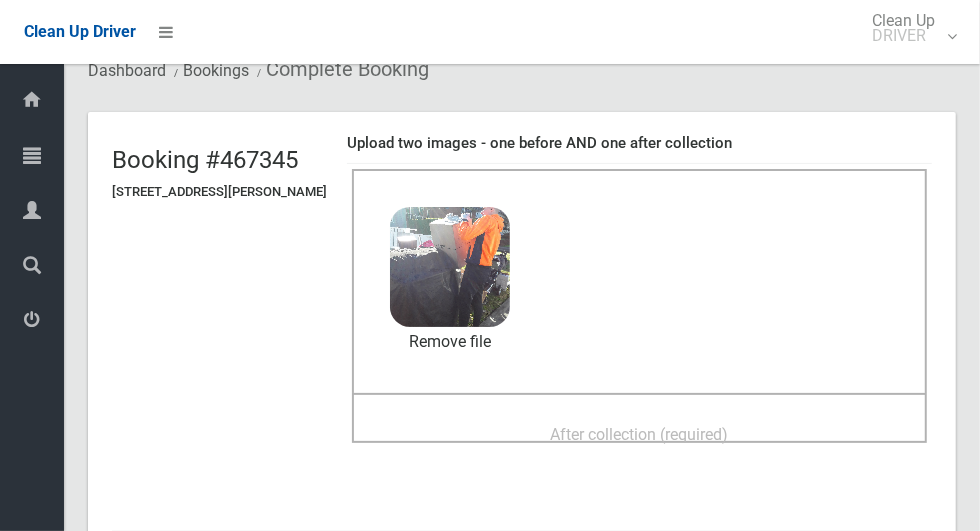 click on "After collection (required)" at bounding box center (640, 434) 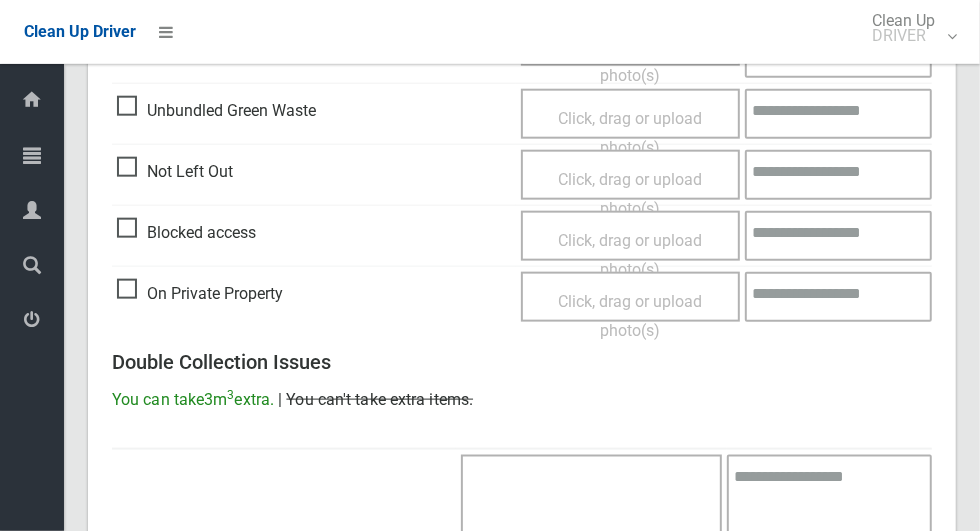 scroll, scrollTop: 1636, scrollLeft: 0, axis: vertical 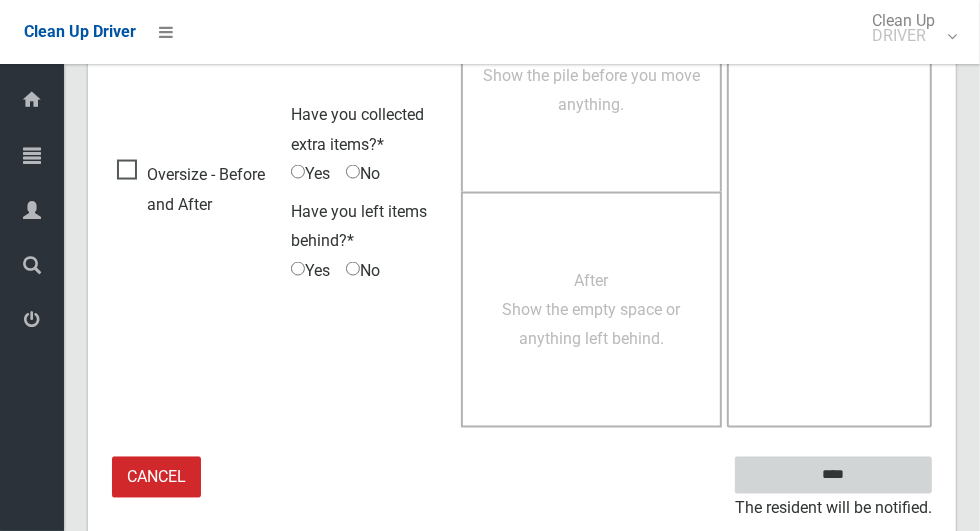 click on "****" at bounding box center (833, 475) 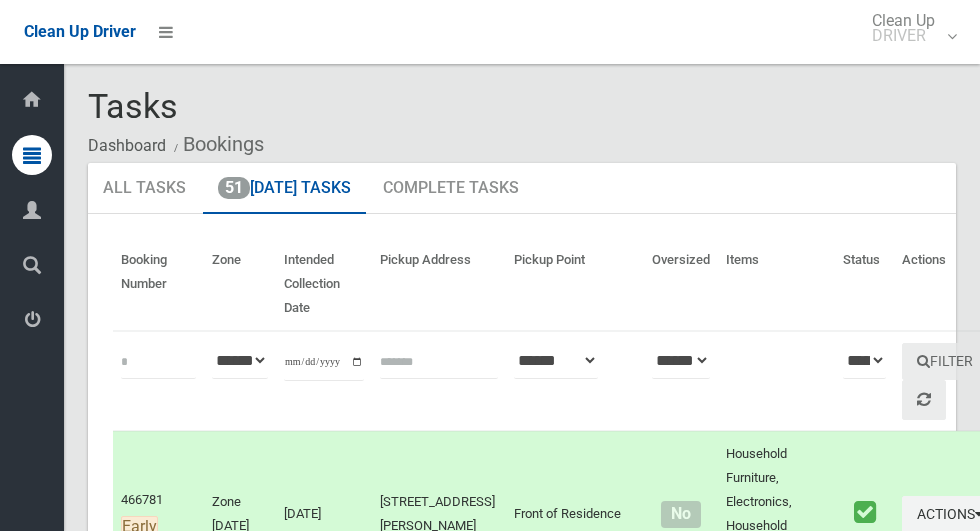 scroll, scrollTop: 0, scrollLeft: 0, axis: both 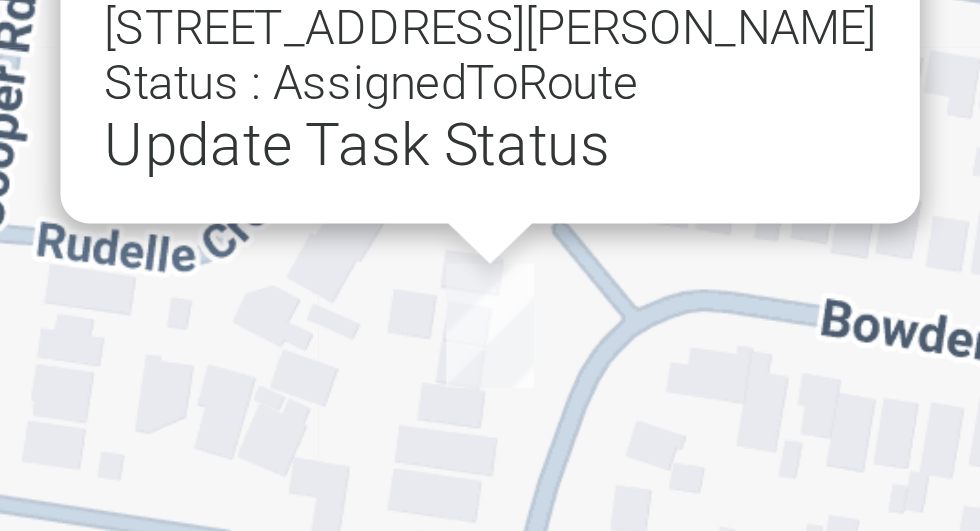 click on "Update Task Status" at bounding box center [587, 158] 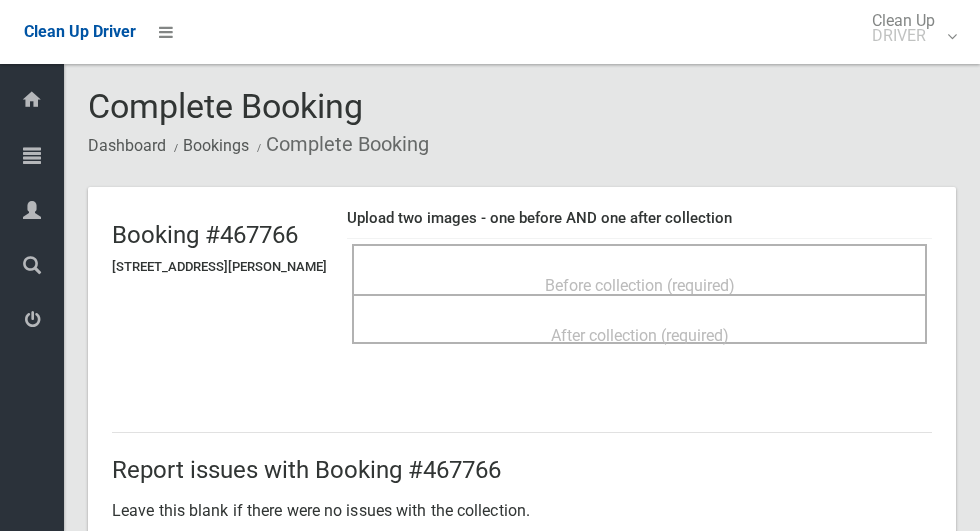 click on "Before collection (required)" at bounding box center [640, 285] 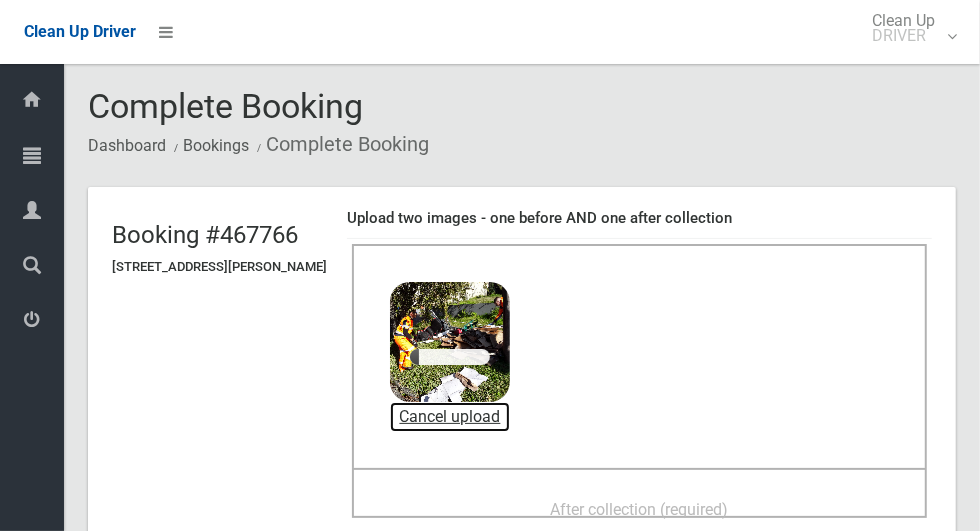 click on "Cancel upload" at bounding box center [450, 417] 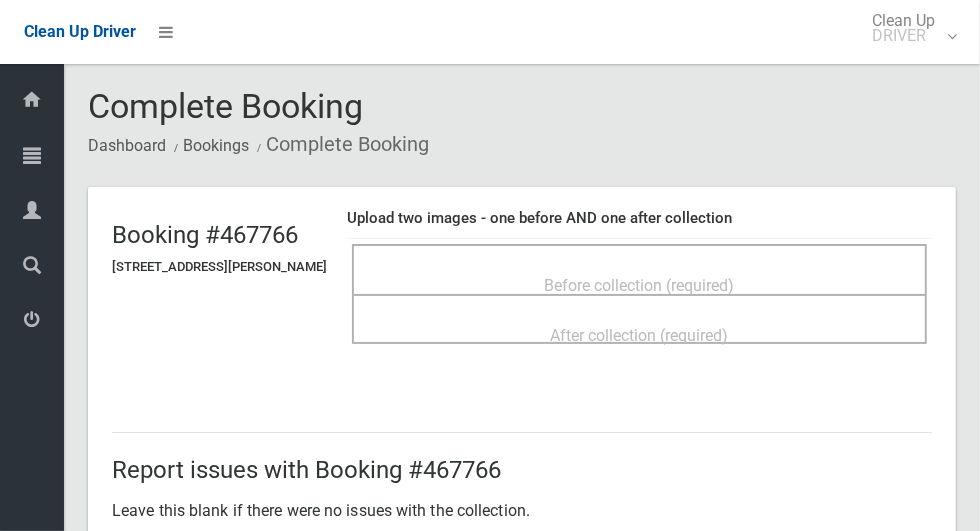click on "Before collection (required)" at bounding box center [640, 285] 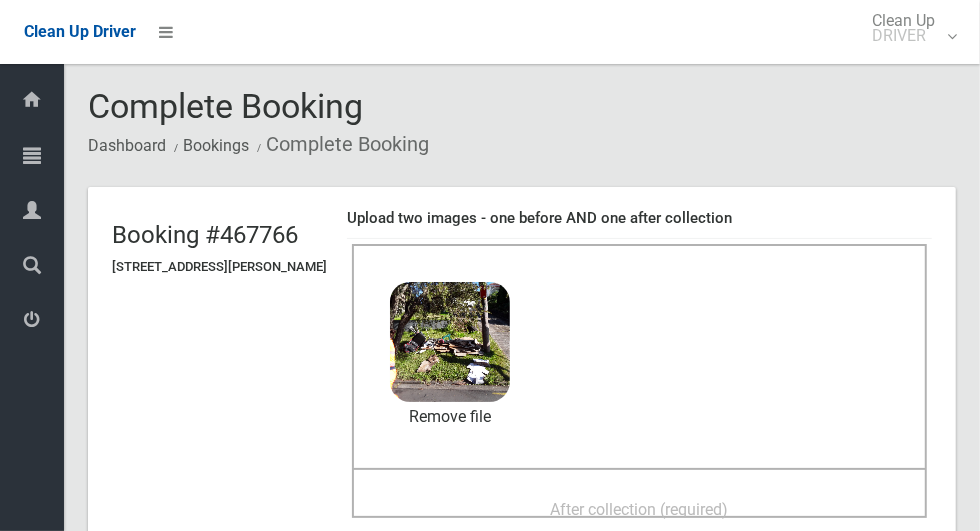 scroll, scrollTop: 128, scrollLeft: 0, axis: vertical 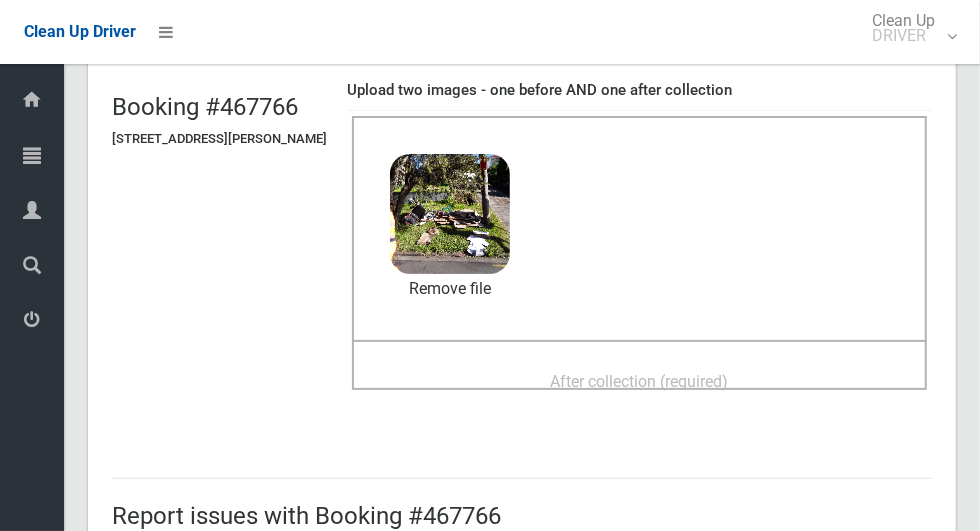 click on "After collection (required)" at bounding box center (639, 380) 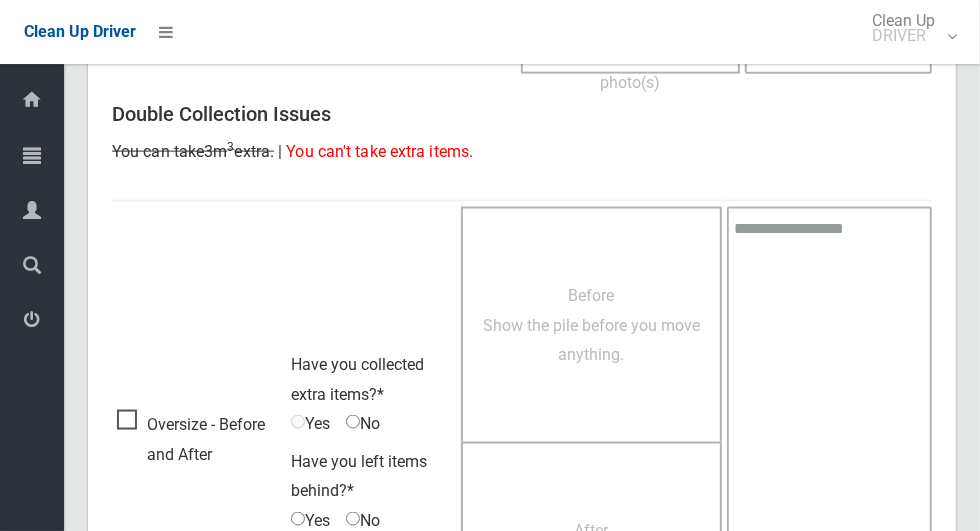 scroll, scrollTop: 1636, scrollLeft: 0, axis: vertical 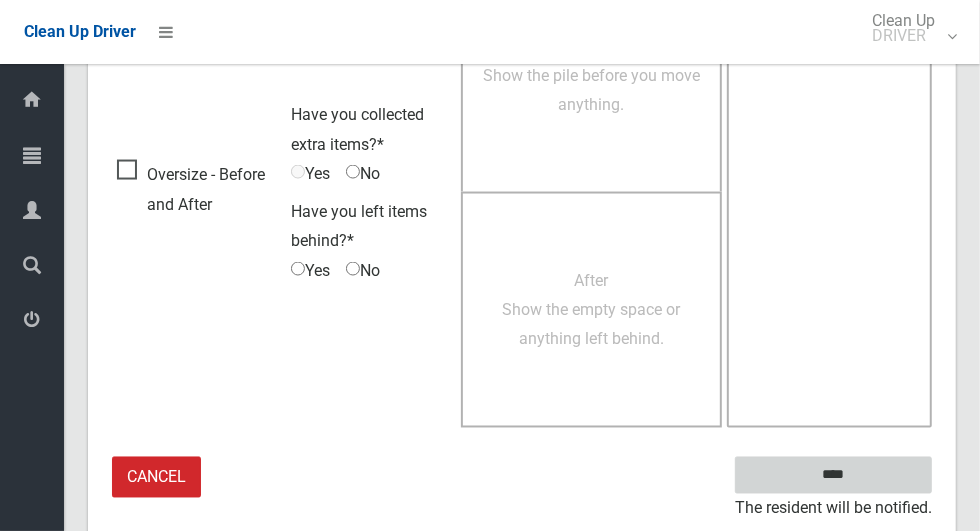 click on "****" at bounding box center (833, 475) 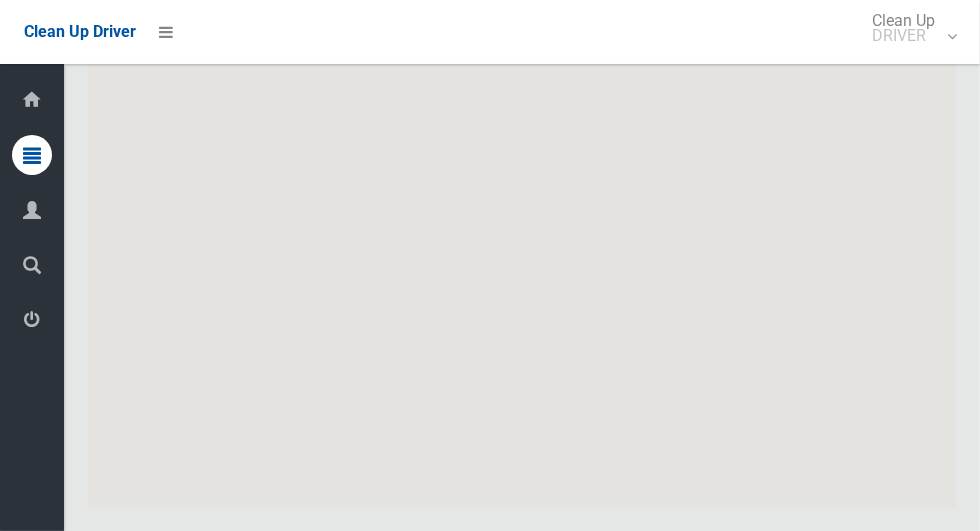 scroll, scrollTop: 11912, scrollLeft: 0, axis: vertical 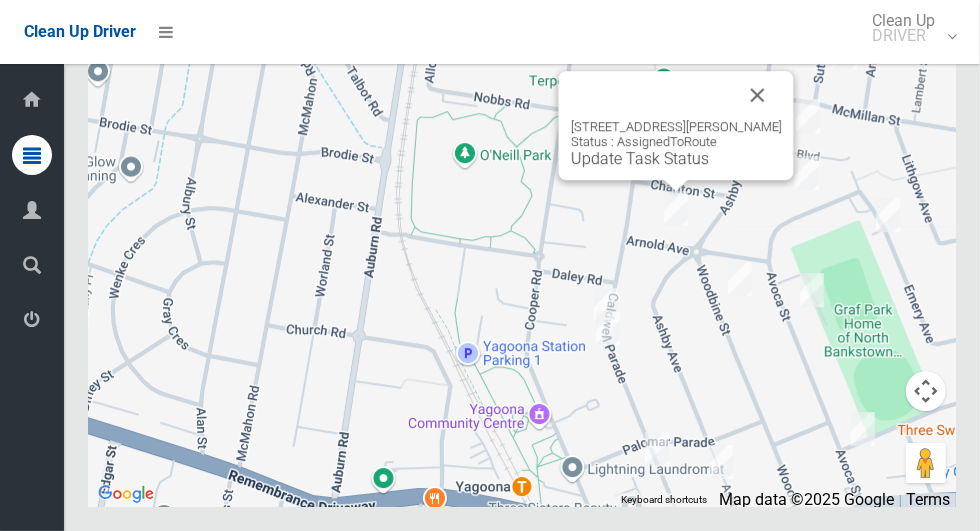 click on "Update Task Status" at bounding box center [640, 158] 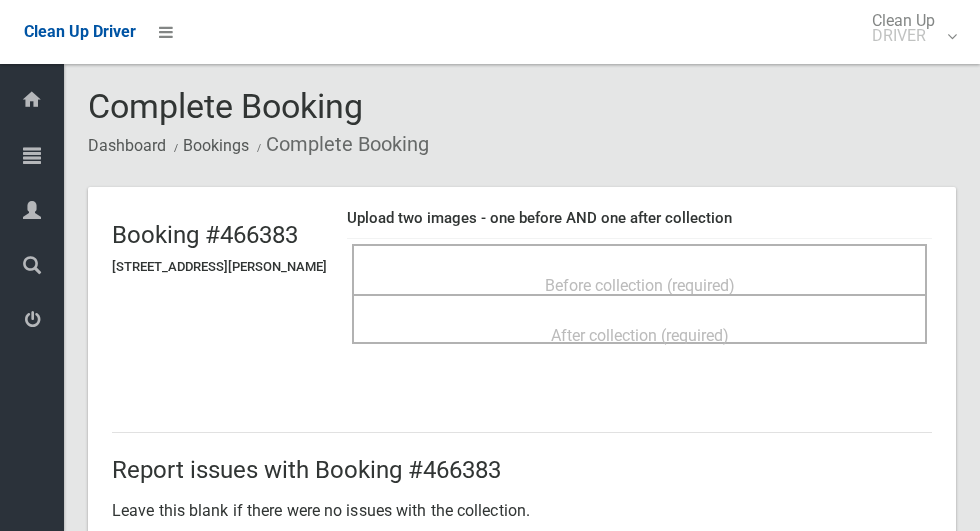scroll, scrollTop: 0, scrollLeft: 0, axis: both 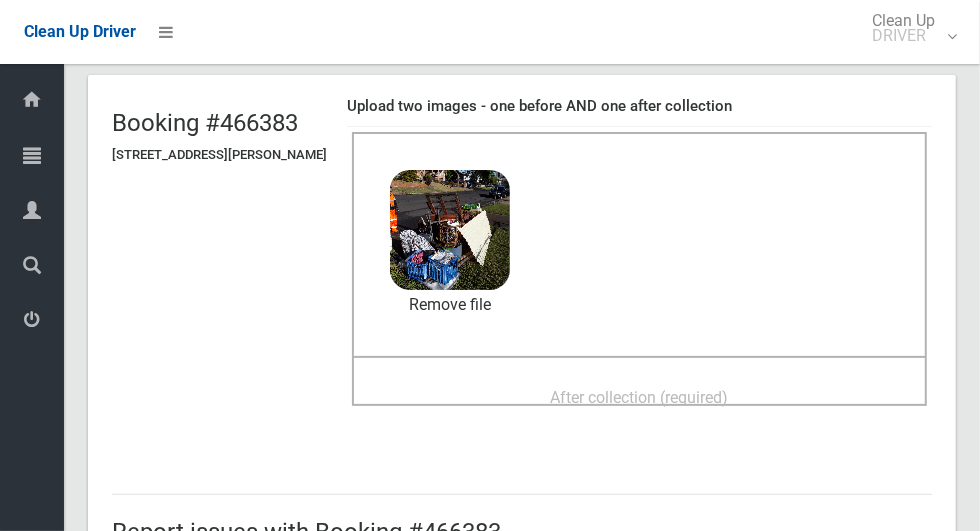 click on "After collection (required)" at bounding box center (640, 397) 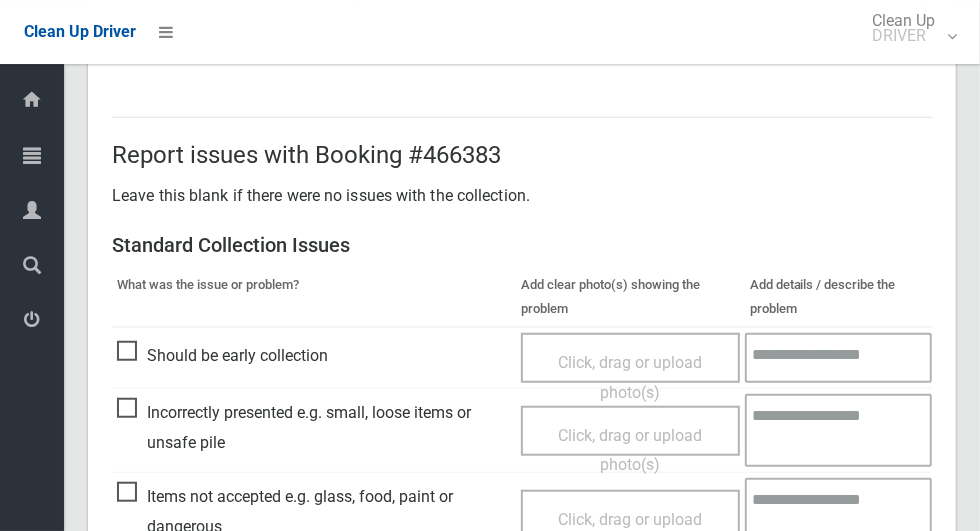 scroll, scrollTop: 1636, scrollLeft: 0, axis: vertical 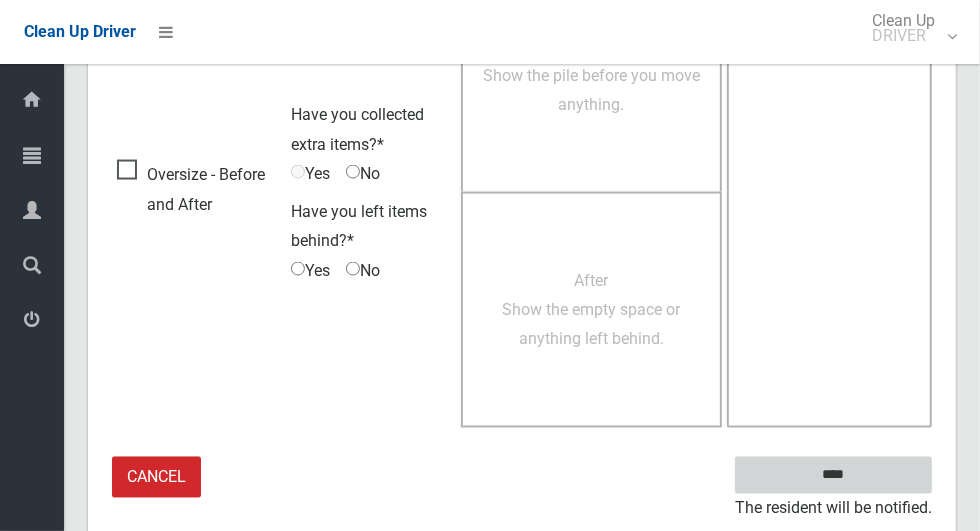 click on "****" at bounding box center [833, 475] 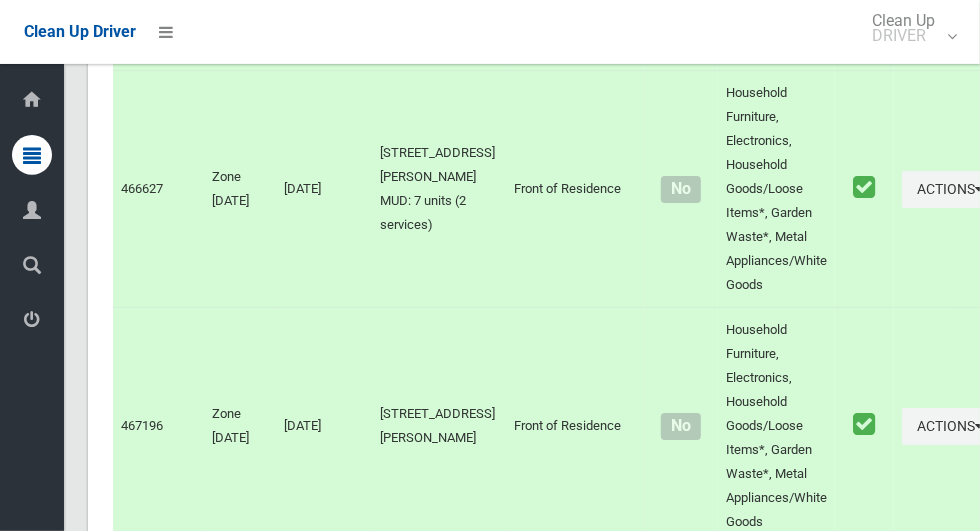 scroll, scrollTop: 11912, scrollLeft: 0, axis: vertical 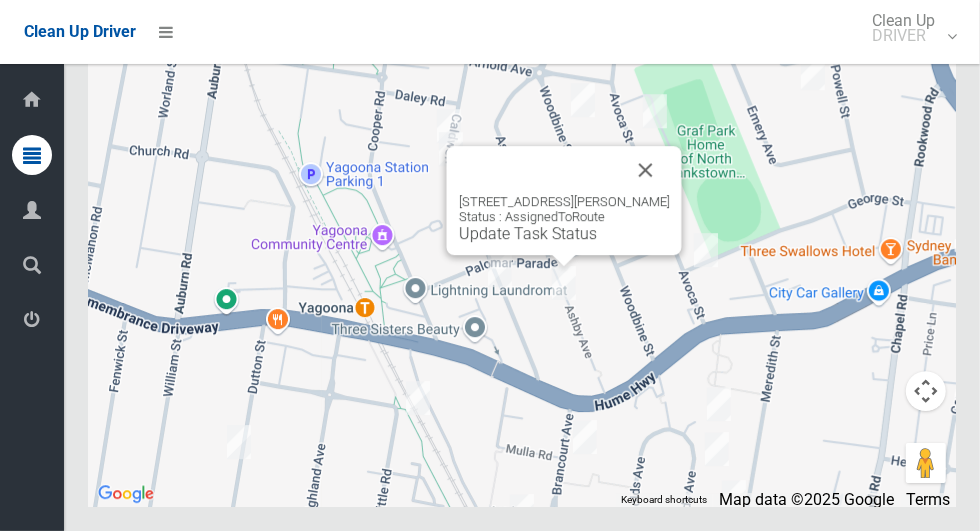click at bounding box center (646, 170) 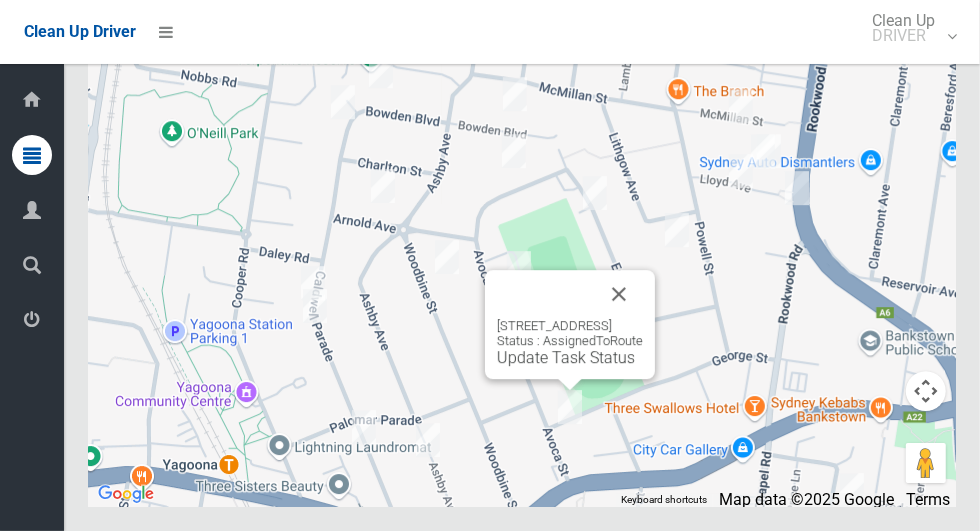 click at bounding box center (619, 294) 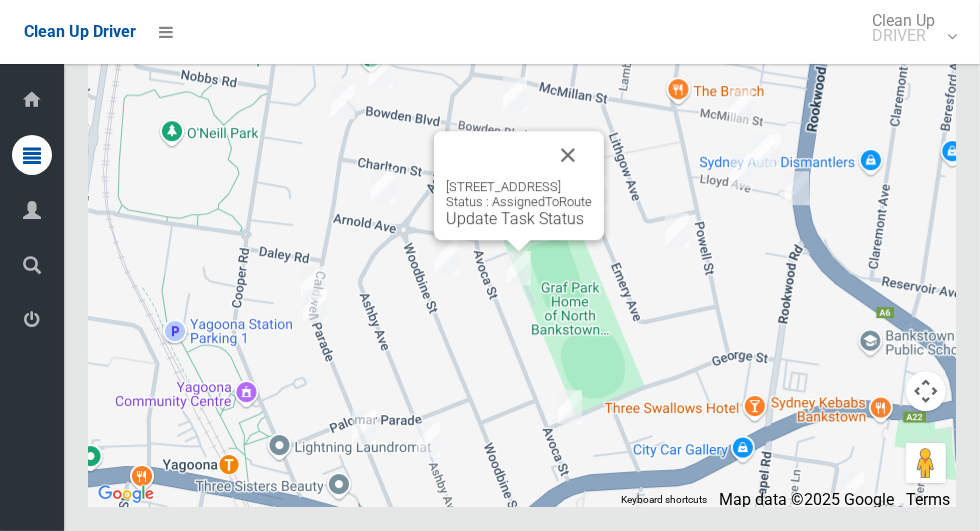 click at bounding box center (568, 155) 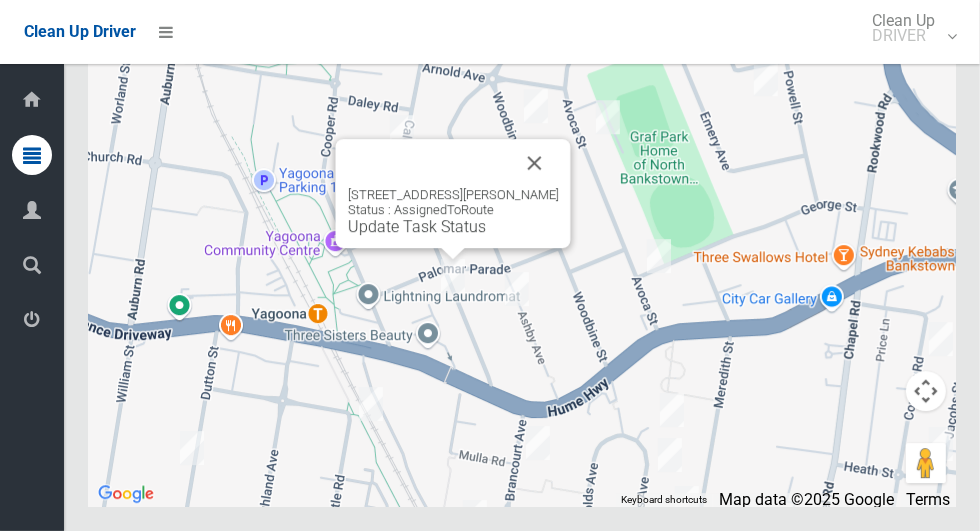 click at bounding box center [535, 163] 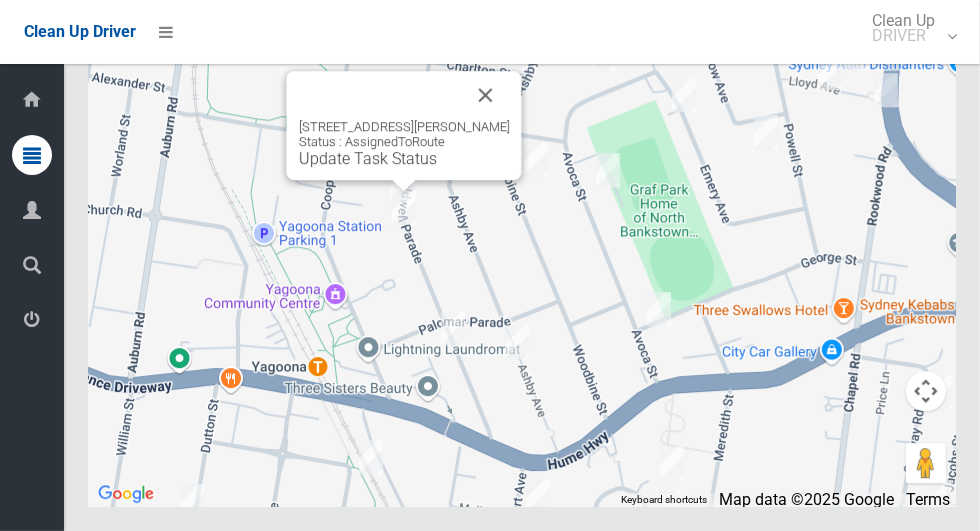 click at bounding box center (486, 95) 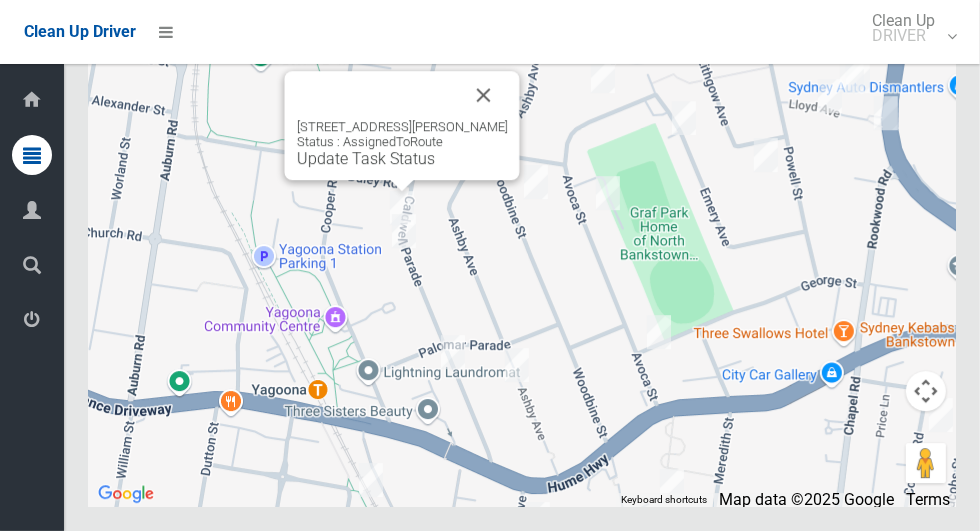 click at bounding box center [484, 95] 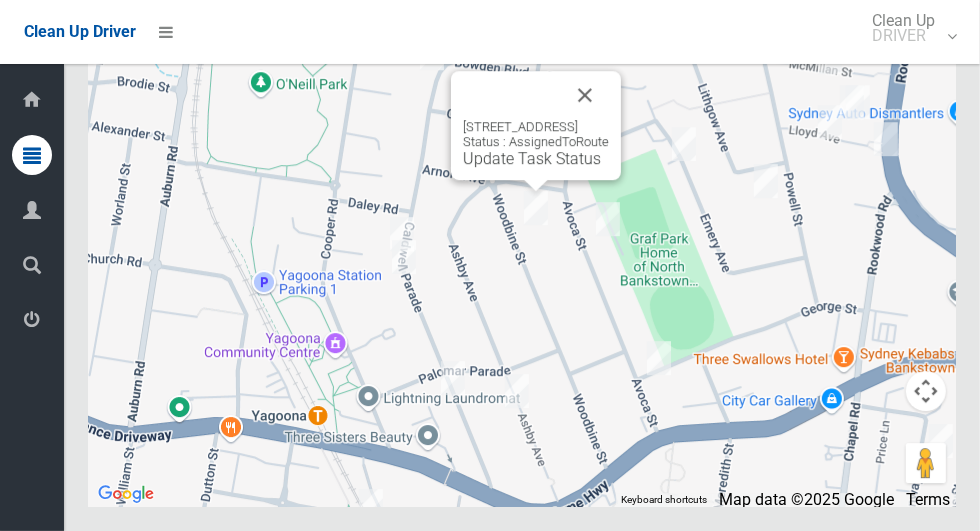 click at bounding box center [585, 95] 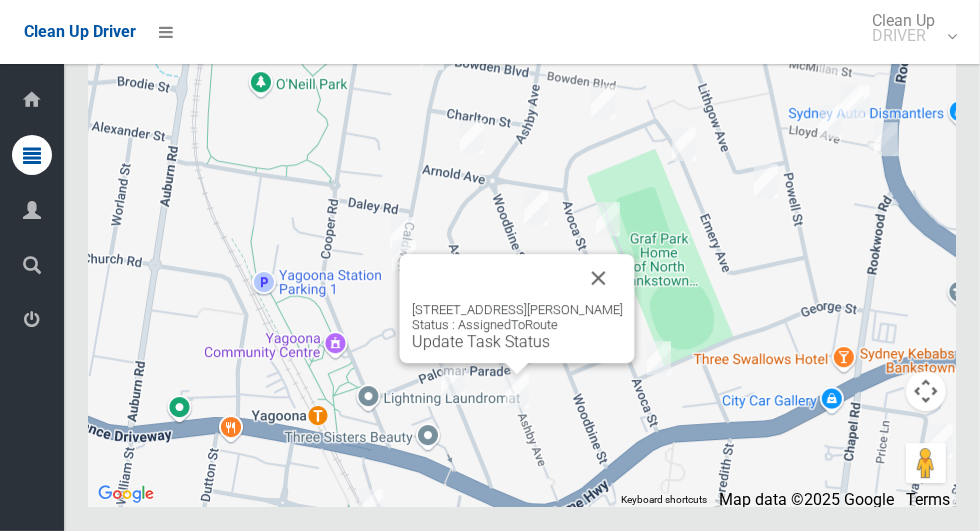 click on "Update Task Status" at bounding box center [481, 341] 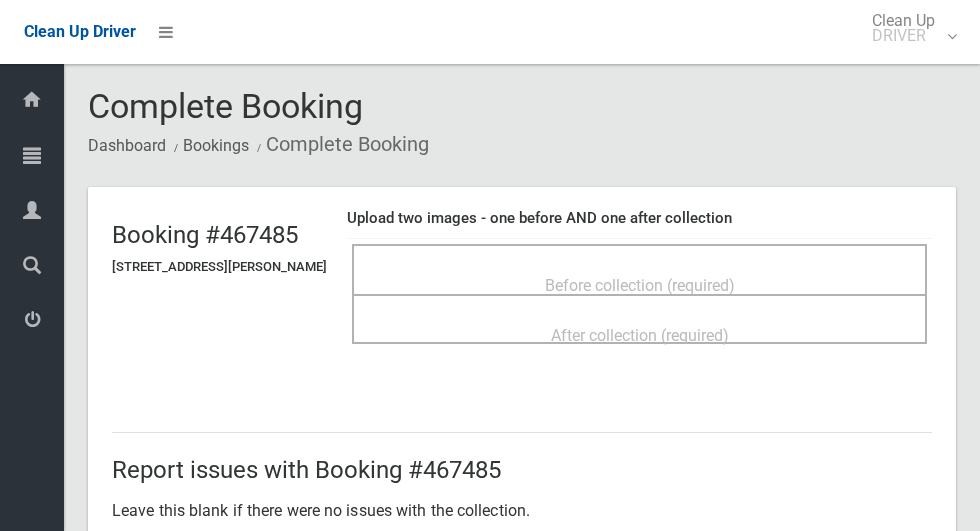 scroll, scrollTop: 0, scrollLeft: 0, axis: both 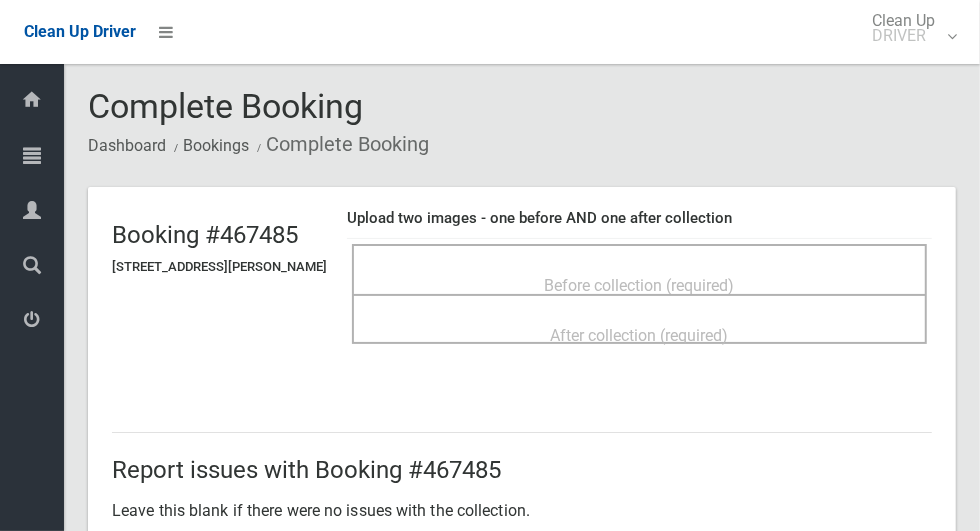 click on "Before collection (required)" at bounding box center [640, 285] 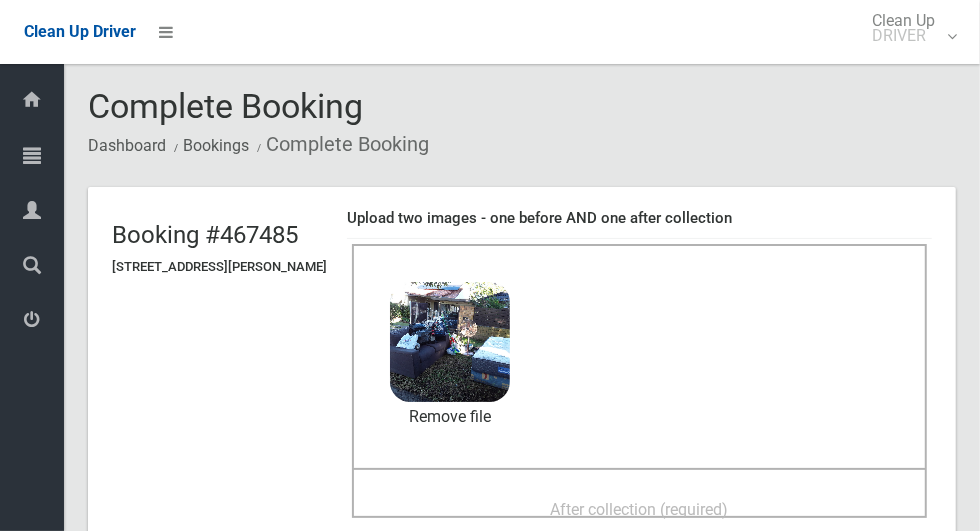 scroll, scrollTop: 122, scrollLeft: 0, axis: vertical 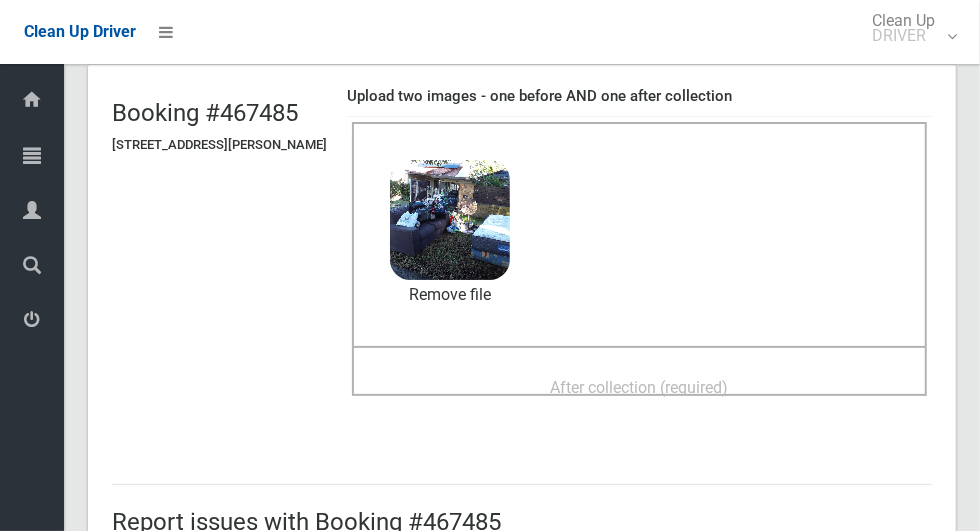 click on "After collection (required)" at bounding box center (640, 387) 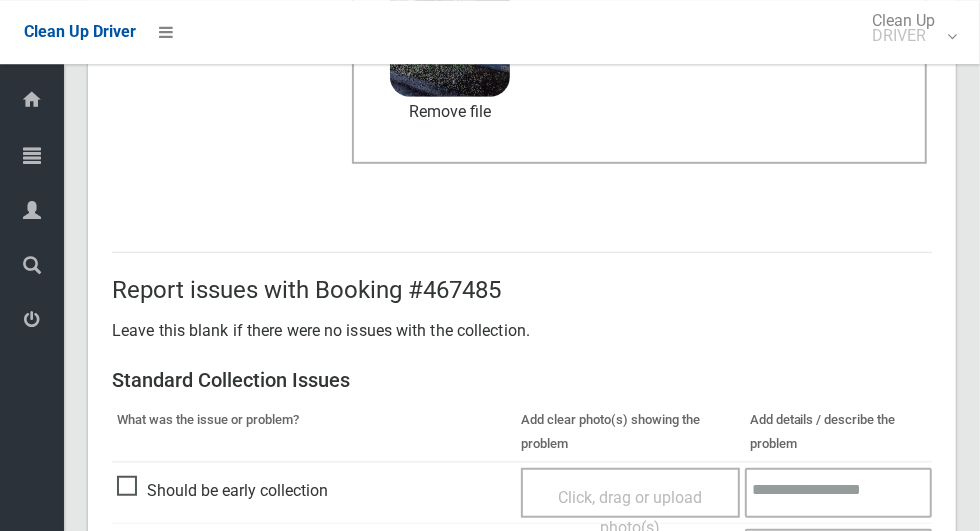 scroll, scrollTop: 1636, scrollLeft: 0, axis: vertical 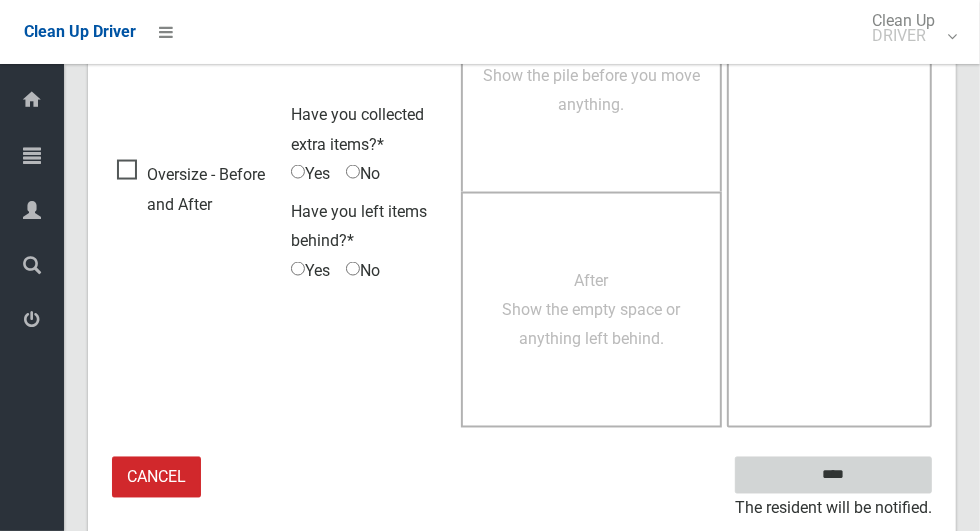 click on "****" at bounding box center [833, 475] 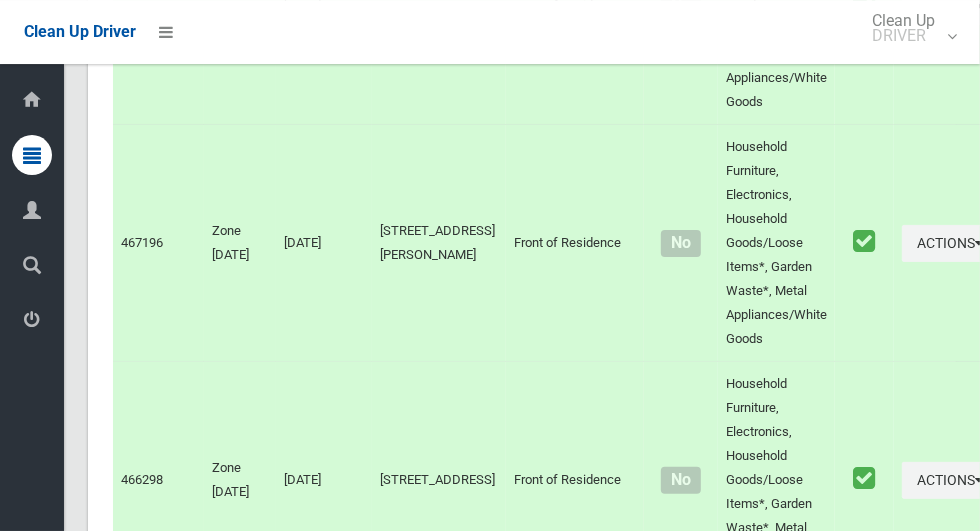 scroll, scrollTop: 11912, scrollLeft: 0, axis: vertical 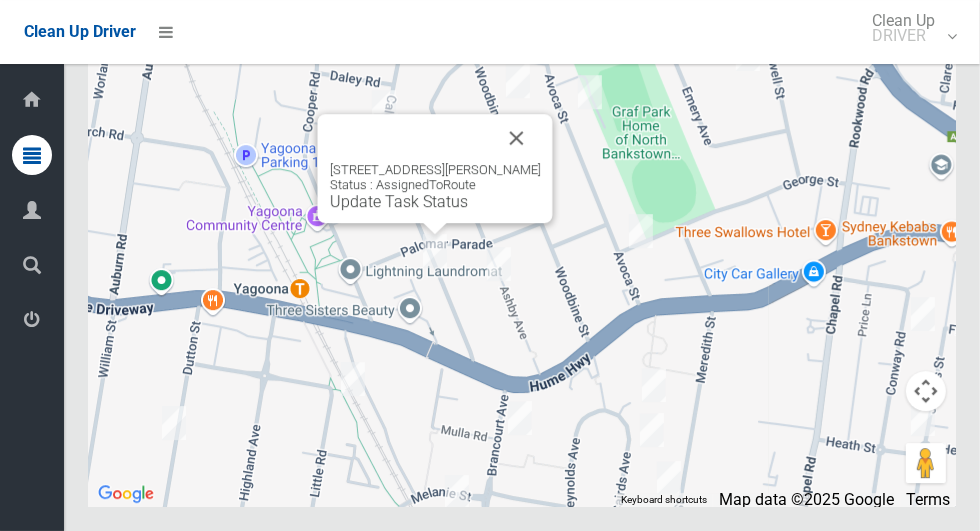 click at bounding box center [517, 138] 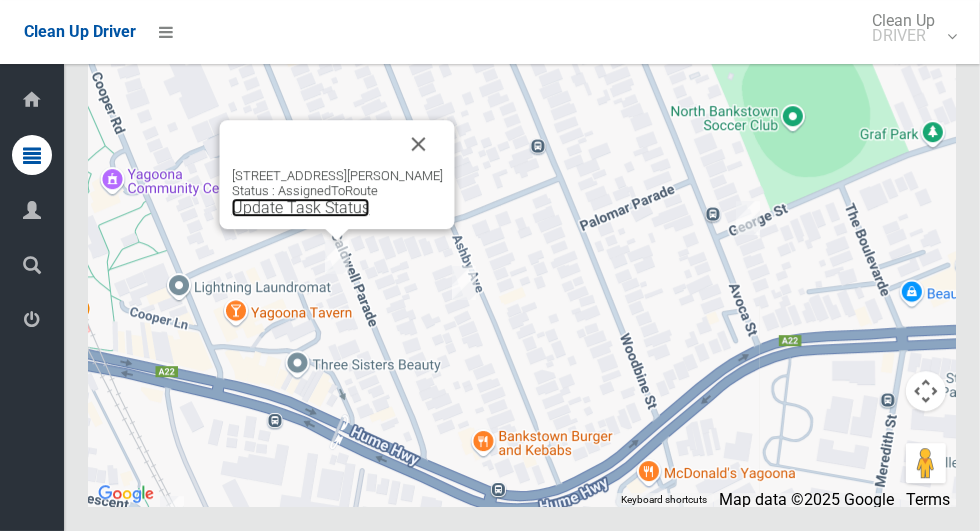 click on "Update Task Status" at bounding box center [301, 207] 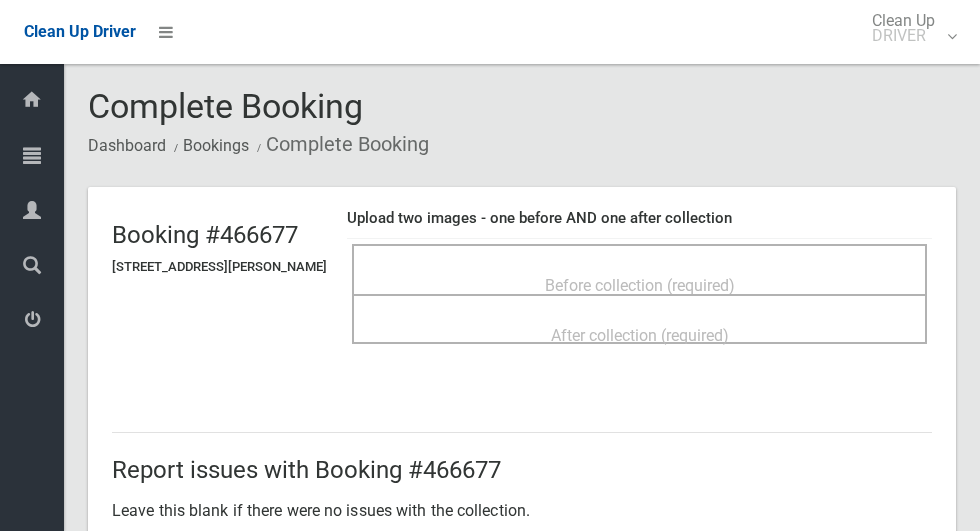 scroll, scrollTop: 0, scrollLeft: 0, axis: both 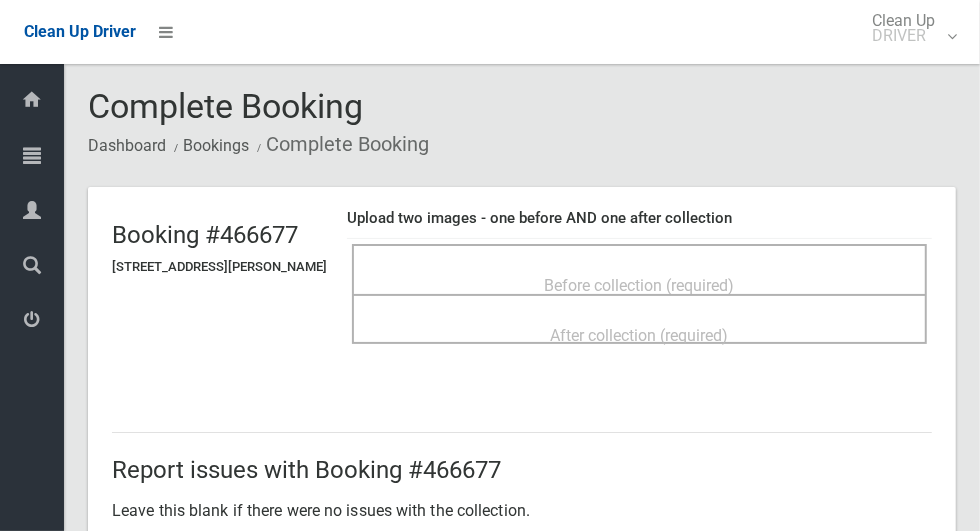 click on "Before collection (required)" at bounding box center [640, 285] 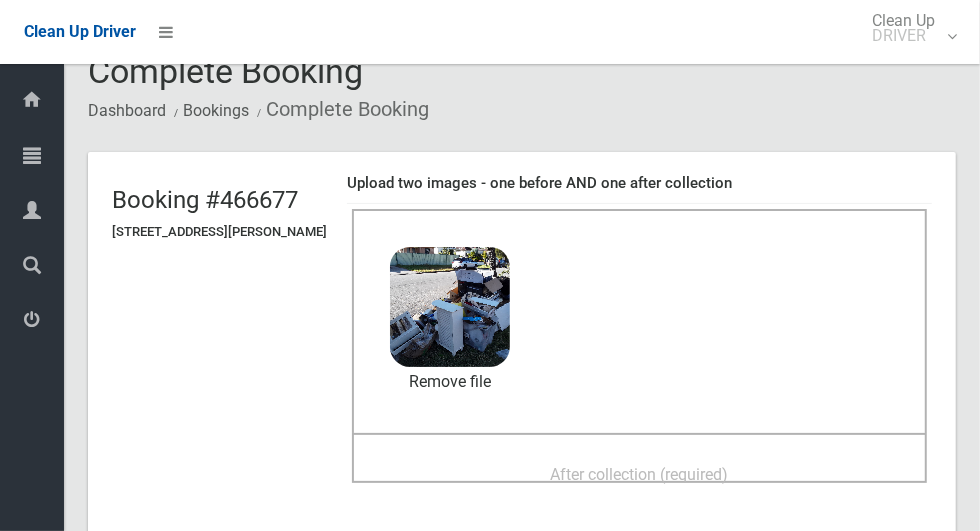 scroll, scrollTop: 127, scrollLeft: 0, axis: vertical 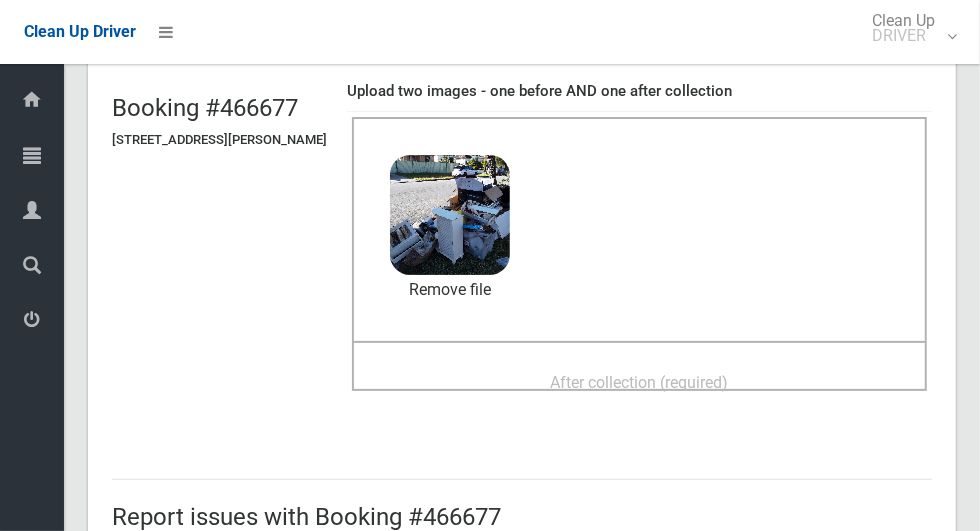 click on "After collection (required)" at bounding box center (640, 382) 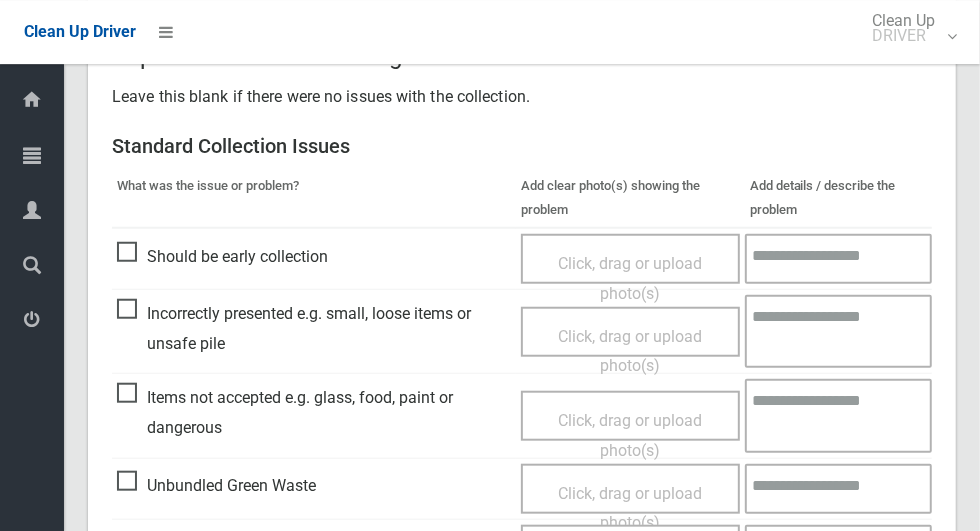 scroll, scrollTop: 796, scrollLeft: 0, axis: vertical 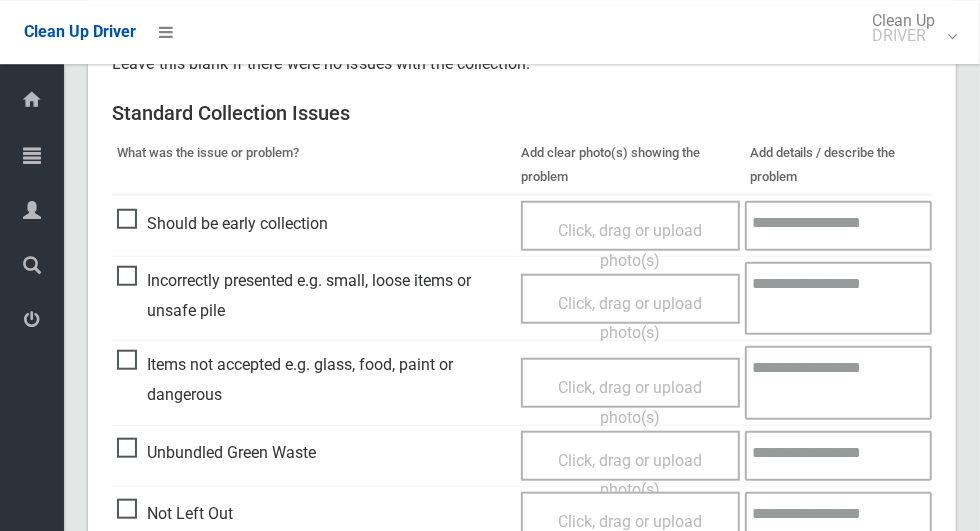 click on "Items not accepted e.g. glass, food, paint or dangerous" at bounding box center (314, 379) 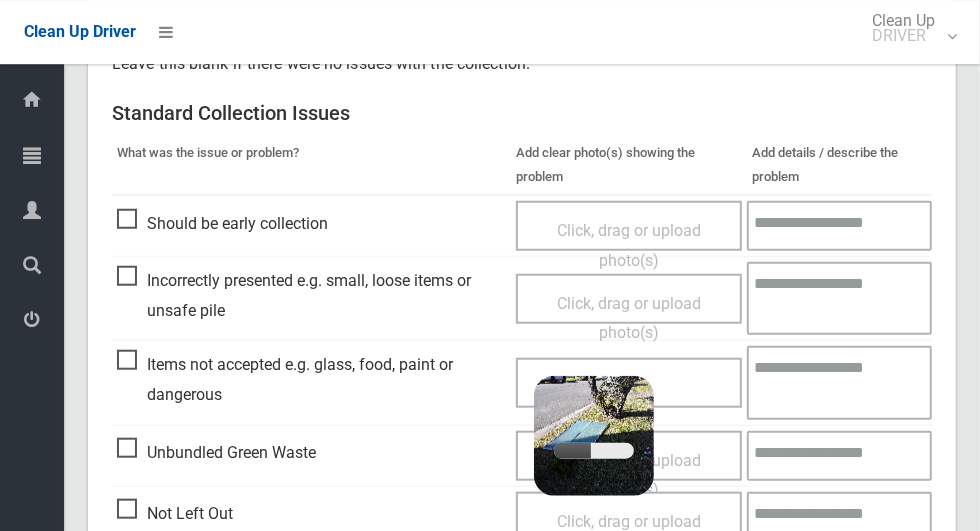 click at bounding box center (839, 382) 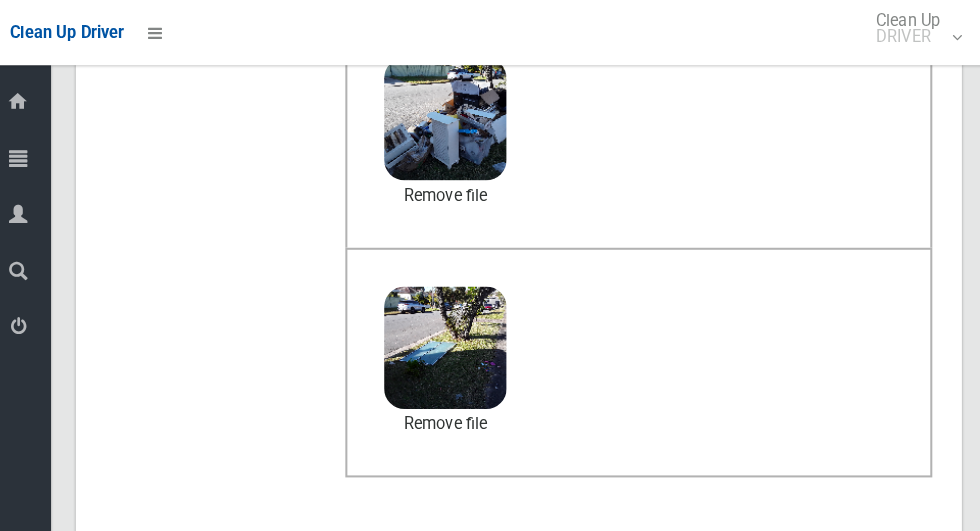 scroll, scrollTop: 0, scrollLeft: 0, axis: both 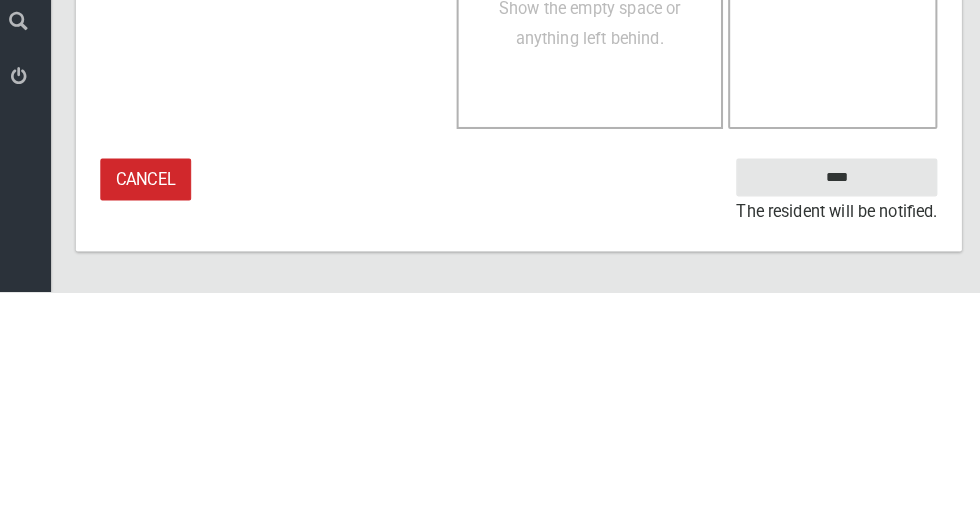 type on "*****" 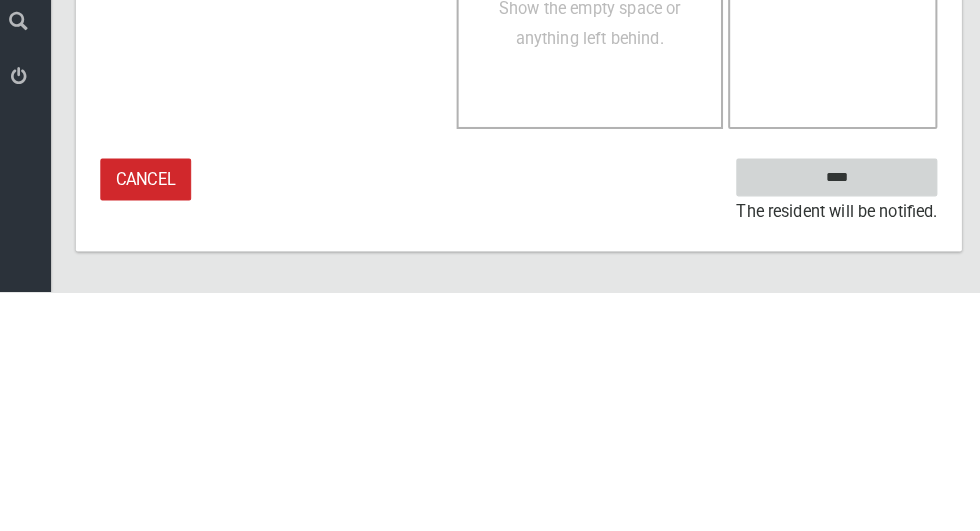 click on "****" at bounding box center (833, 418) 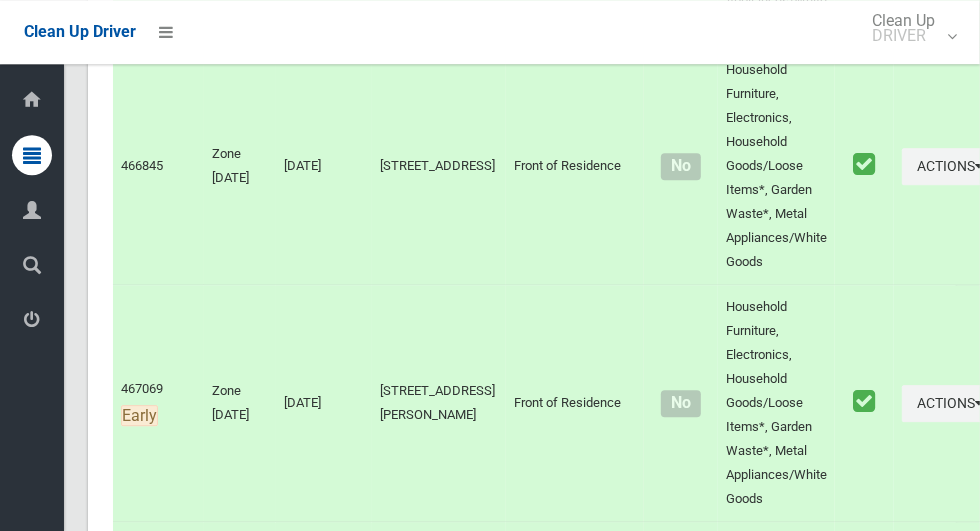 scroll, scrollTop: 11912, scrollLeft: 0, axis: vertical 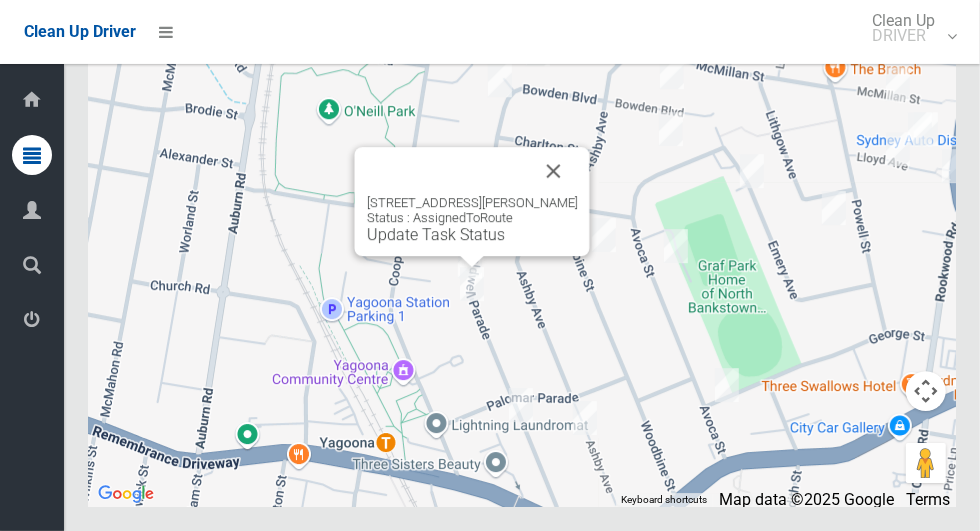 click at bounding box center [554, 171] 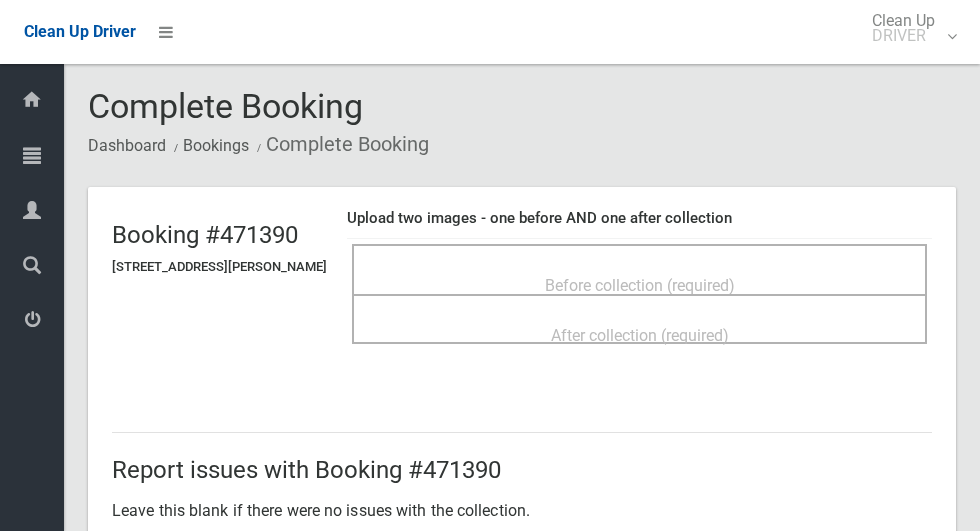 scroll, scrollTop: 0, scrollLeft: 0, axis: both 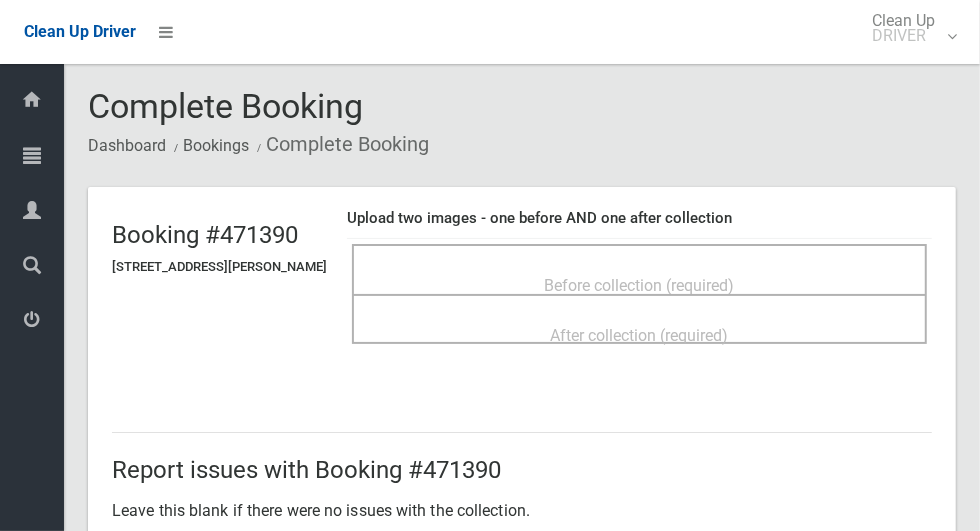 click on "Before collection (required)" at bounding box center (639, 269) 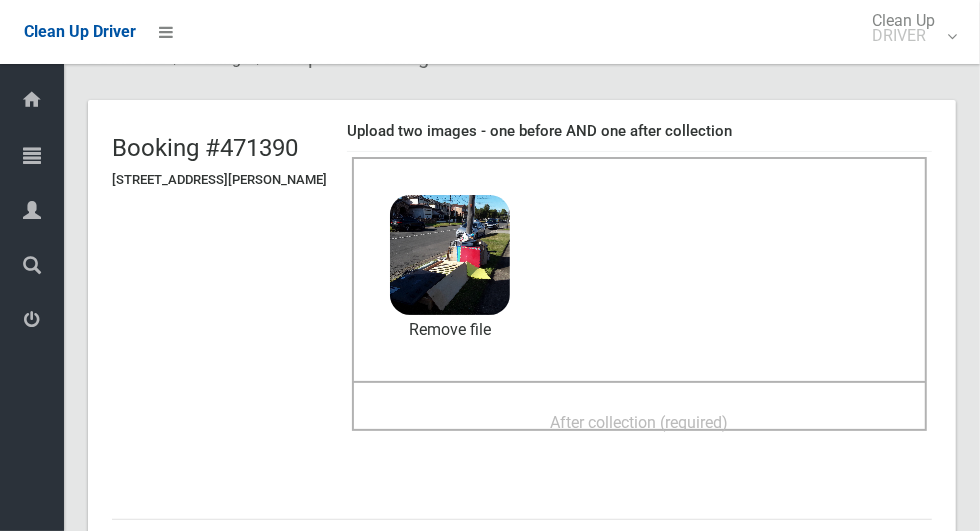 scroll, scrollTop: 102, scrollLeft: 0, axis: vertical 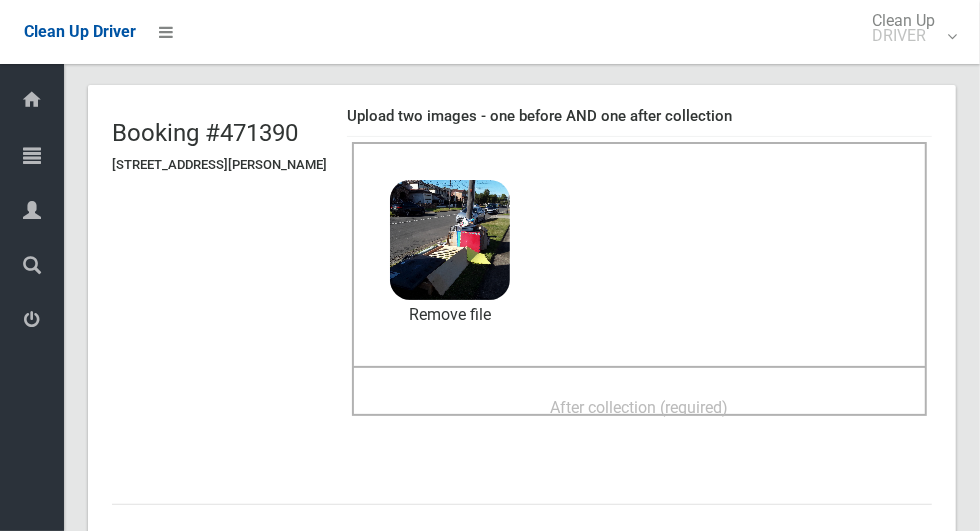 click on "After collection (required)" at bounding box center (640, 407) 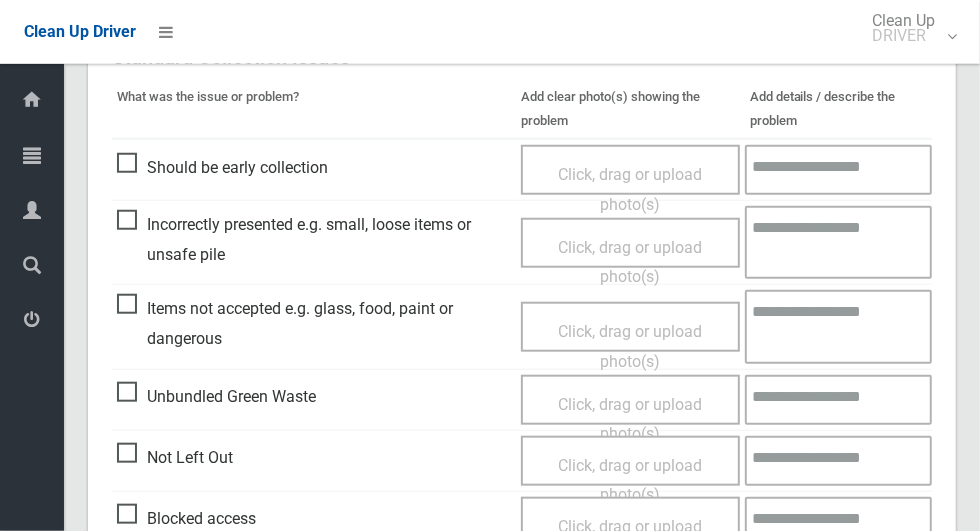 scroll, scrollTop: 1636, scrollLeft: 0, axis: vertical 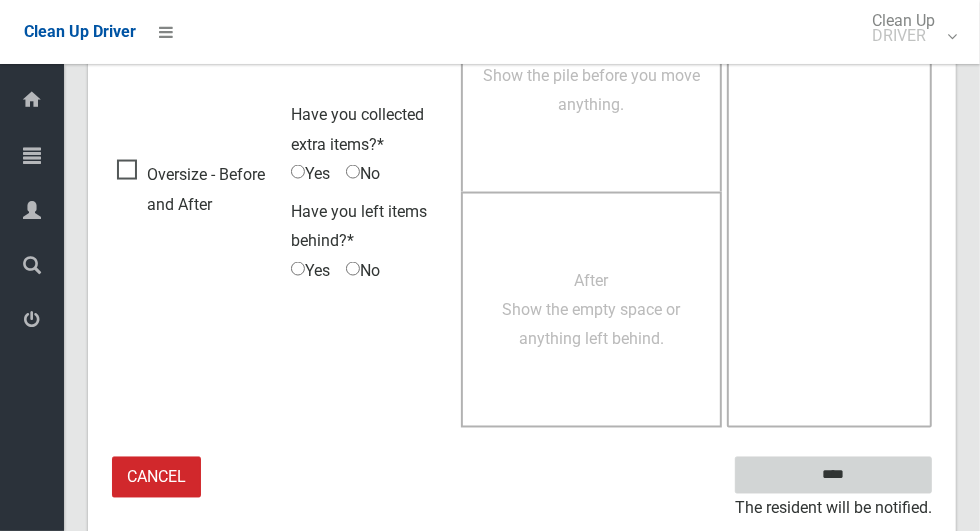 click on "****" at bounding box center [833, 475] 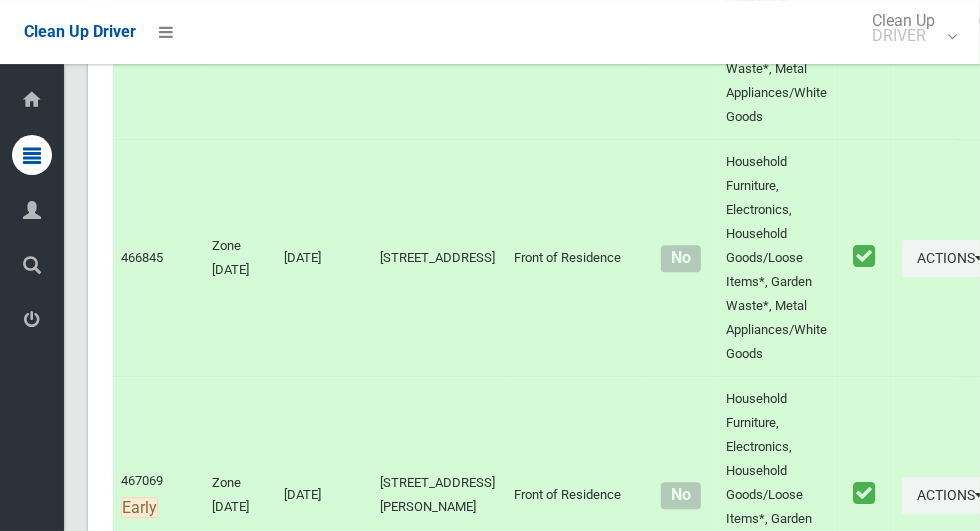 scroll, scrollTop: 11912, scrollLeft: 0, axis: vertical 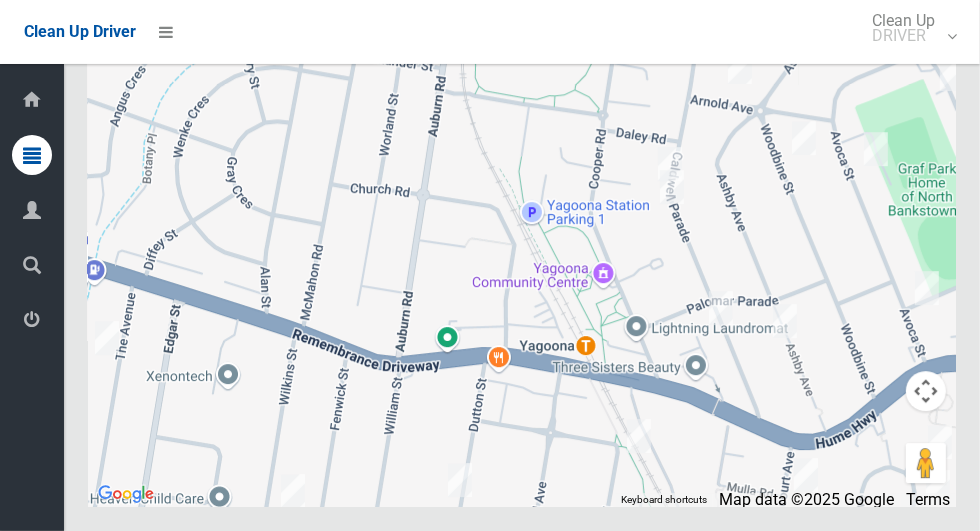 click at bounding box center (670, 164) 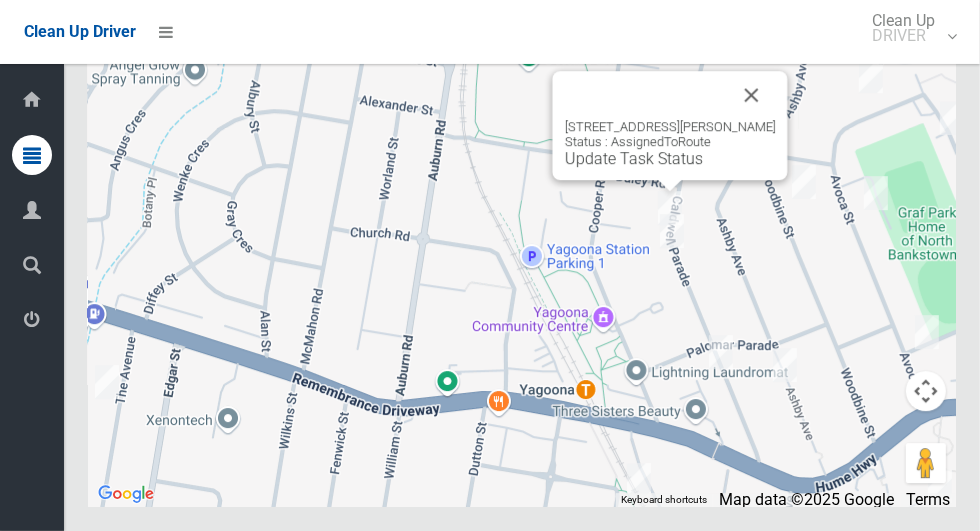 click on "62 Caldwell Parade, YAGOONA NSW 2199 Status : AssignedToRoute Update Task Status" at bounding box center [670, 125] 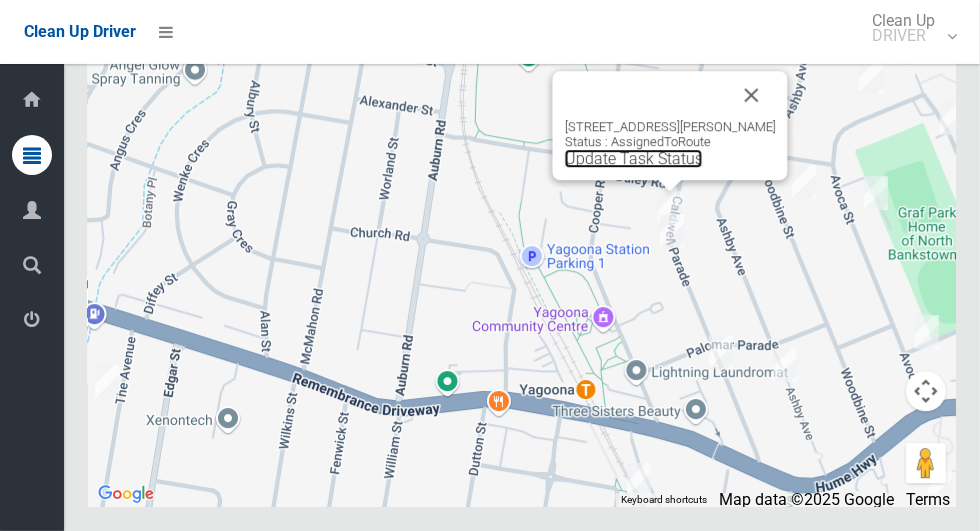 click on "Update Task Status" at bounding box center [634, 158] 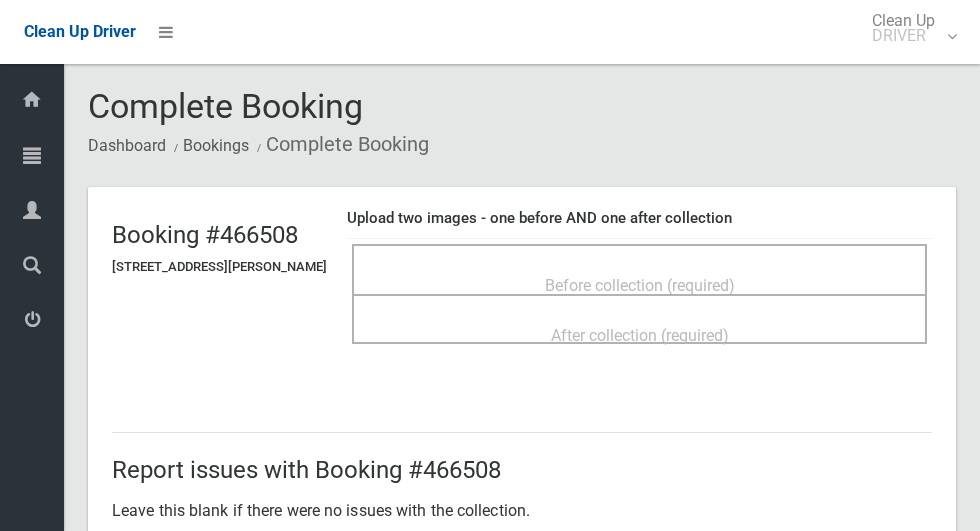 click on "Before collection (required)" at bounding box center [640, 285] 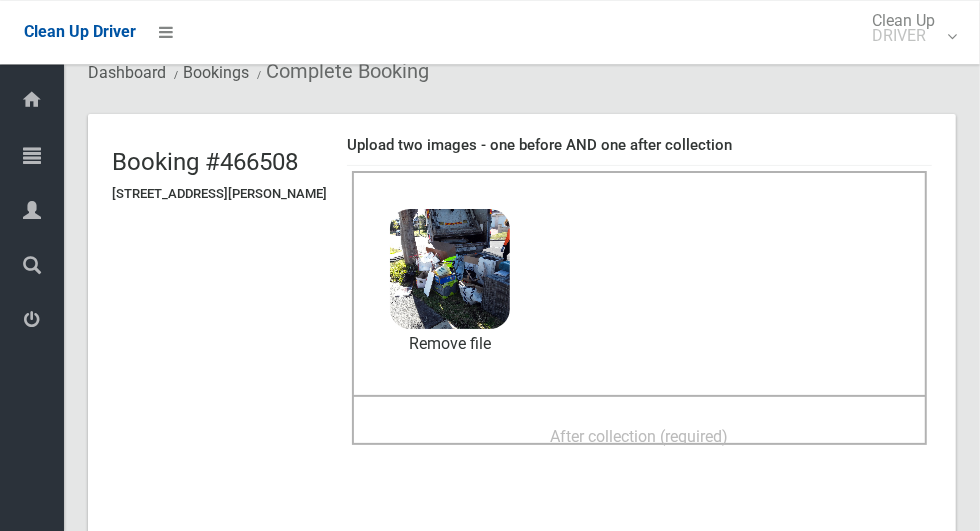 scroll, scrollTop: 72, scrollLeft: 0, axis: vertical 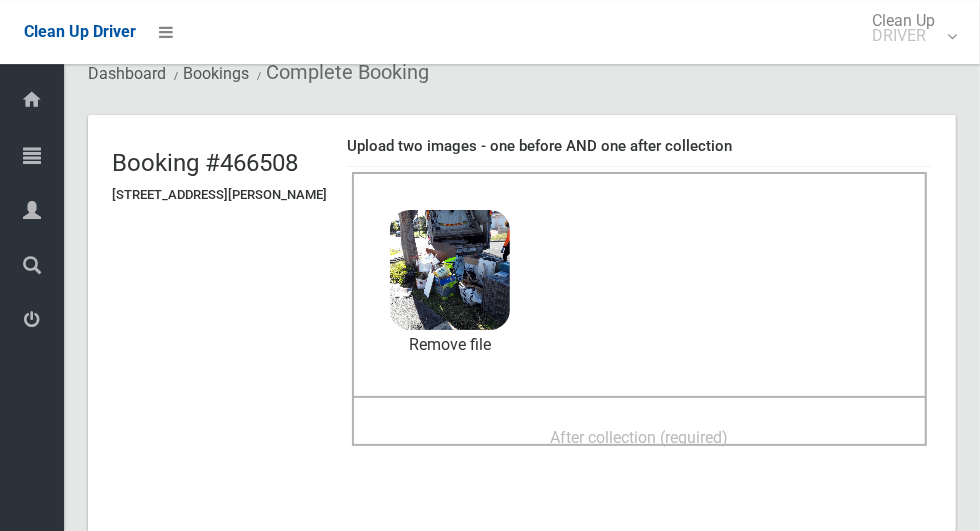 click on "After collection (required)" at bounding box center (639, 436) 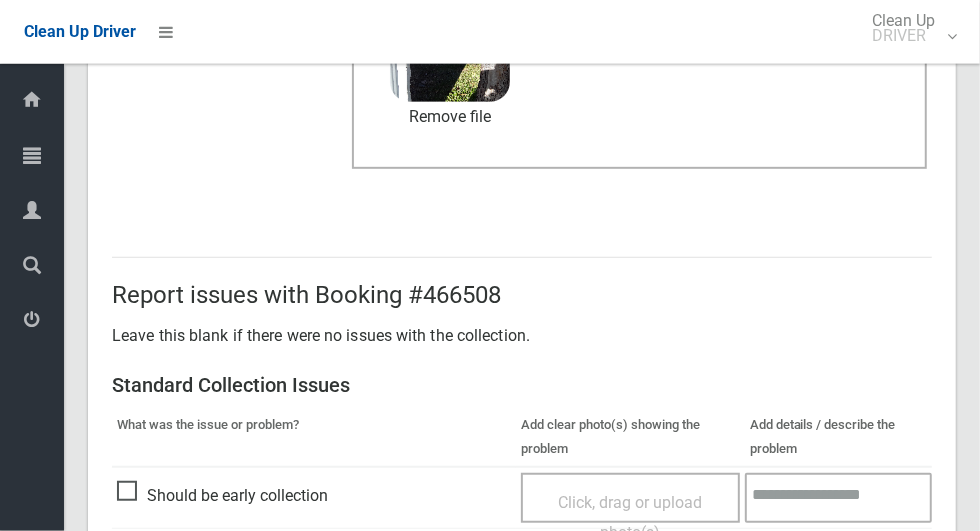 scroll, scrollTop: 1636, scrollLeft: 0, axis: vertical 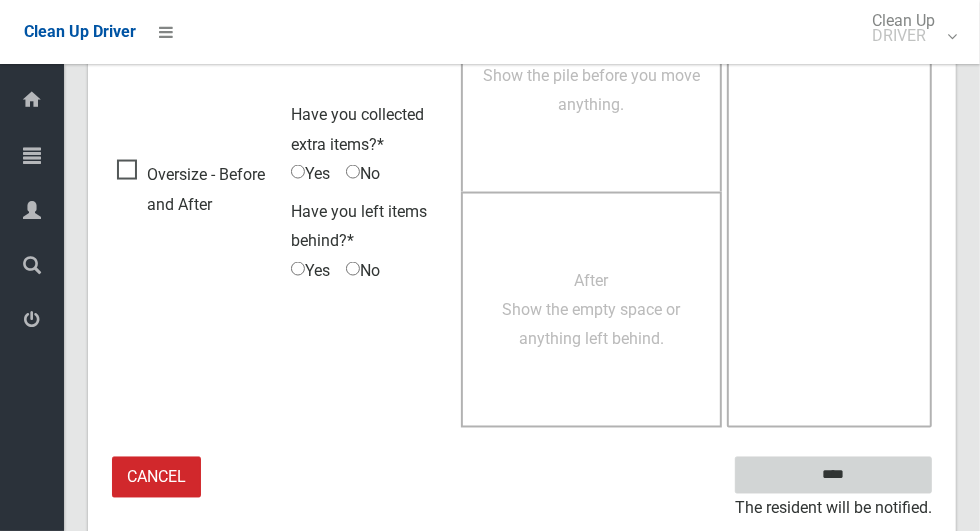 click on "****" at bounding box center (833, 475) 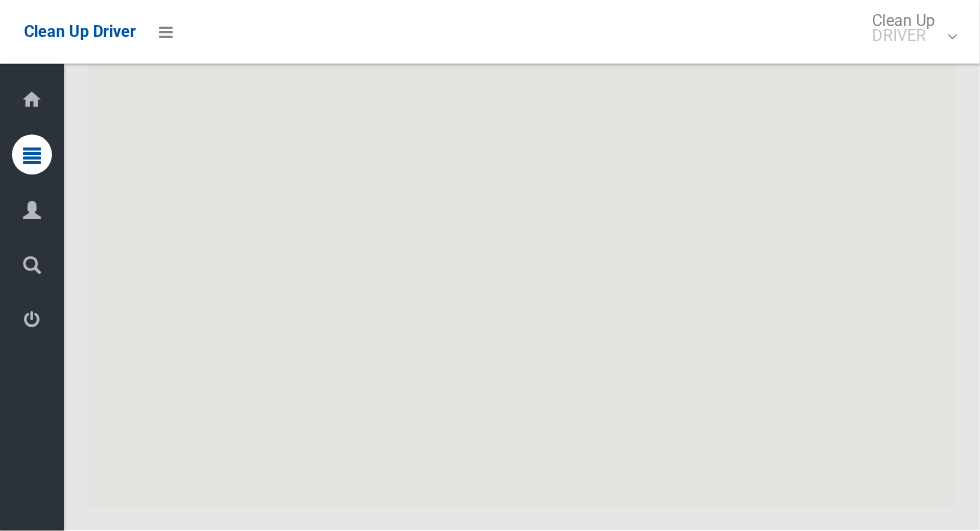 scroll, scrollTop: 11912, scrollLeft: 0, axis: vertical 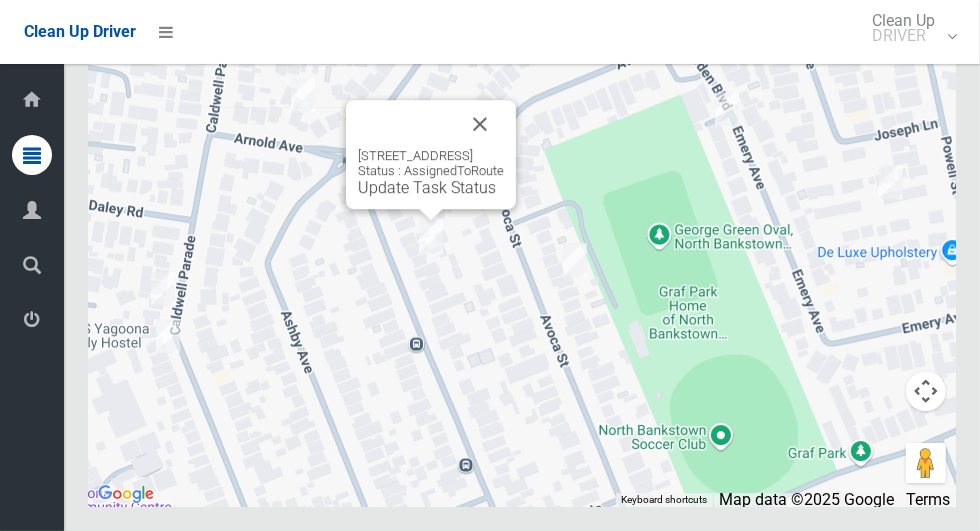 click at bounding box center [480, 124] 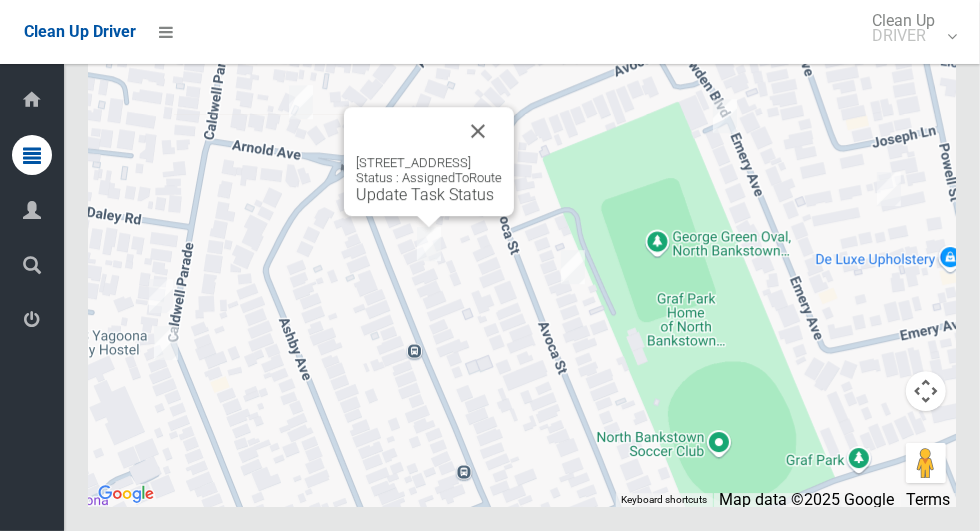 click on "Update Task Status" at bounding box center (425, 194) 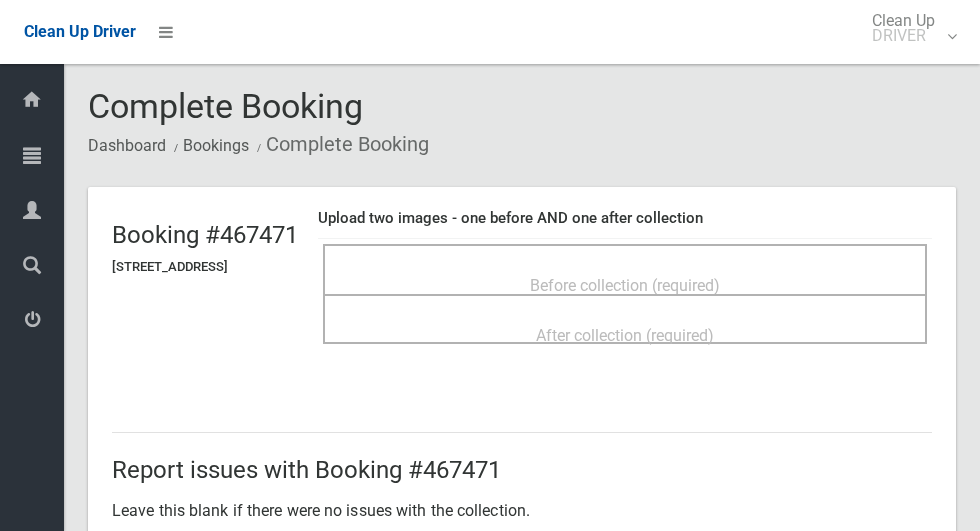 scroll, scrollTop: 0, scrollLeft: 0, axis: both 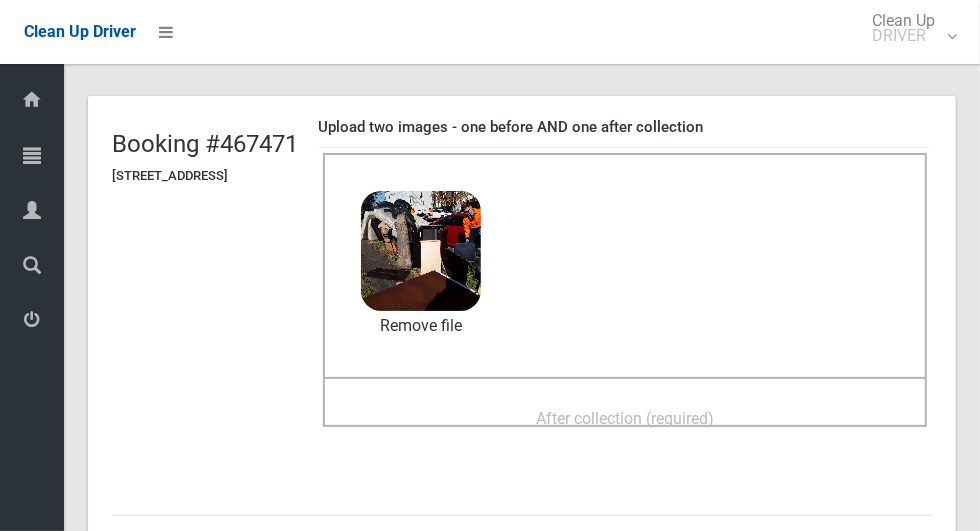 click on "After collection (required)" at bounding box center (625, 418) 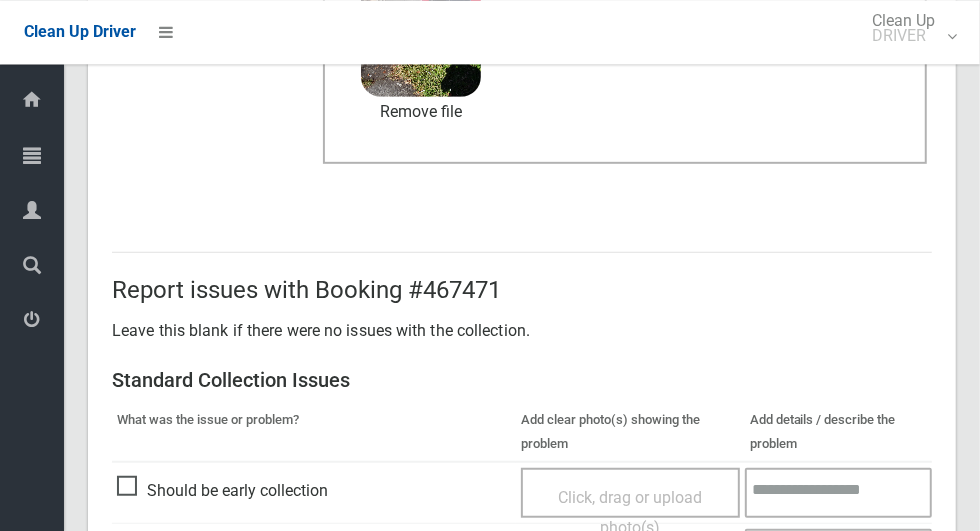 scroll, scrollTop: 1636, scrollLeft: 0, axis: vertical 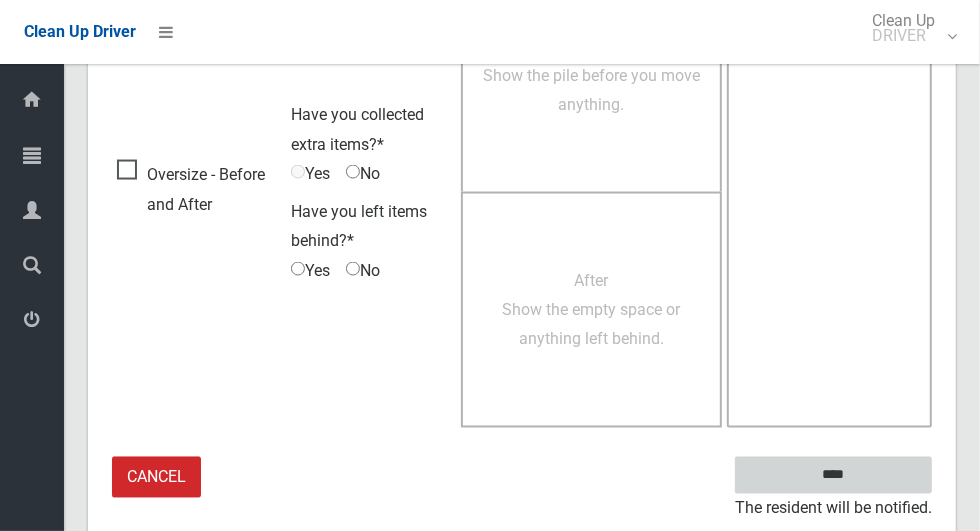 click on "****" at bounding box center (833, 475) 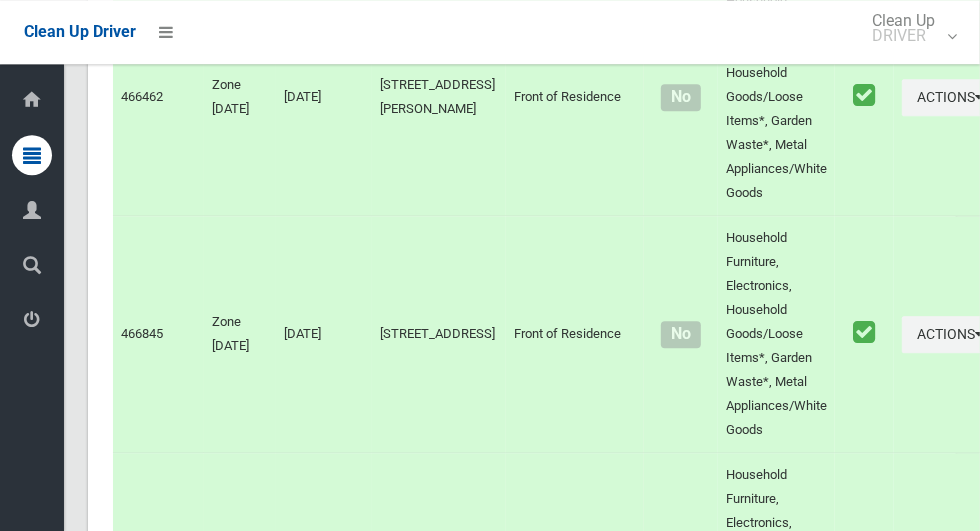 scroll, scrollTop: 11912, scrollLeft: 0, axis: vertical 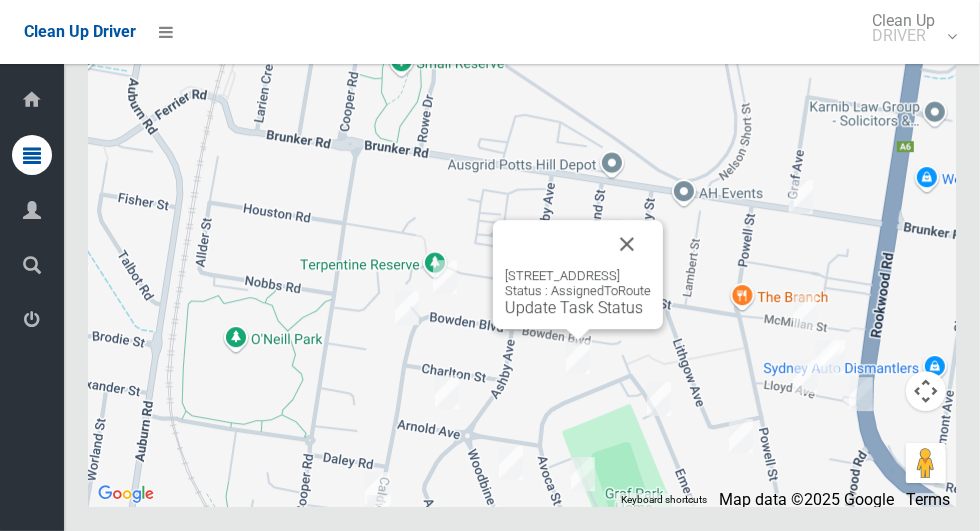 click on "Update Task Status" at bounding box center [574, 307] 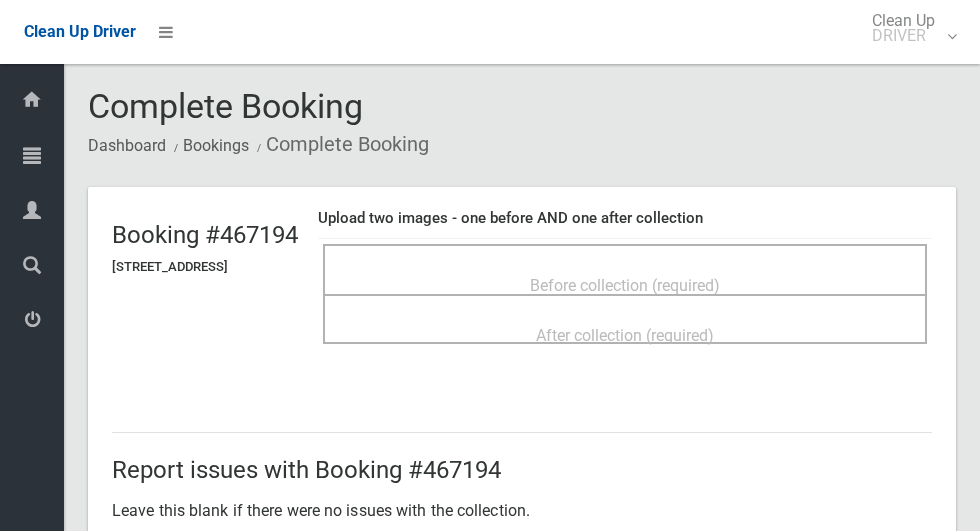 scroll, scrollTop: 2, scrollLeft: 0, axis: vertical 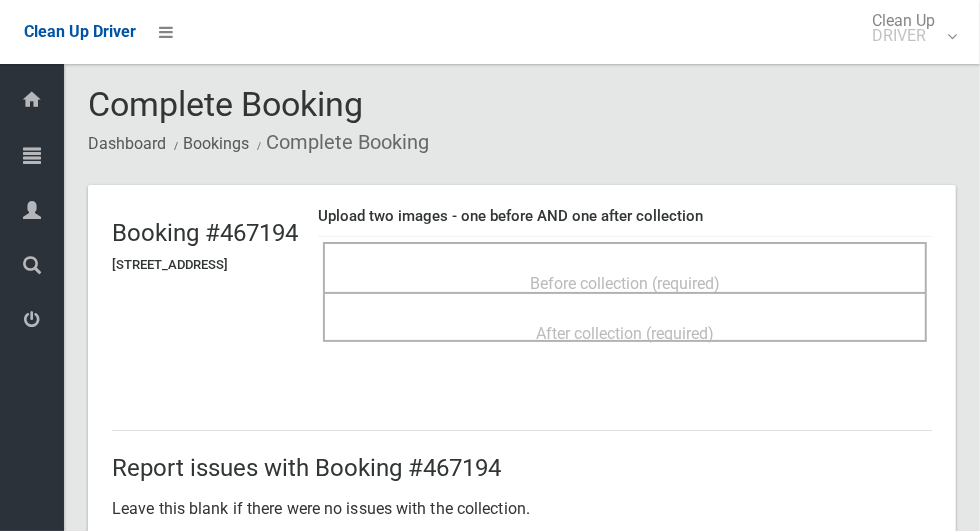 click on "Before collection (required)" at bounding box center (625, 282) 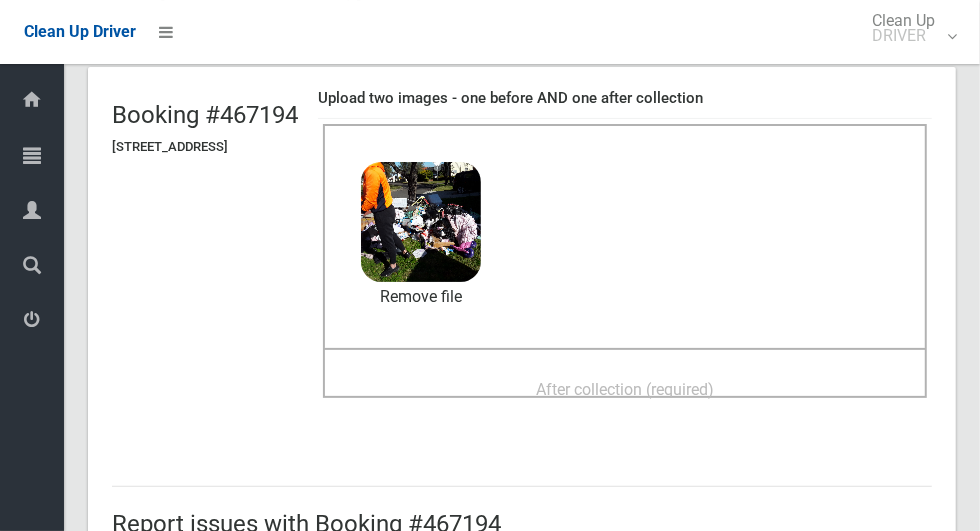 scroll, scrollTop: 118, scrollLeft: 0, axis: vertical 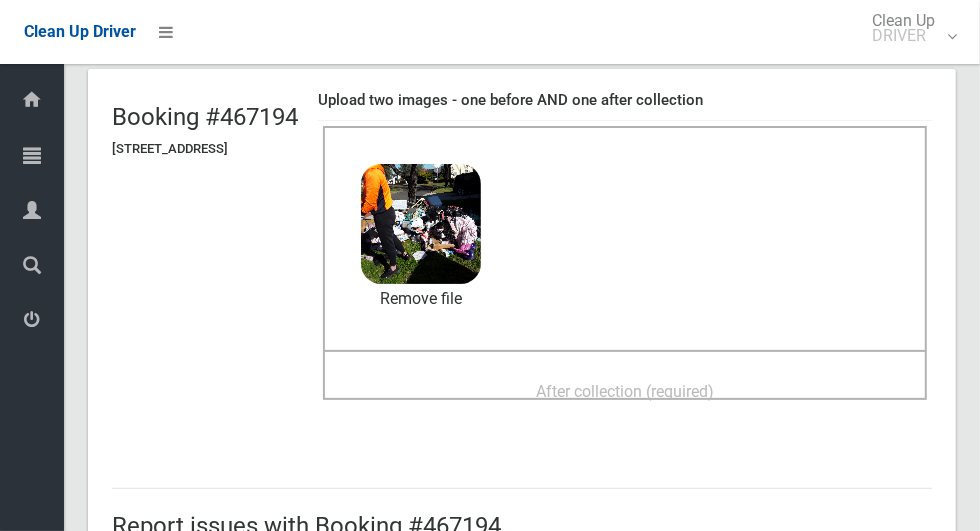 click on "After collection (required)" at bounding box center (625, 391) 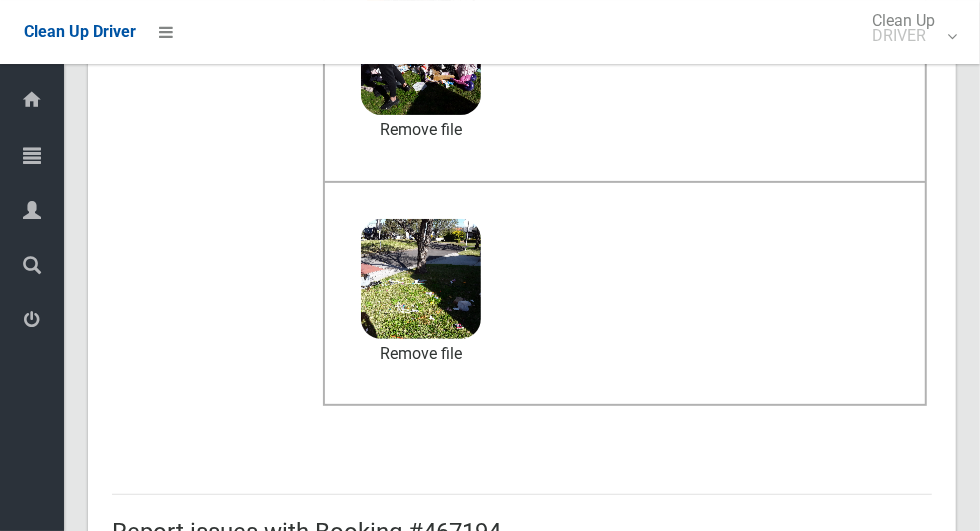 scroll, scrollTop: 1636, scrollLeft: 0, axis: vertical 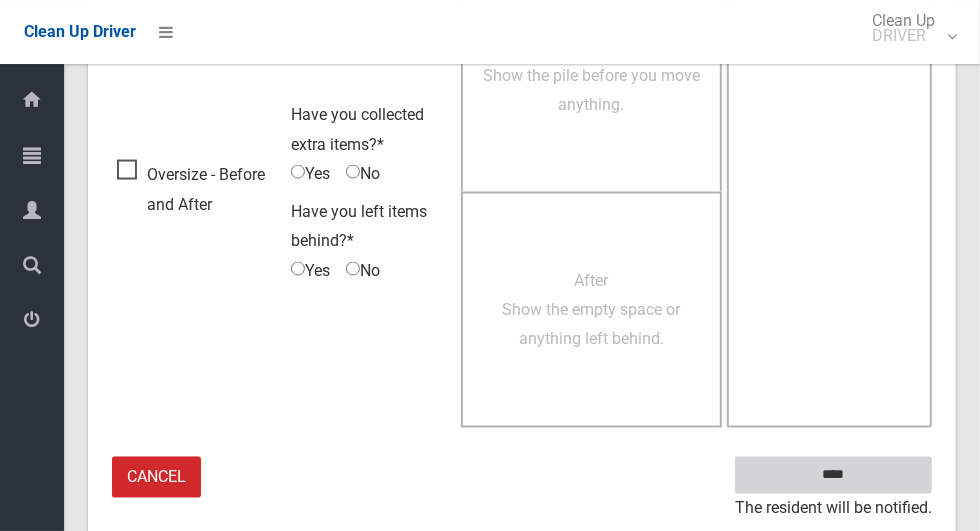 click on "****" at bounding box center [833, 475] 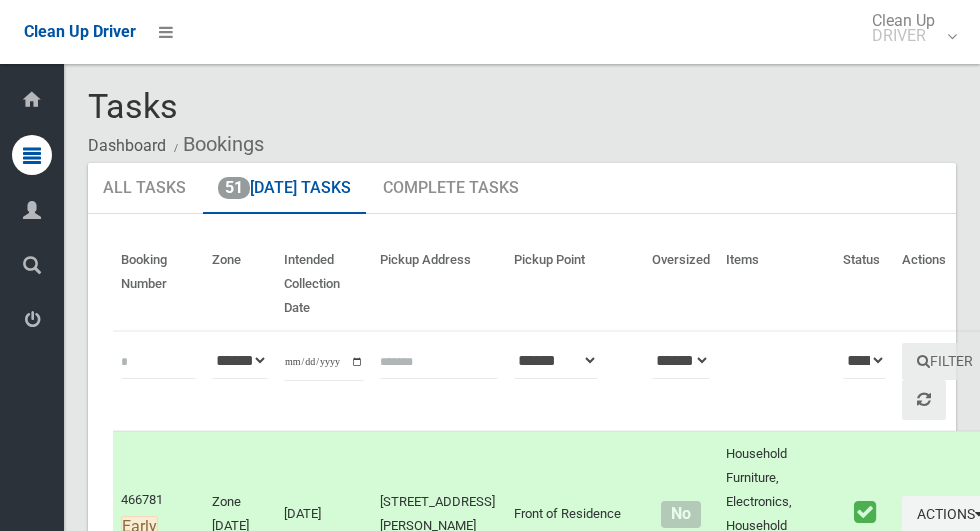 scroll, scrollTop: 0, scrollLeft: 0, axis: both 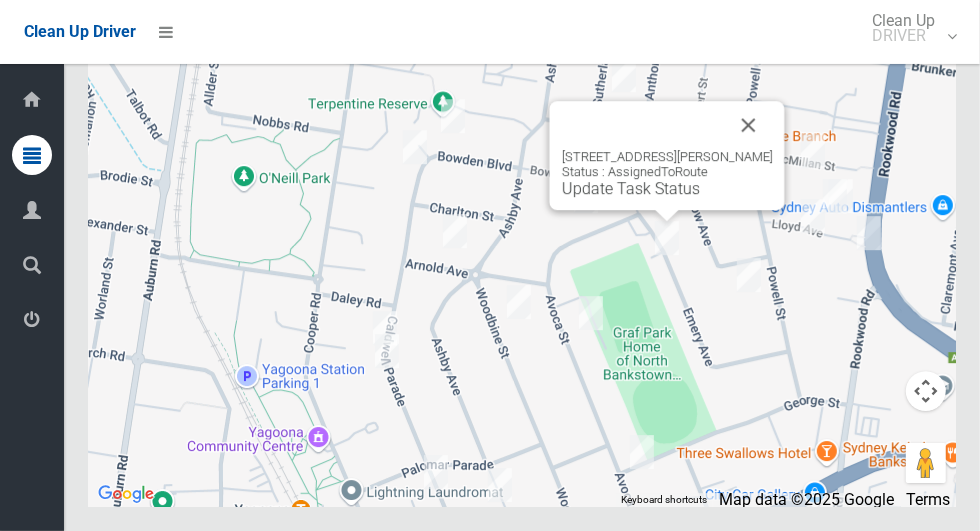 click on "Update Task Status" at bounding box center [631, 188] 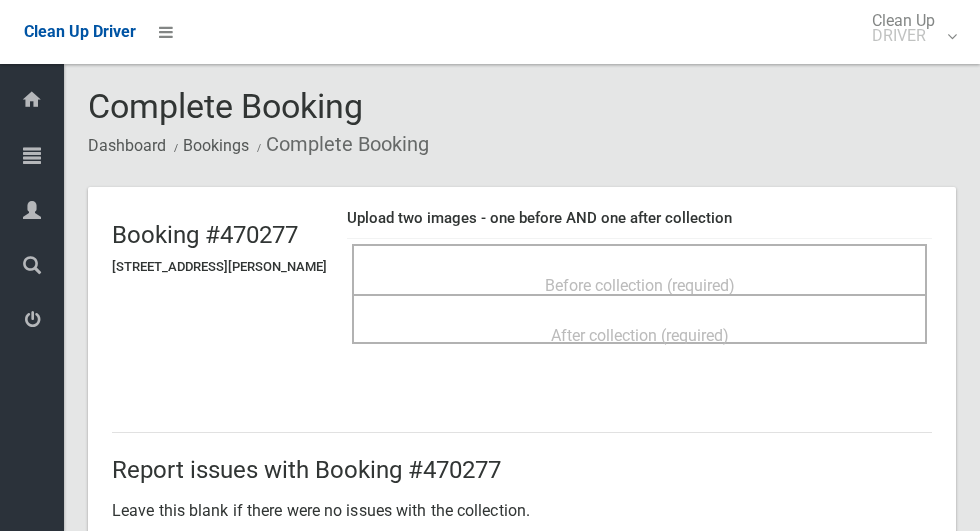 scroll, scrollTop: 0, scrollLeft: 0, axis: both 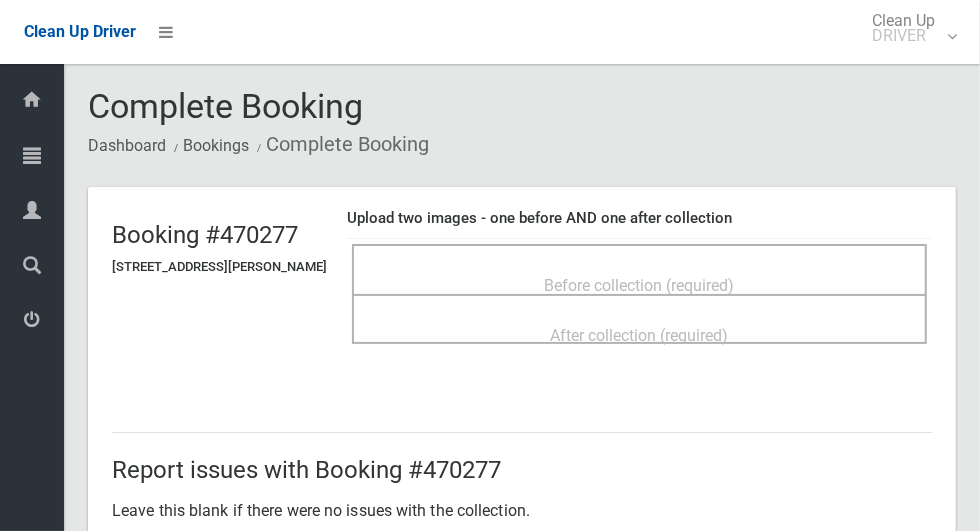 click on "Before collection (required)" at bounding box center (639, 284) 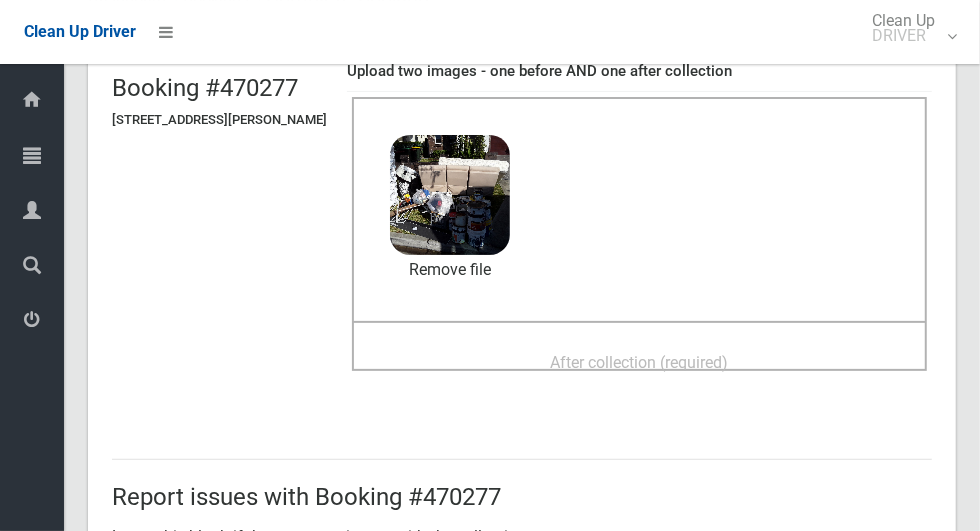 scroll, scrollTop: 147, scrollLeft: 0, axis: vertical 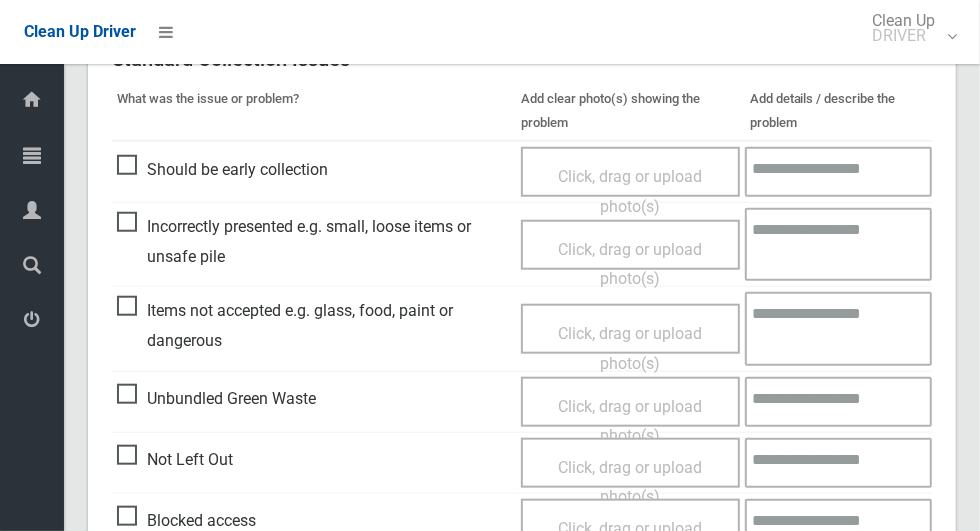 click on "Items not accepted e.g. glass, food, paint or dangerous" at bounding box center [314, 325] 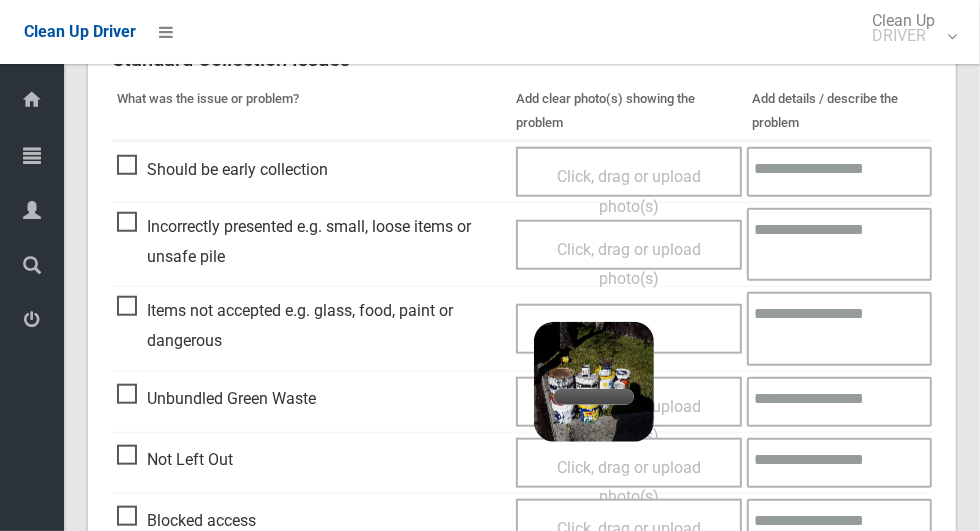 click at bounding box center [839, 328] 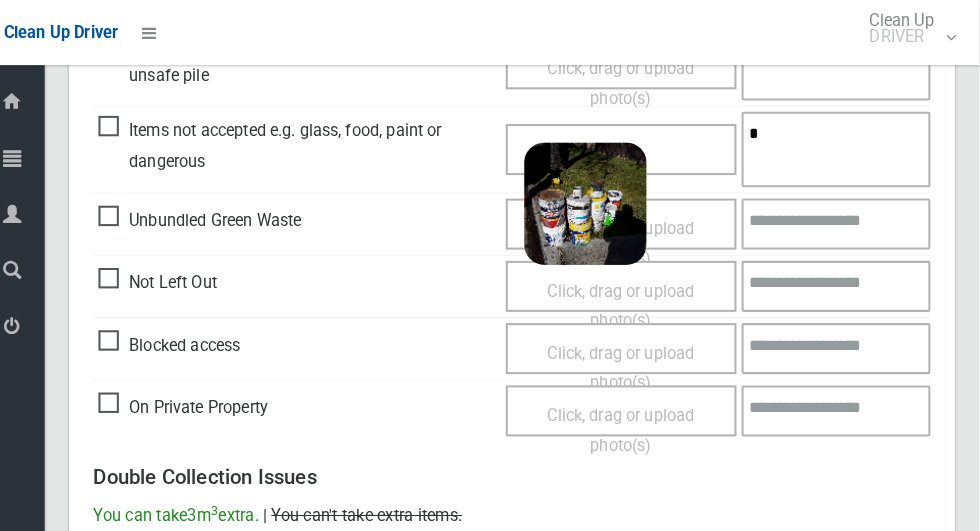 scroll, scrollTop: 1032, scrollLeft: 0, axis: vertical 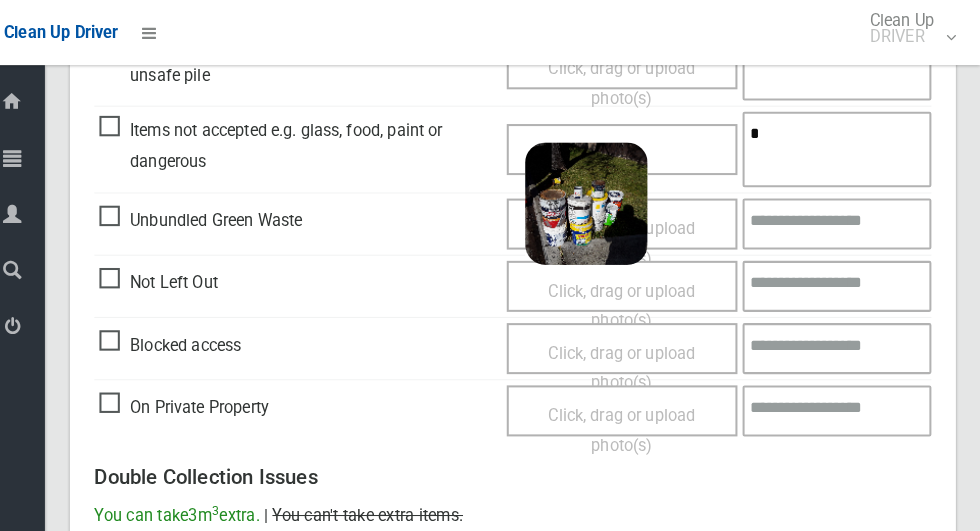 click on "Not Left Out" at bounding box center (311, 276) 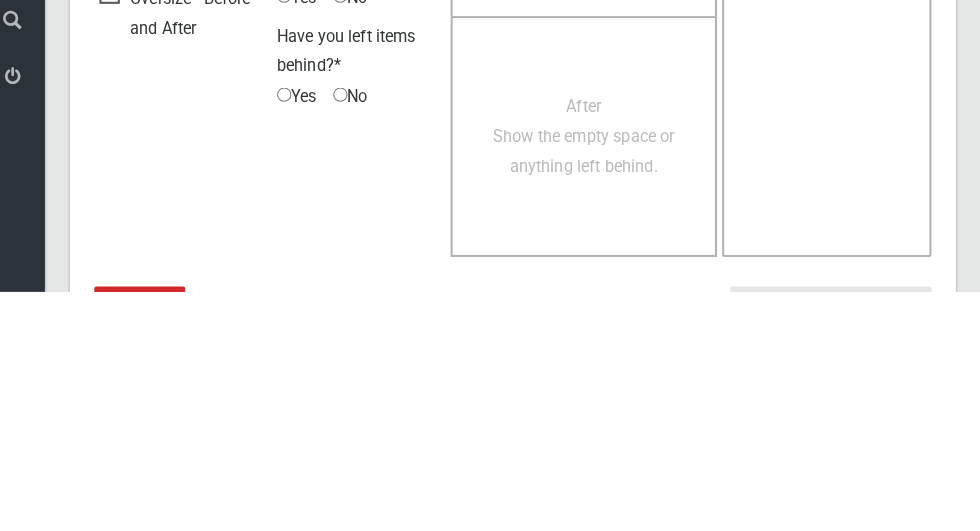 scroll, scrollTop: 1693, scrollLeft: 0, axis: vertical 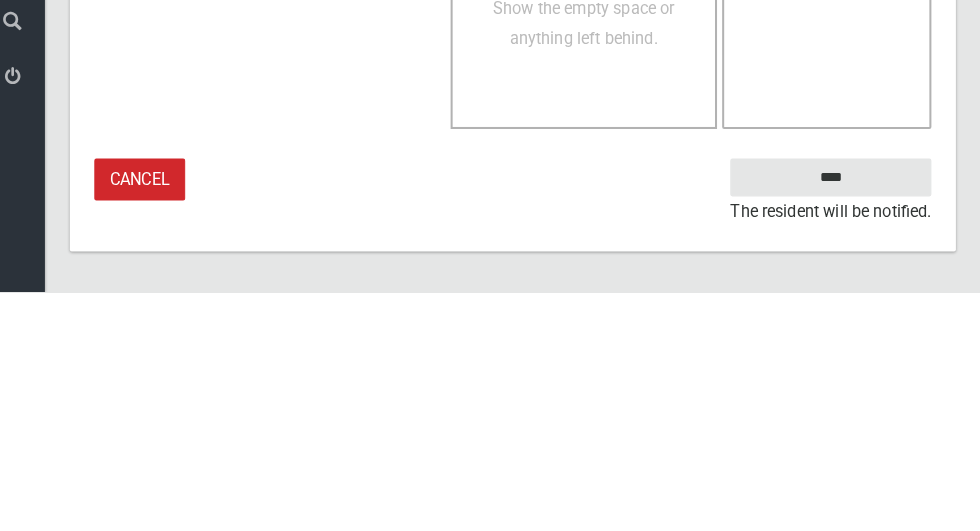 type on "*****" 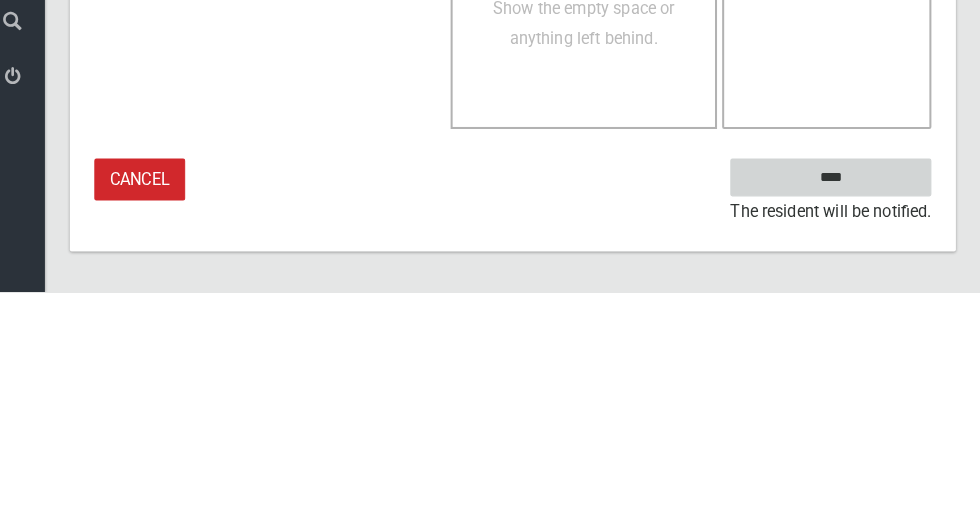 click on "****" at bounding box center [833, 418] 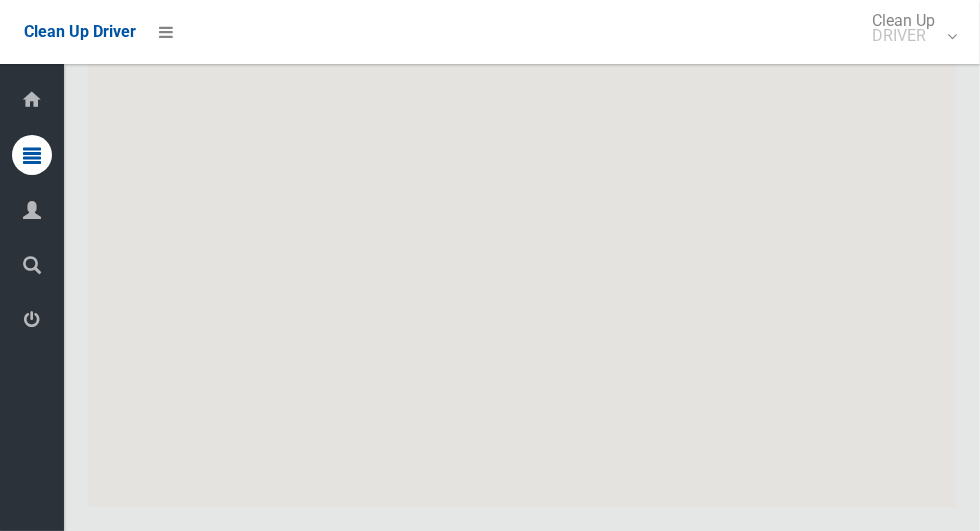 scroll, scrollTop: 11912, scrollLeft: 0, axis: vertical 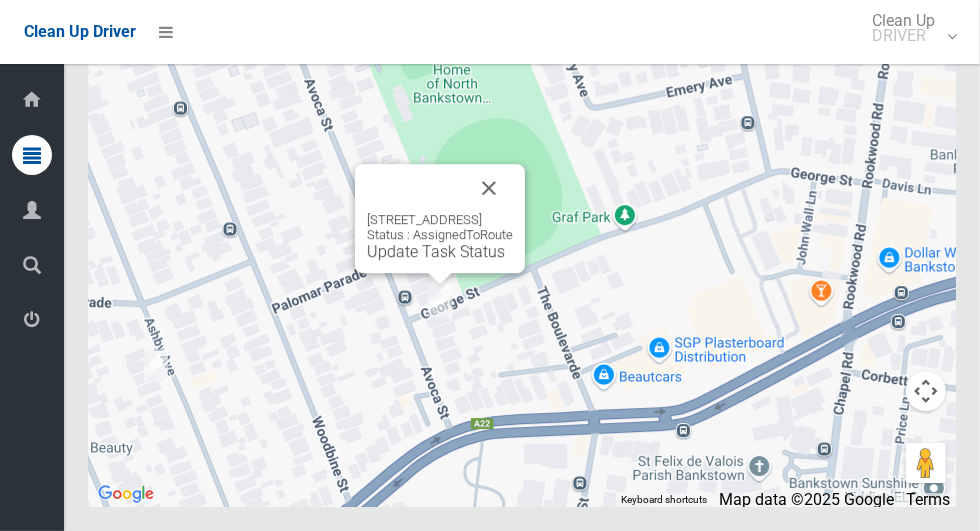 click on "Update Task Status" at bounding box center (436, 251) 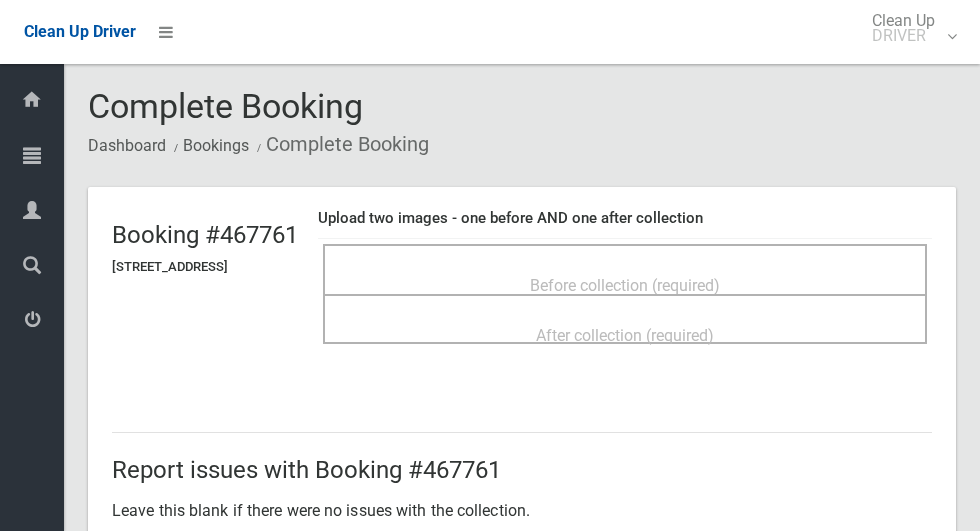 click on "Before collection (required)" at bounding box center (625, 284) 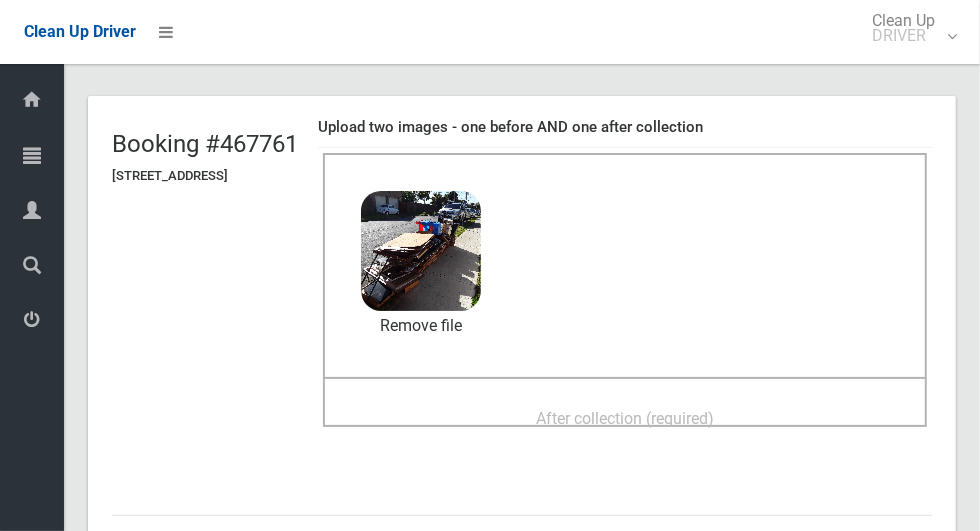 scroll, scrollTop: 107, scrollLeft: 0, axis: vertical 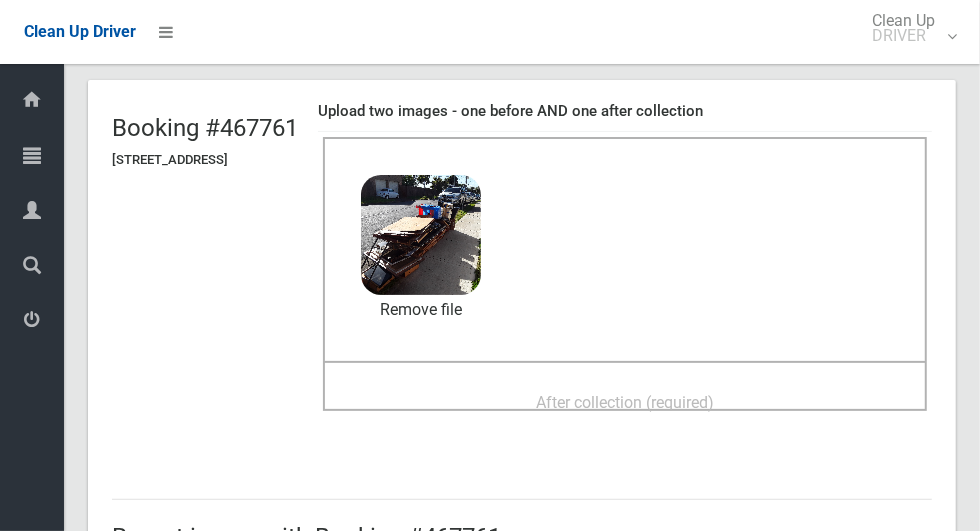 click on "After collection (required)" at bounding box center (625, 401) 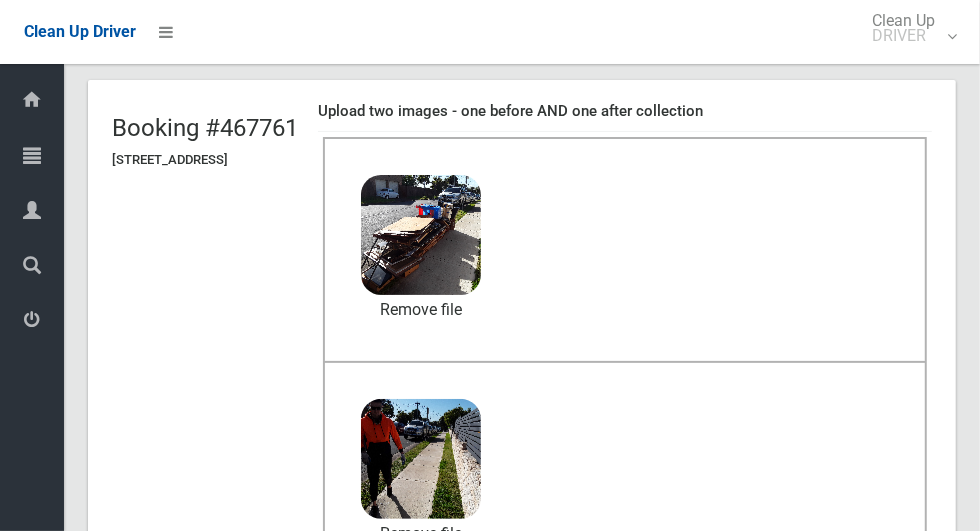 scroll, scrollTop: 1636, scrollLeft: 0, axis: vertical 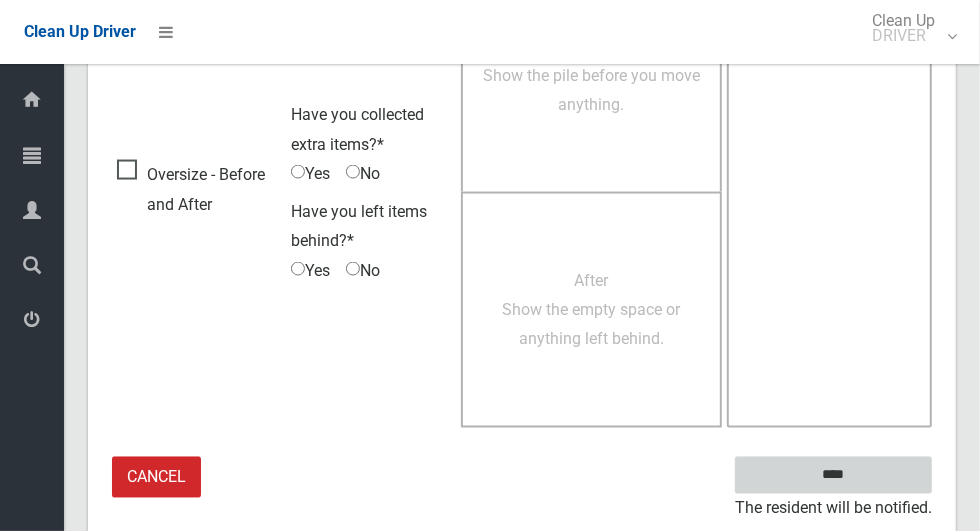 click on "****" at bounding box center (833, 475) 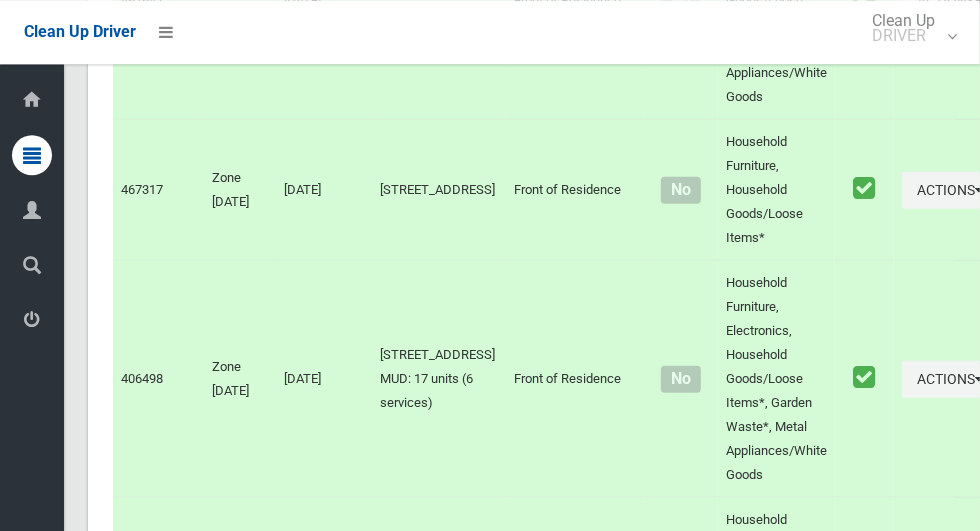 scroll, scrollTop: 11912, scrollLeft: 0, axis: vertical 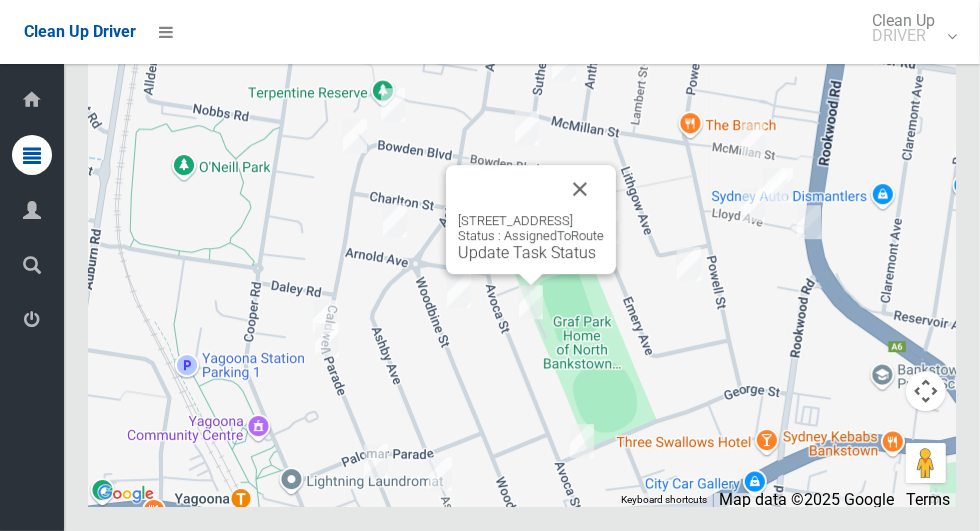 click on "Update Task Status" at bounding box center [527, 252] 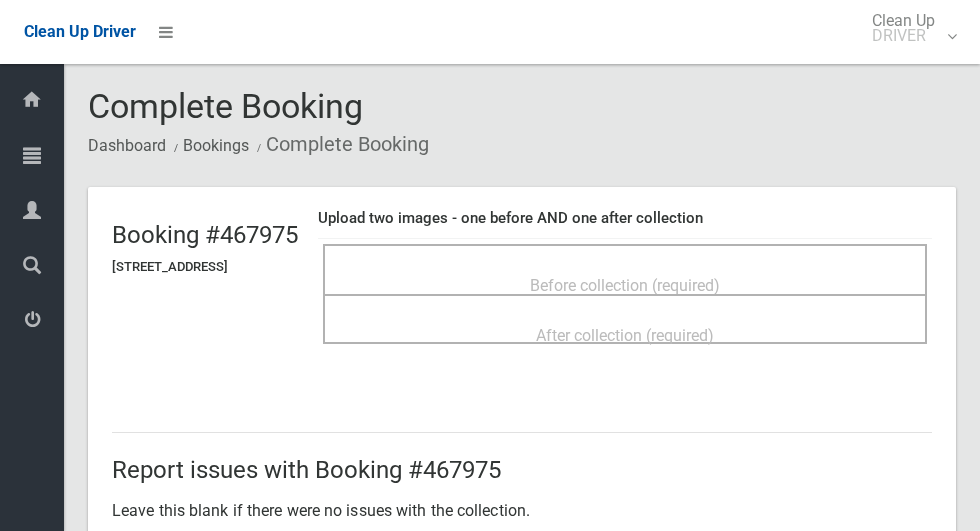 scroll, scrollTop: 0, scrollLeft: 0, axis: both 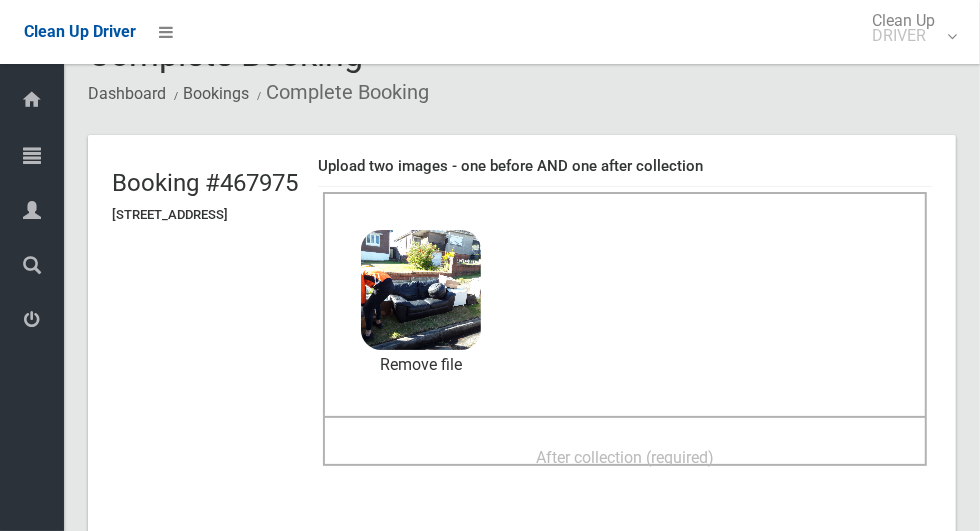 click on "After collection (required)" at bounding box center [625, 457] 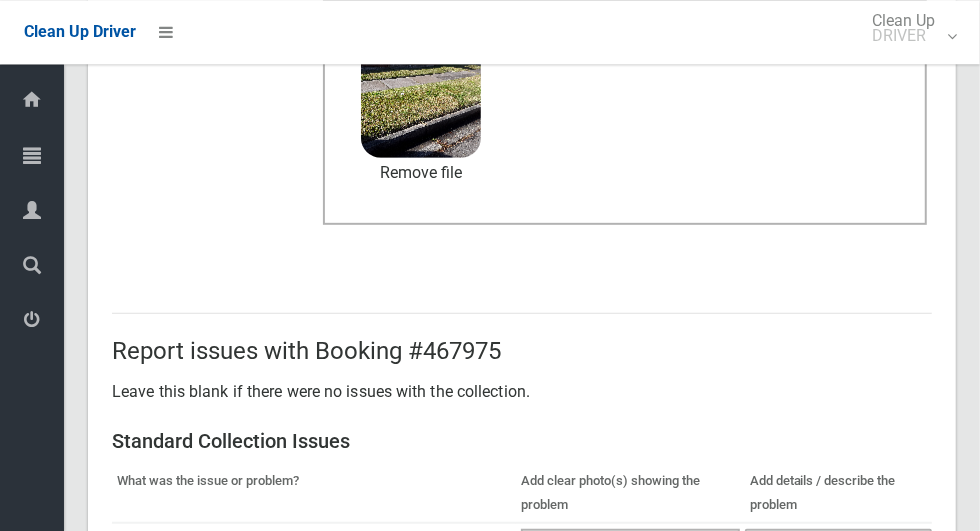scroll, scrollTop: 1636, scrollLeft: 0, axis: vertical 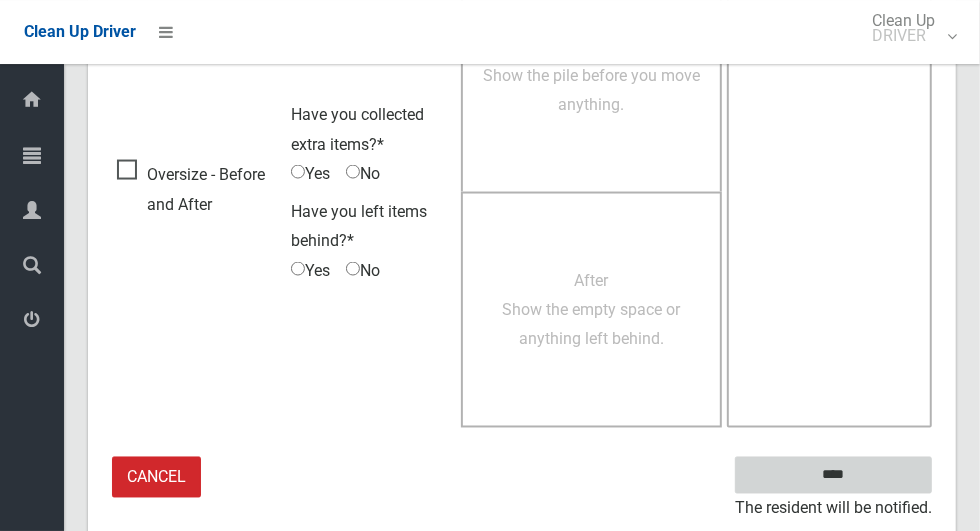 click on "****" at bounding box center [833, 475] 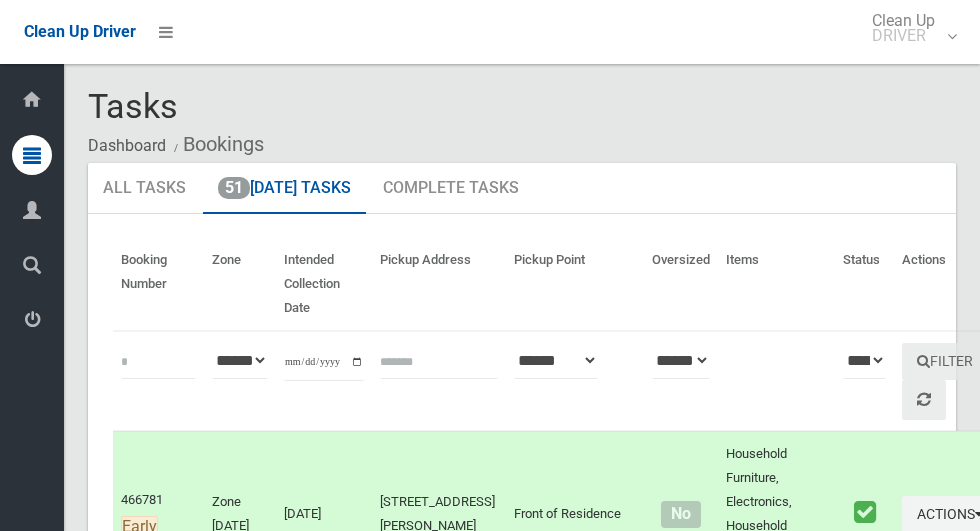 scroll, scrollTop: 0, scrollLeft: 0, axis: both 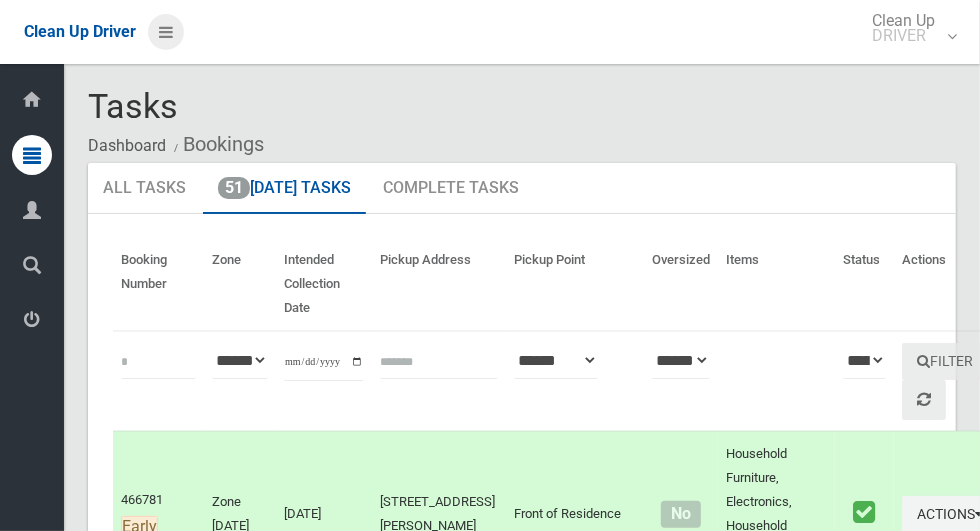 click at bounding box center [166, 32] 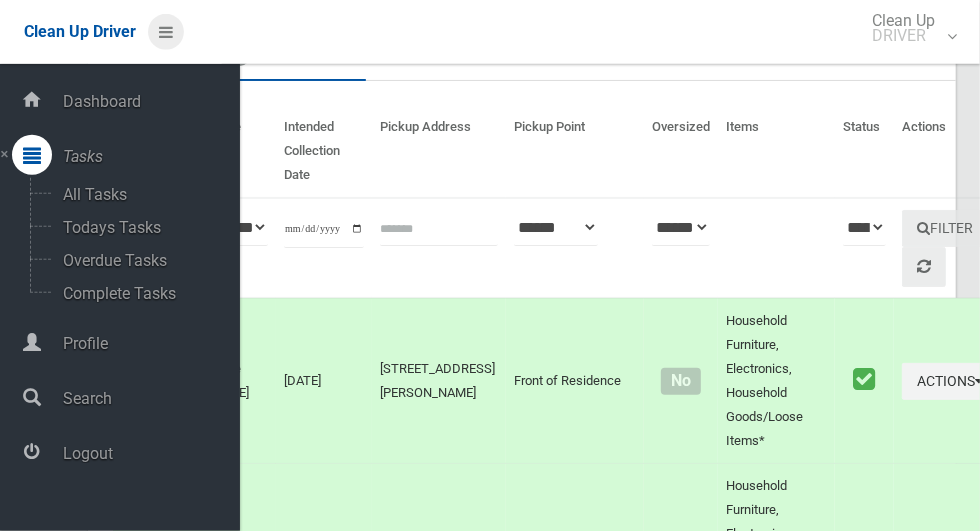 scroll, scrollTop: 129, scrollLeft: 0, axis: vertical 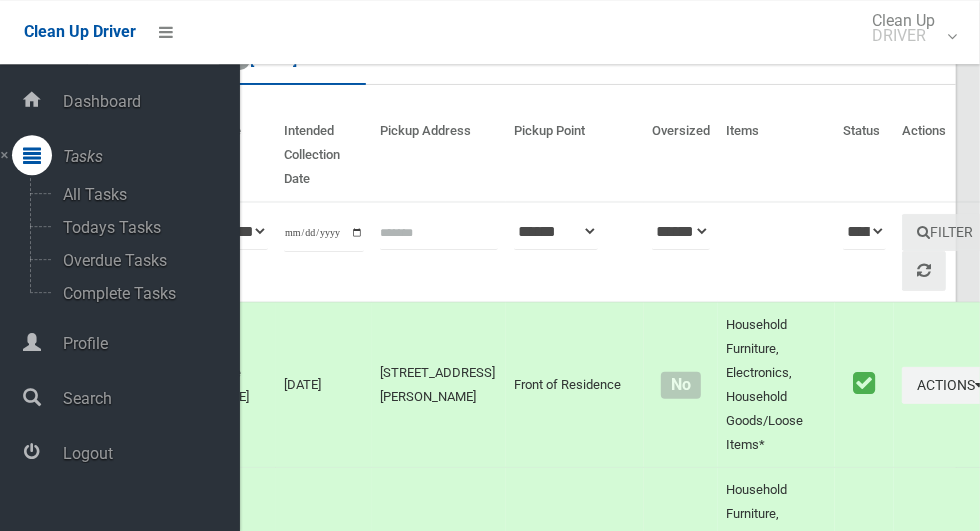 click on "Logout" at bounding box center (148, 453) 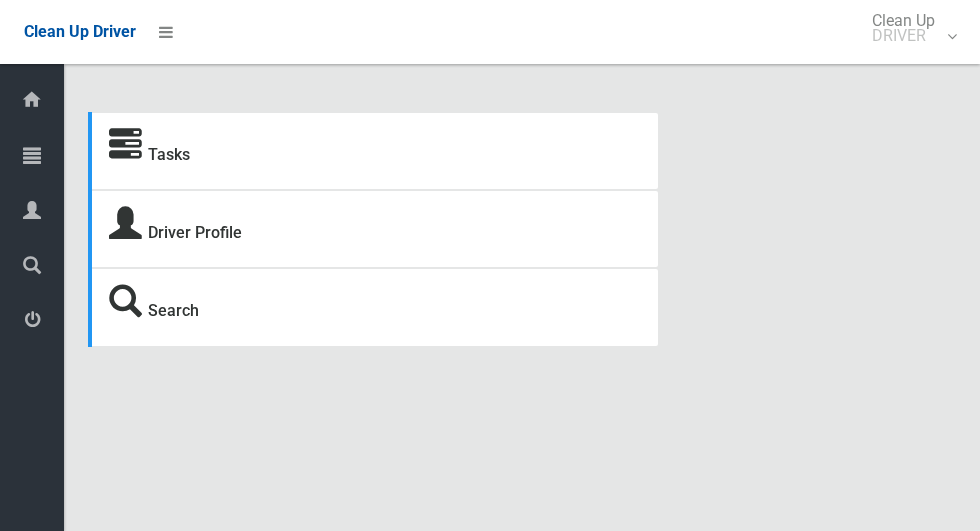 scroll, scrollTop: 0, scrollLeft: 0, axis: both 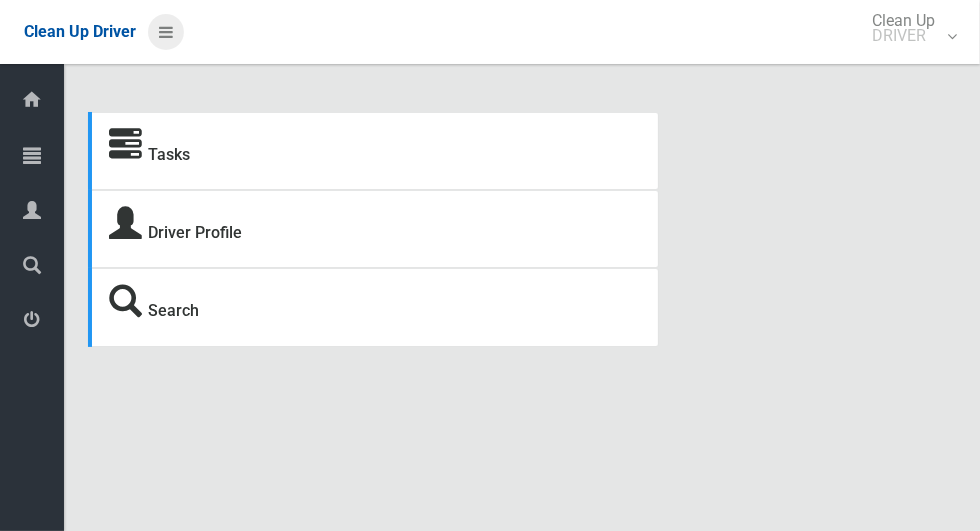 click at bounding box center (166, 32) 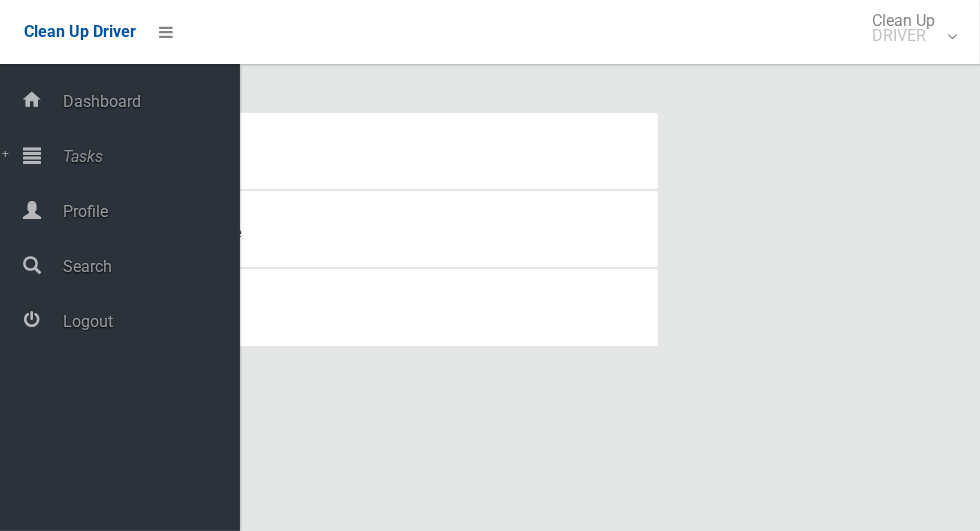click on "Tasks" at bounding box center (148, 156) 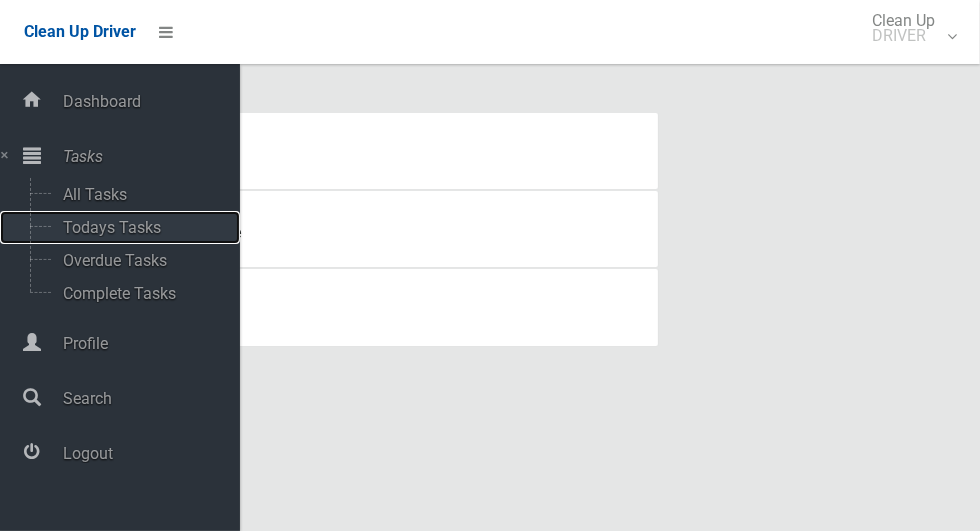 click on "Todays Tasks" at bounding box center (140, 227) 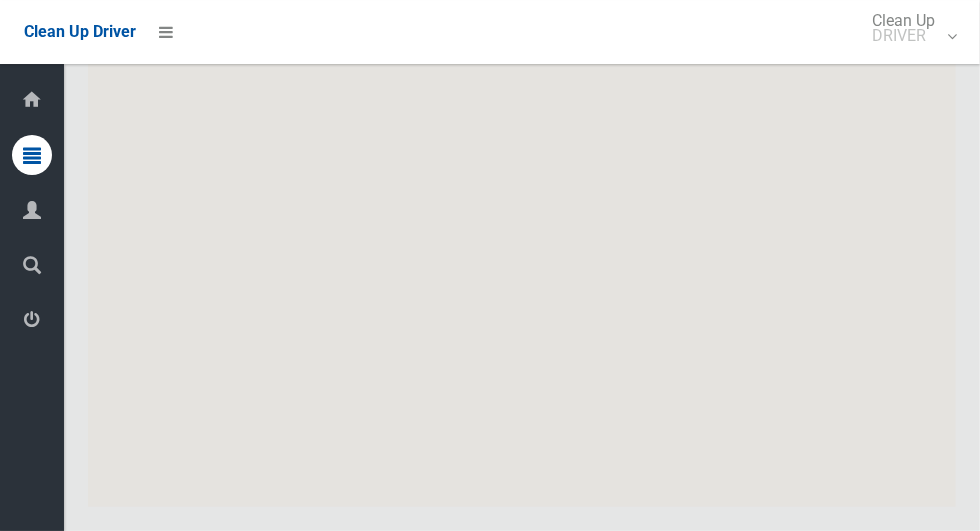 scroll, scrollTop: 11825, scrollLeft: 0, axis: vertical 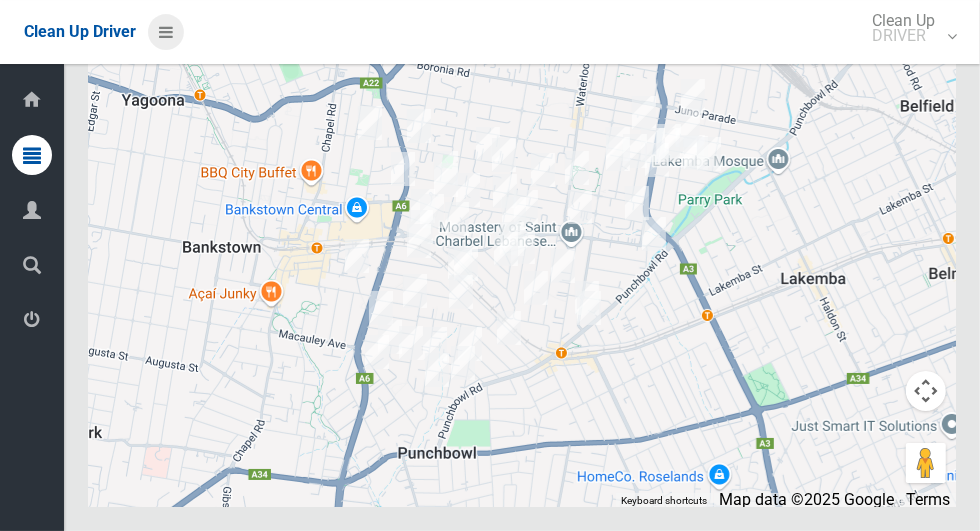 click at bounding box center [166, 32] 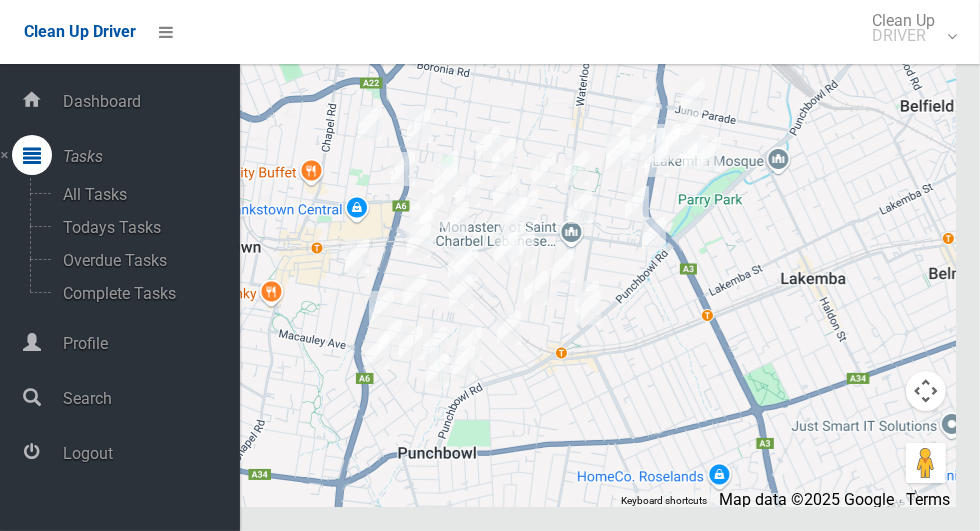 click on "Logout" at bounding box center [148, 453] 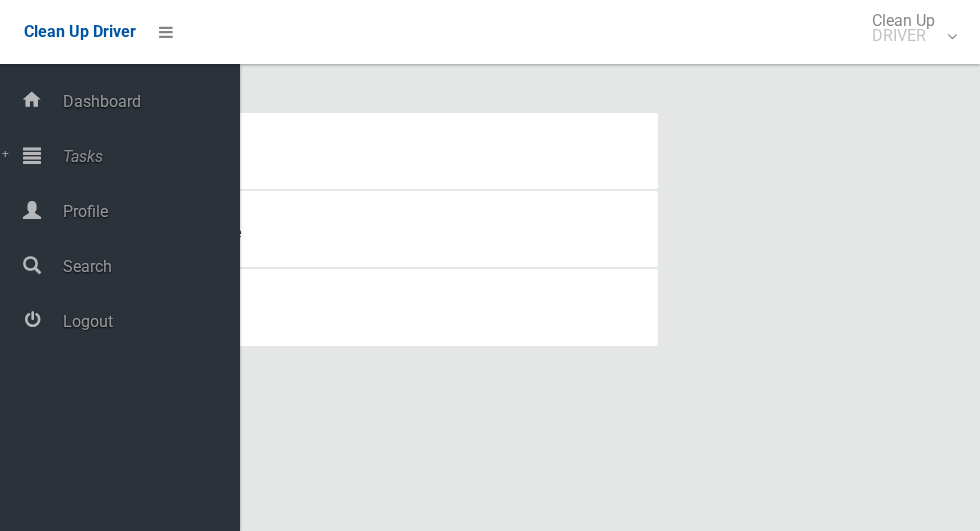 scroll, scrollTop: 0, scrollLeft: 0, axis: both 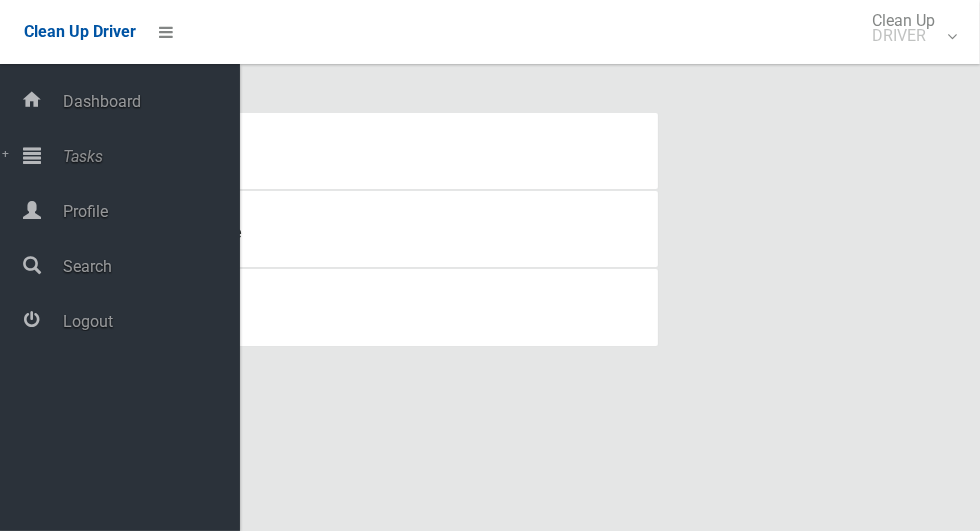 click on "Tasks" at bounding box center [148, 156] 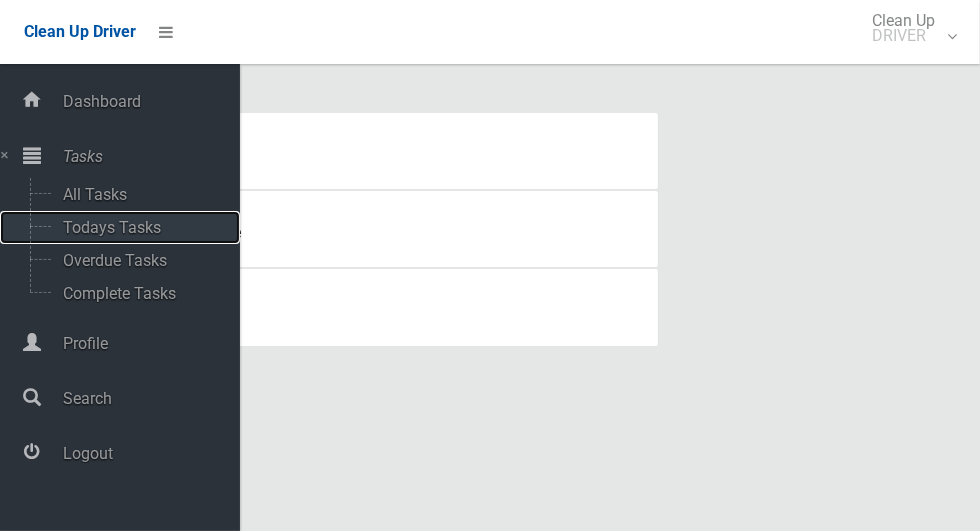 click on "Todays Tasks" at bounding box center (140, 227) 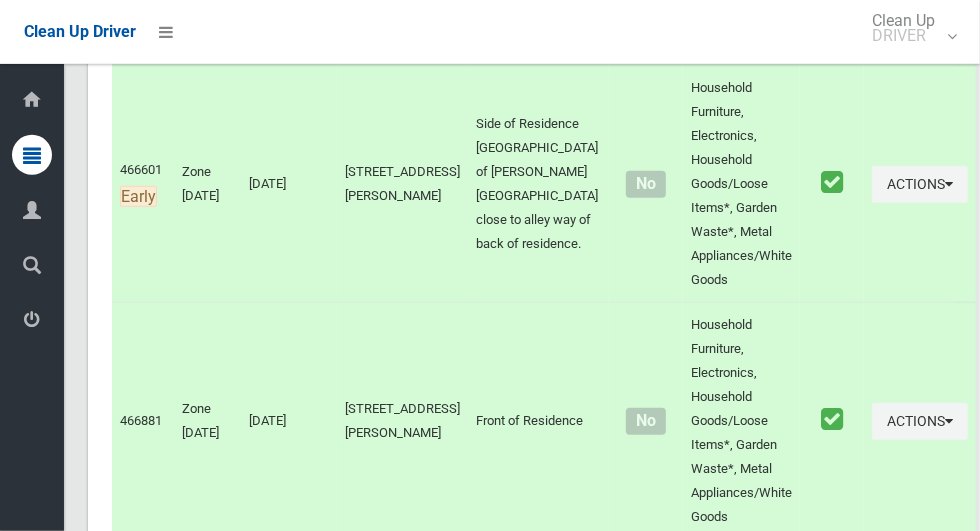 scroll, scrollTop: 9368, scrollLeft: 0, axis: vertical 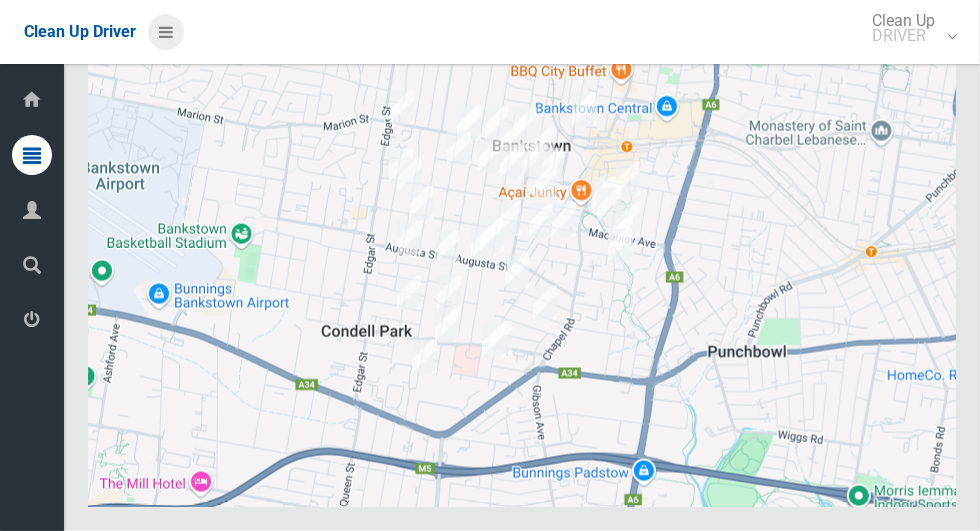 click at bounding box center (166, 32) 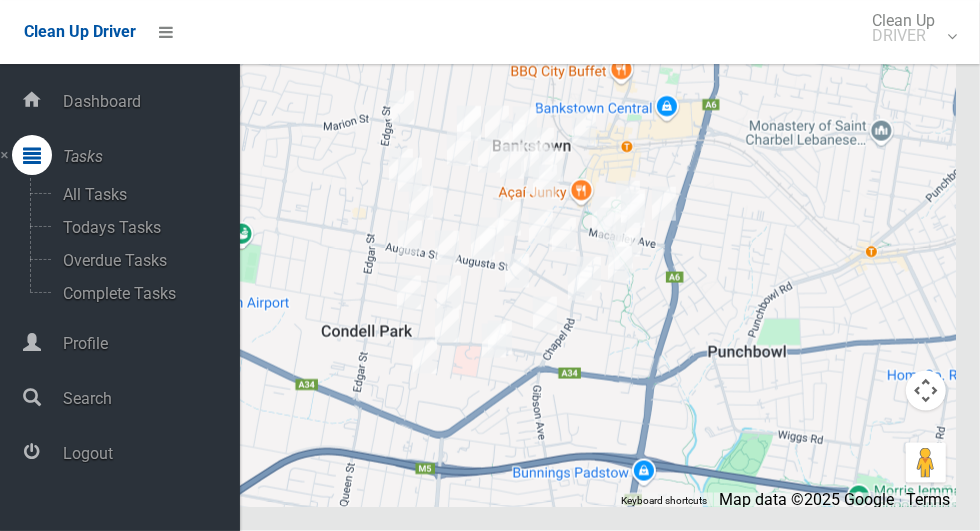click on "Logout" at bounding box center [148, 453] 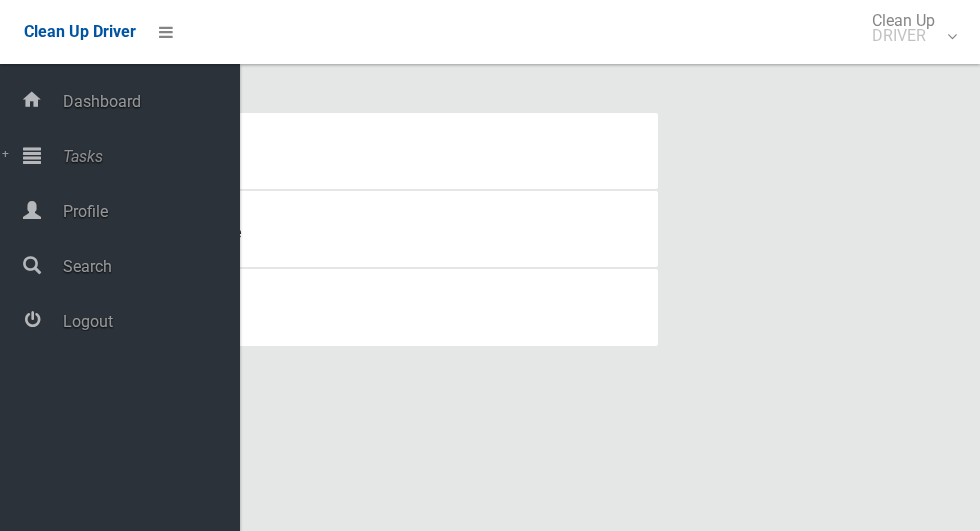 scroll, scrollTop: 0, scrollLeft: 0, axis: both 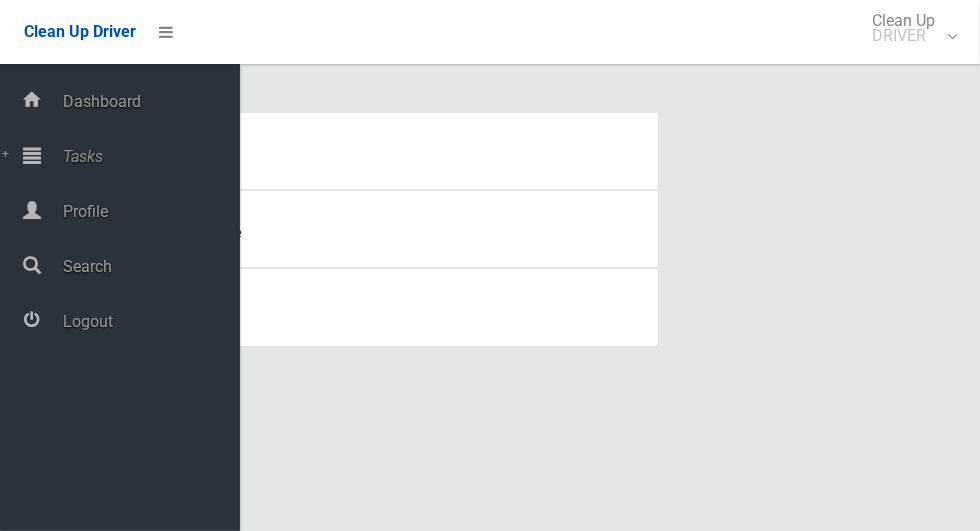 click at bounding box center [32, 155] 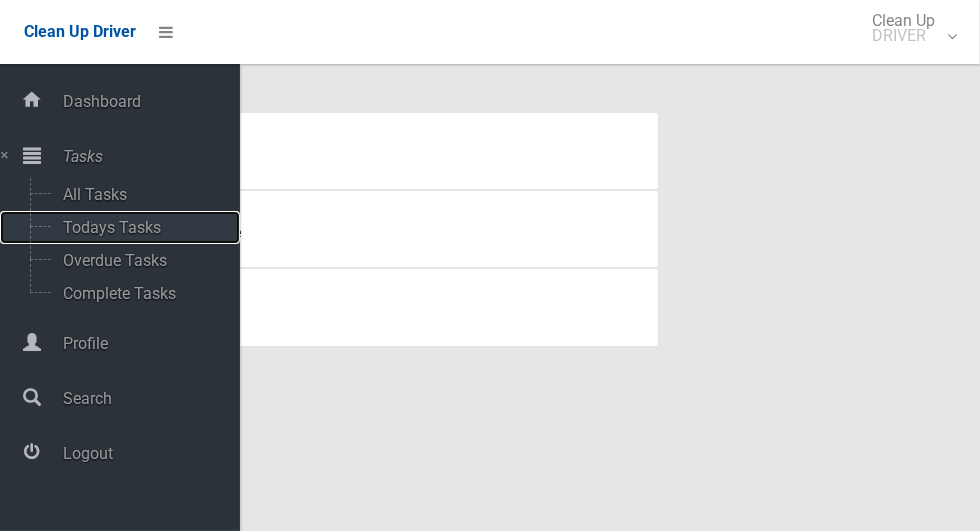 click on "Todays Tasks" at bounding box center [140, 227] 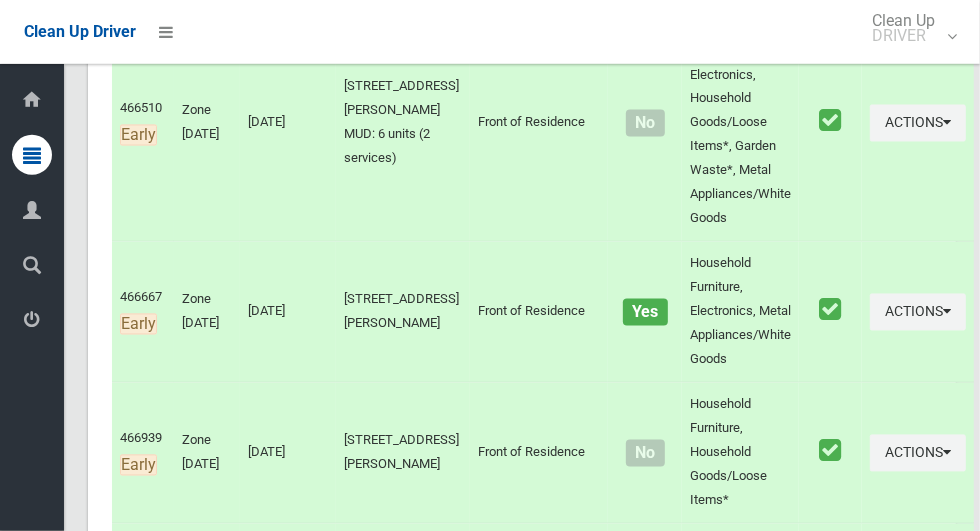 scroll, scrollTop: 10644, scrollLeft: 0, axis: vertical 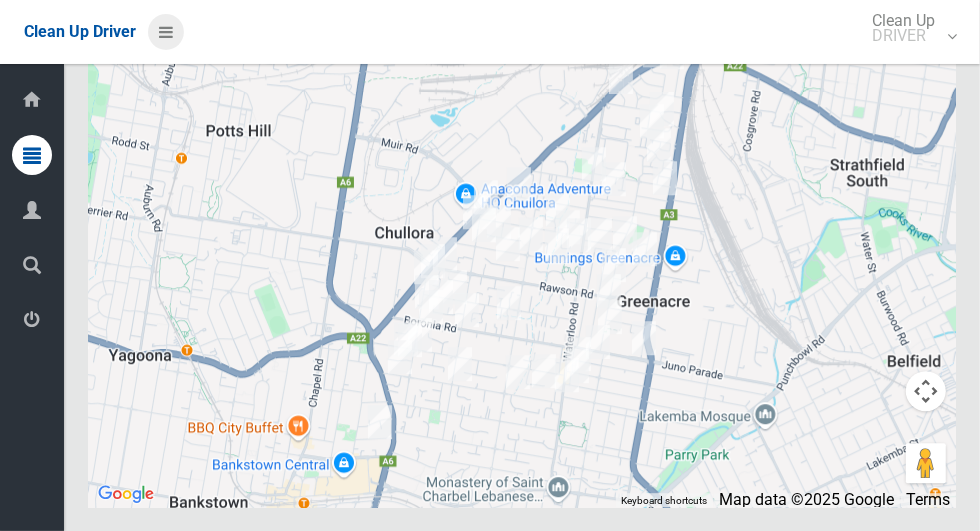 click at bounding box center (166, 32) 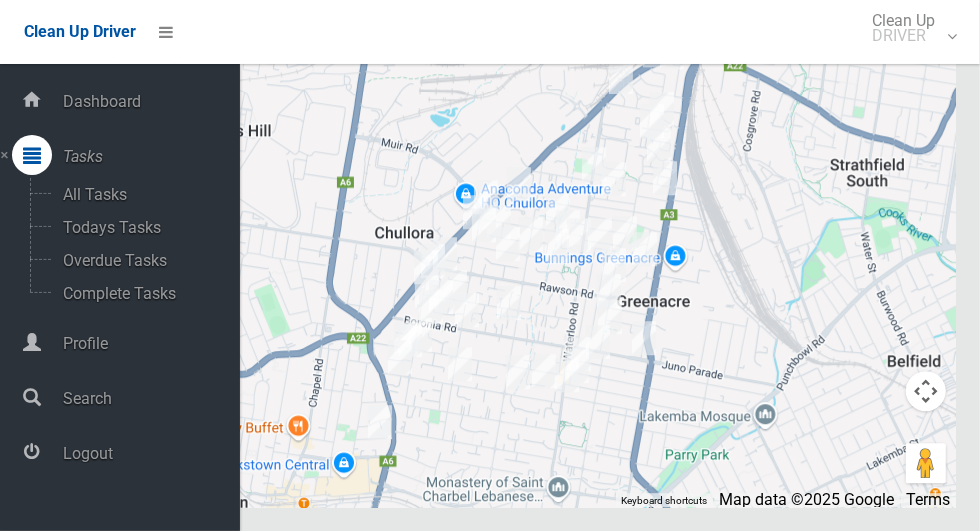click on "Logout" at bounding box center [148, 453] 